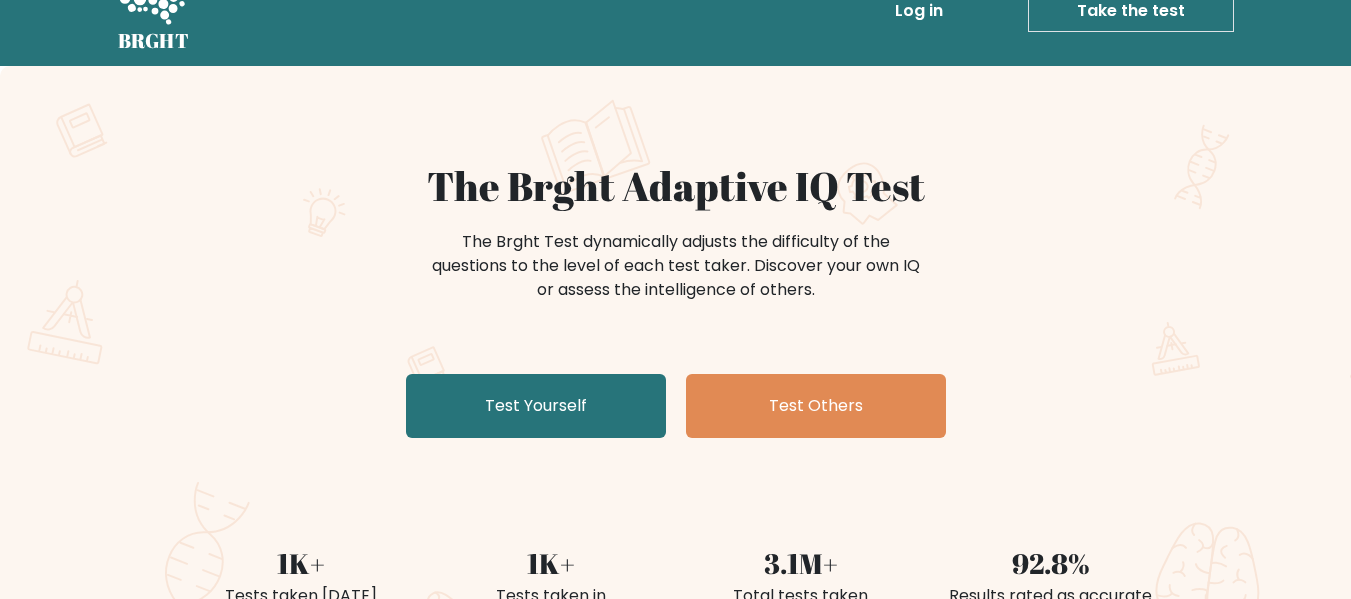 scroll, scrollTop: 200, scrollLeft: 0, axis: vertical 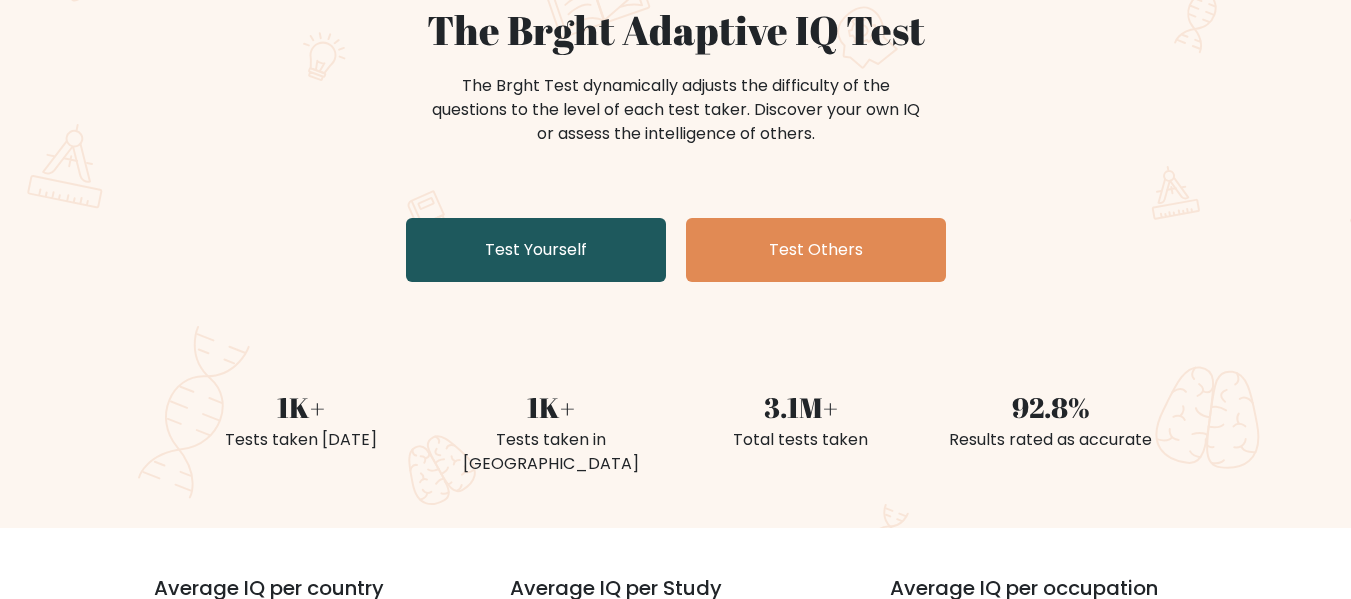 click on "Test Yourself" at bounding box center [536, 250] 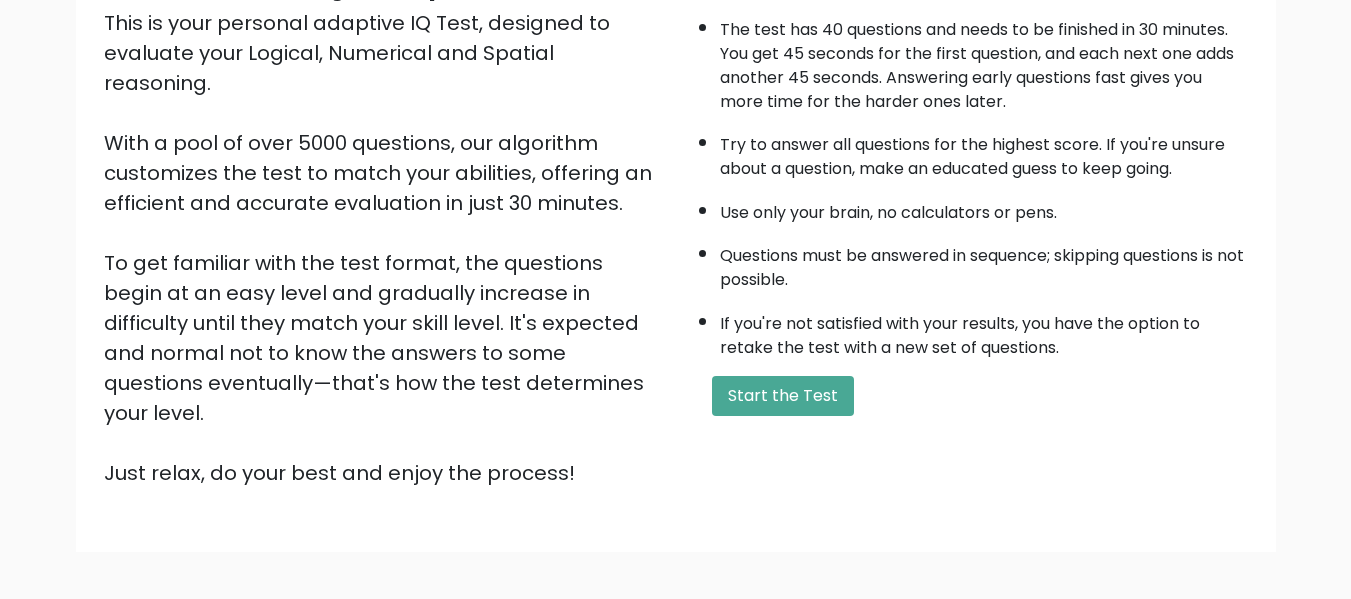 scroll, scrollTop: 300, scrollLeft: 0, axis: vertical 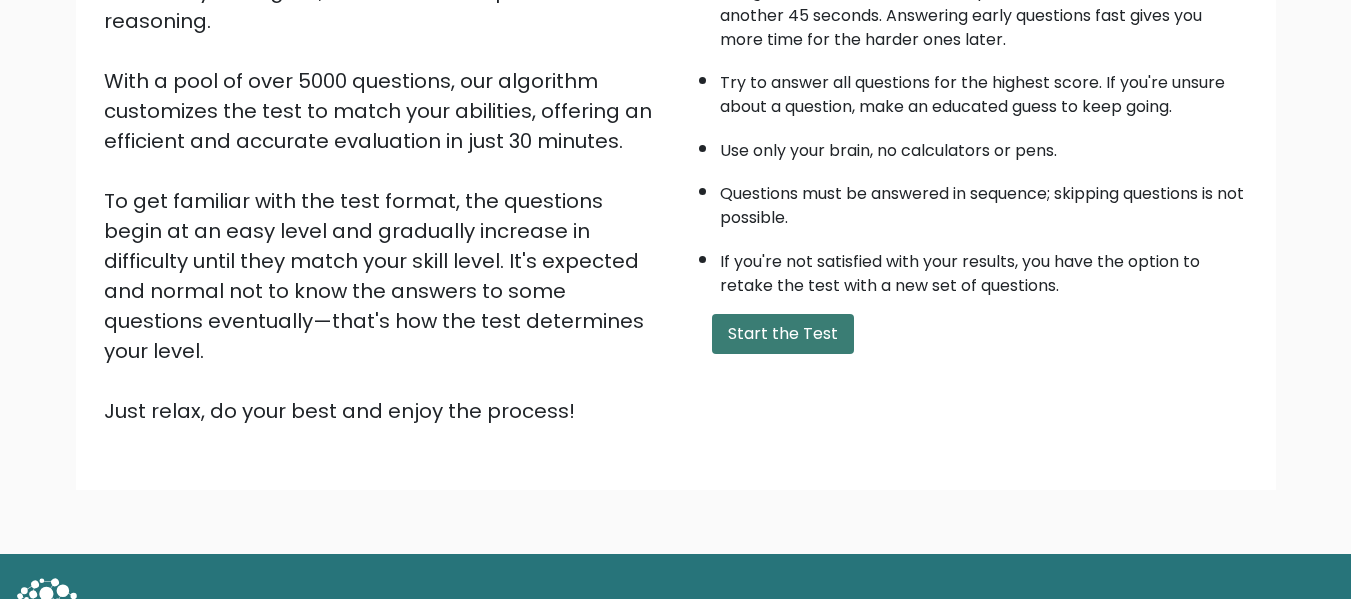 click on "Start the Test" at bounding box center (783, 334) 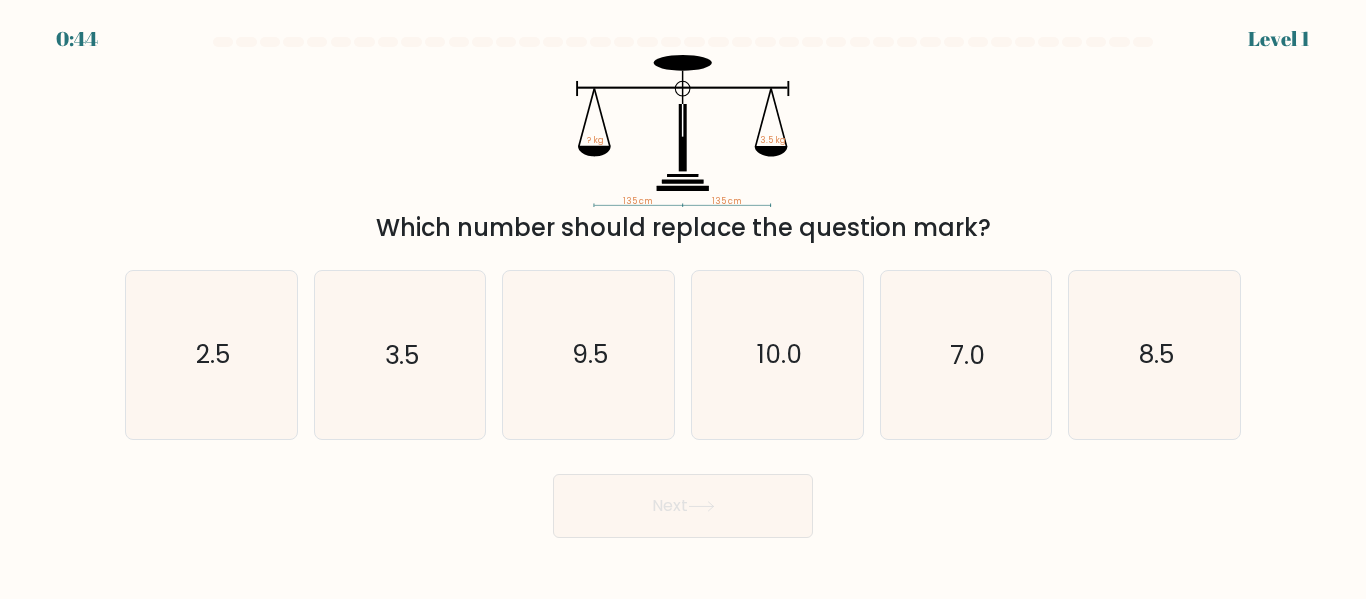 scroll, scrollTop: 0, scrollLeft: 0, axis: both 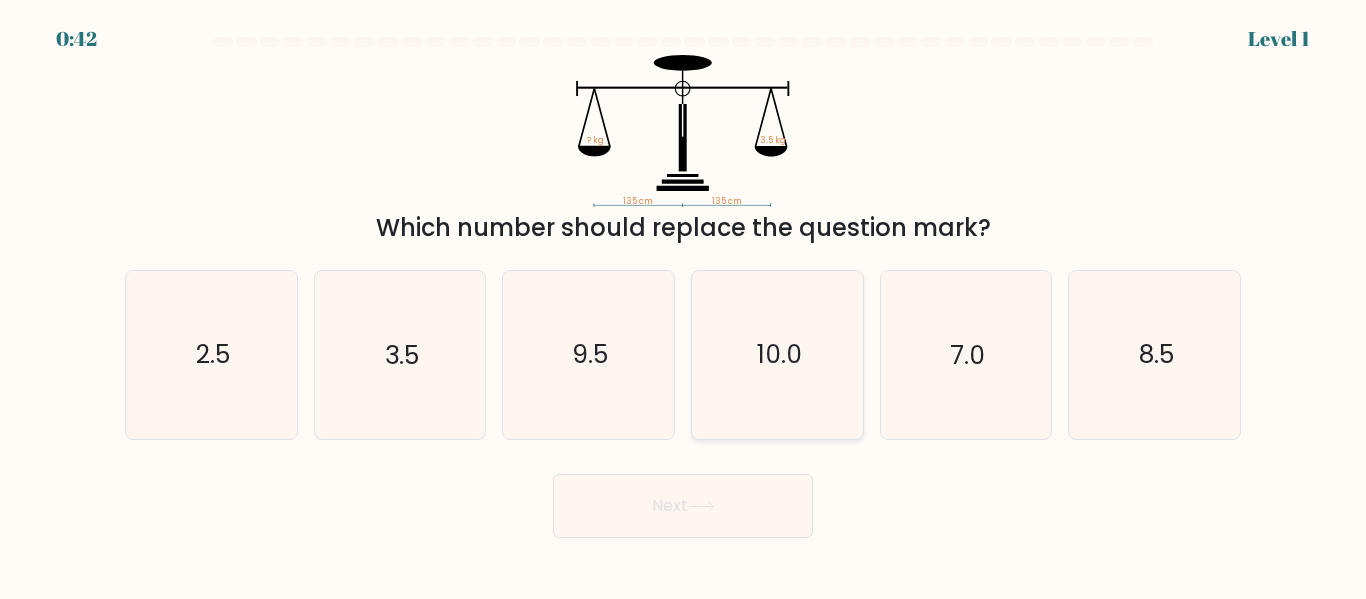 click on "10.0" 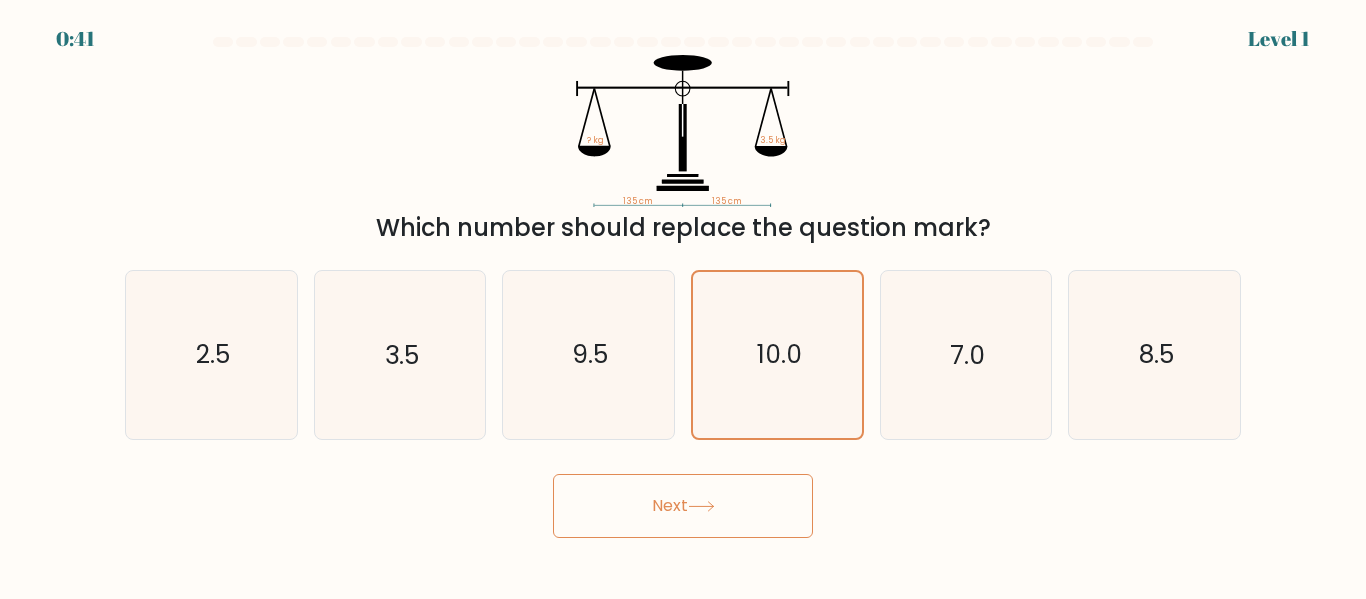 click on "0:41
Level 1" at bounding box center (683, 299) 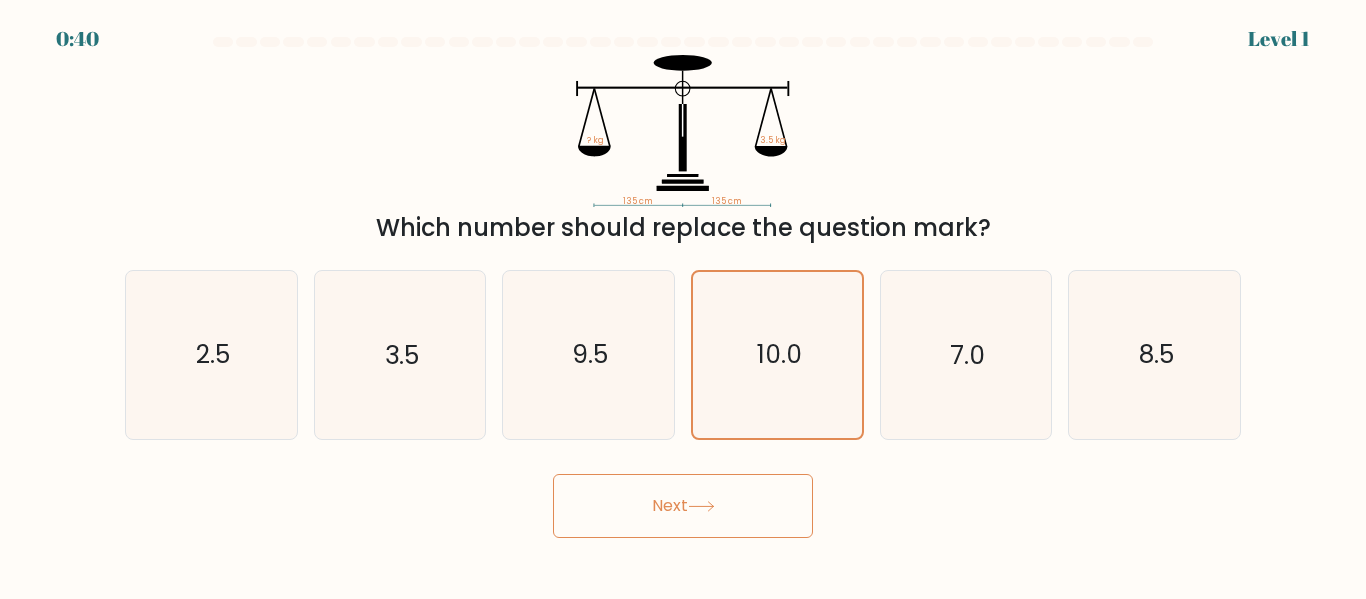 click on "Next" at bounding box center (683, 506) 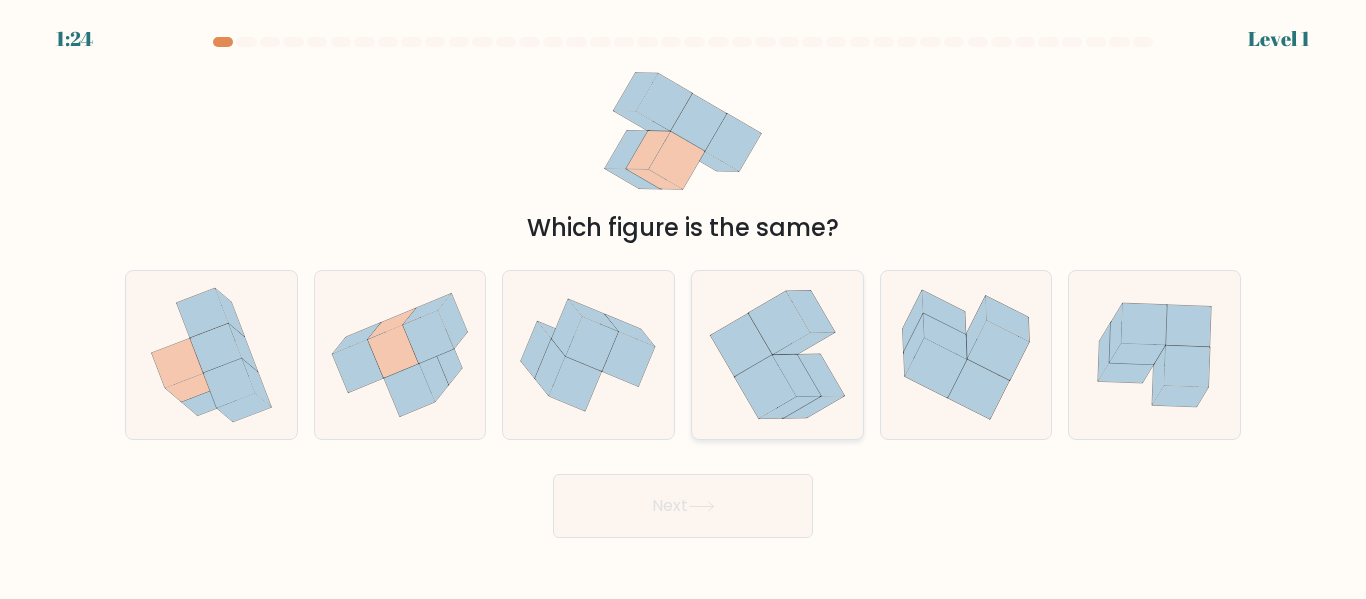 click 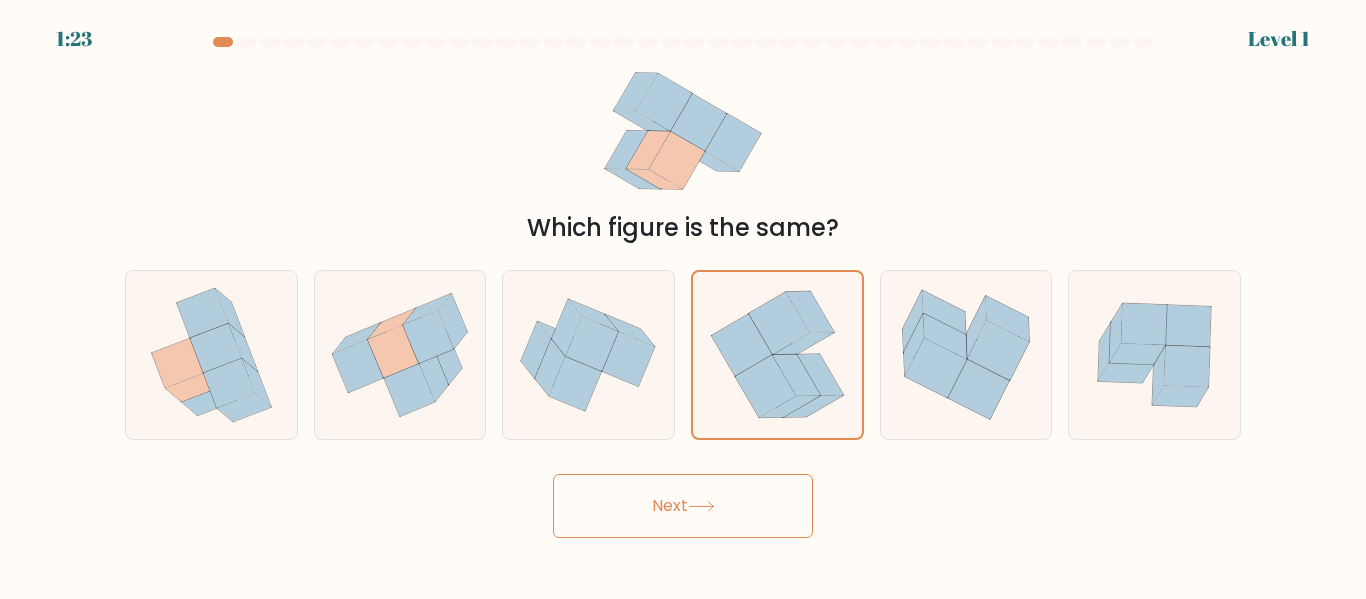 drag, startPoint x: 725, startPoint y: 509, endPoint x: 722, endPoint y: 444, distance: 65.06919 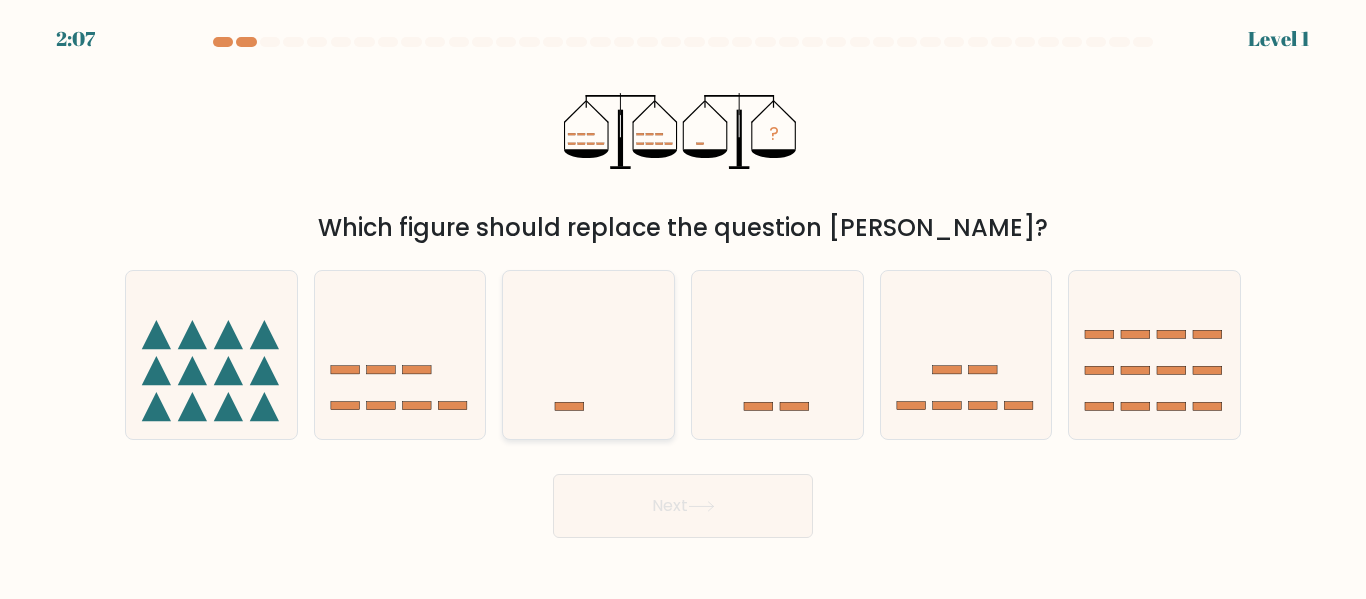 click 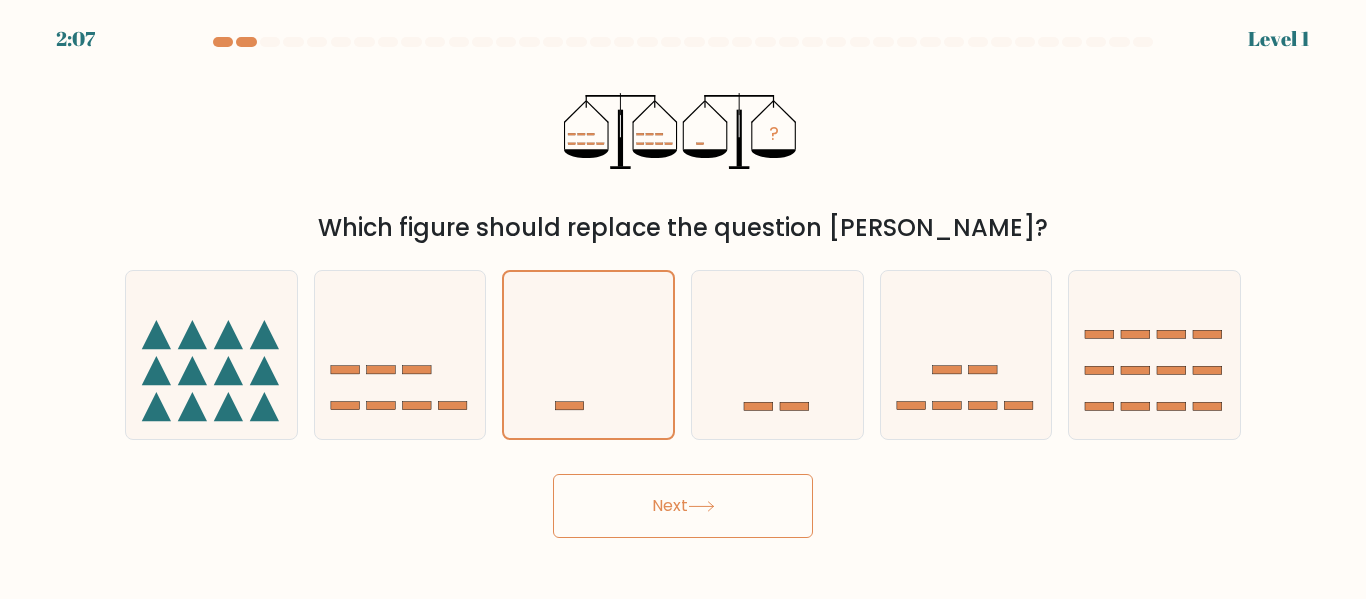 click on "Next" at bounding box center [683, 506] 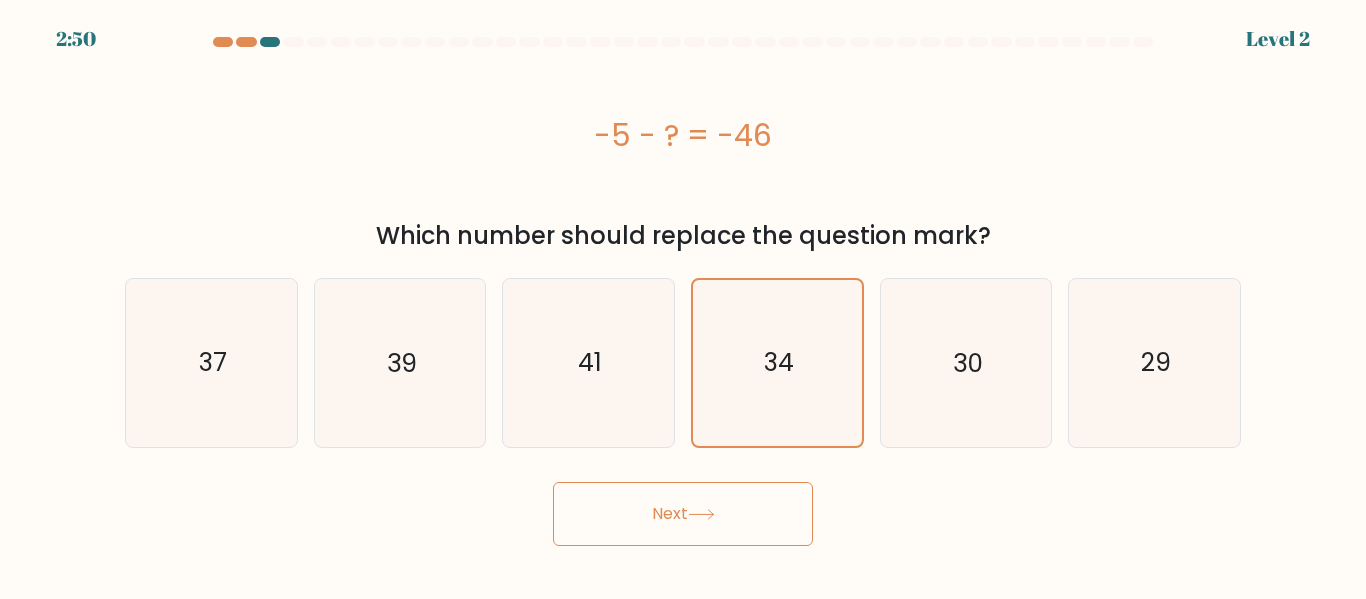 click on "Next" at bounding box center (683, 514) 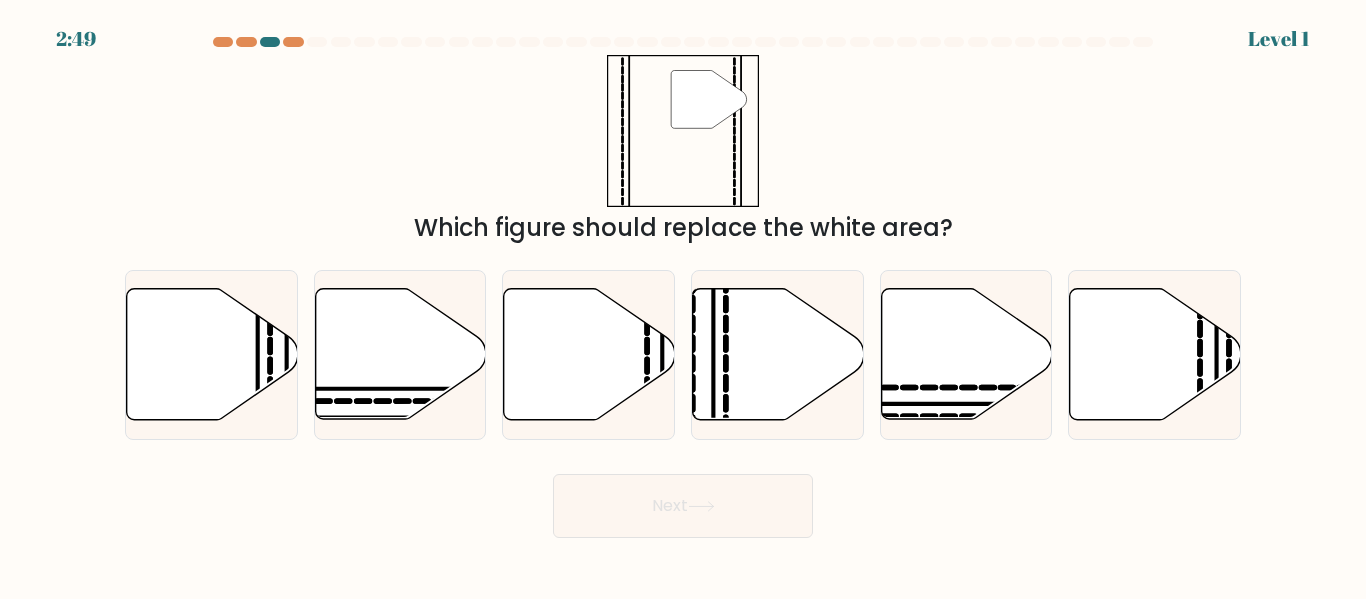 click on "Next" at bounding box center [683, 506] 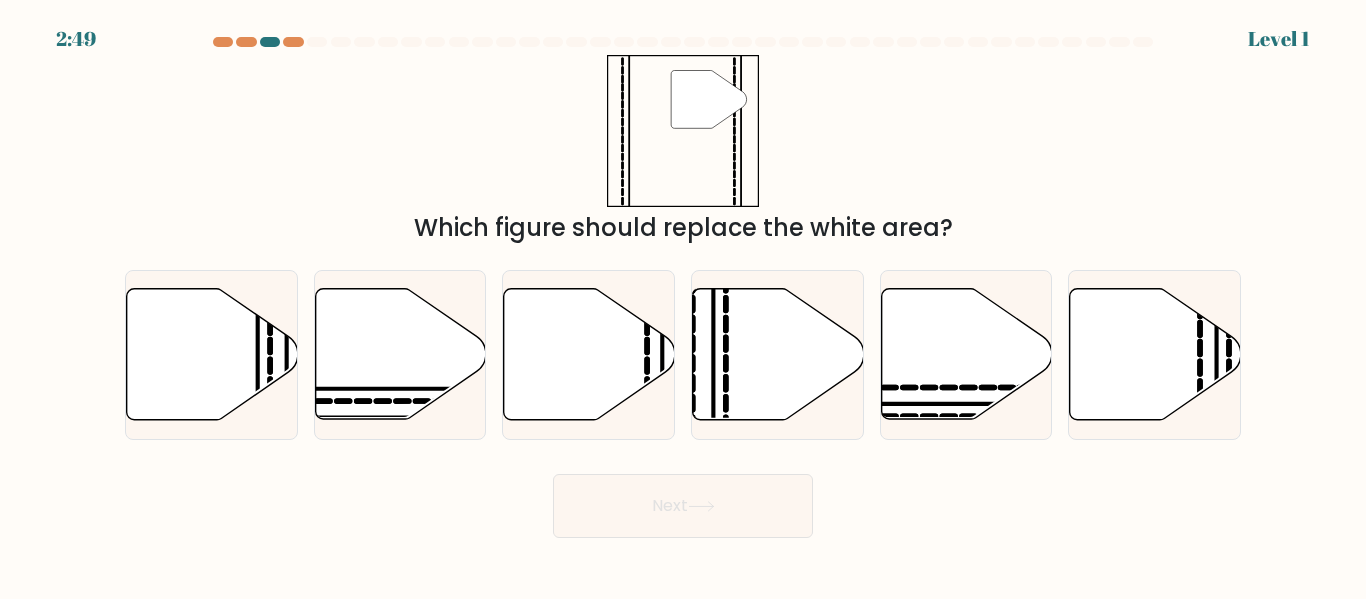 drag, startPoint x: 799, startPoint y: 370, endPoint x: 762, endPoint y: 456, distance: 93.62158 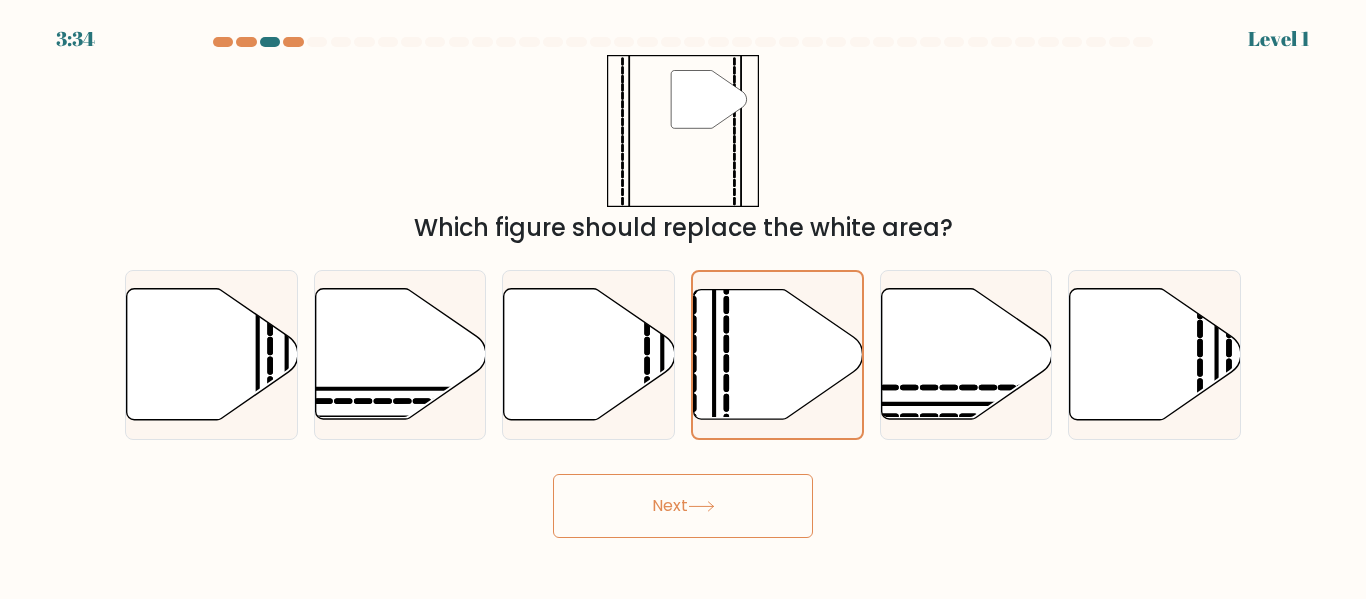 click on "Next" at bounding box center [683, 506] 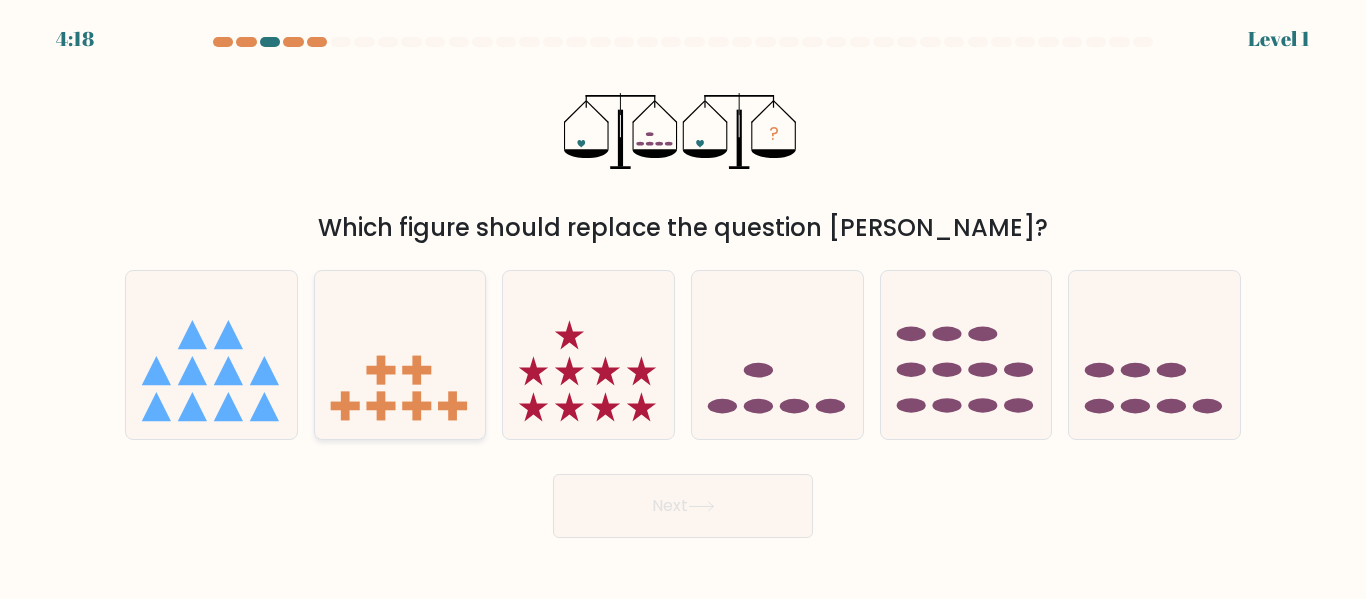 click 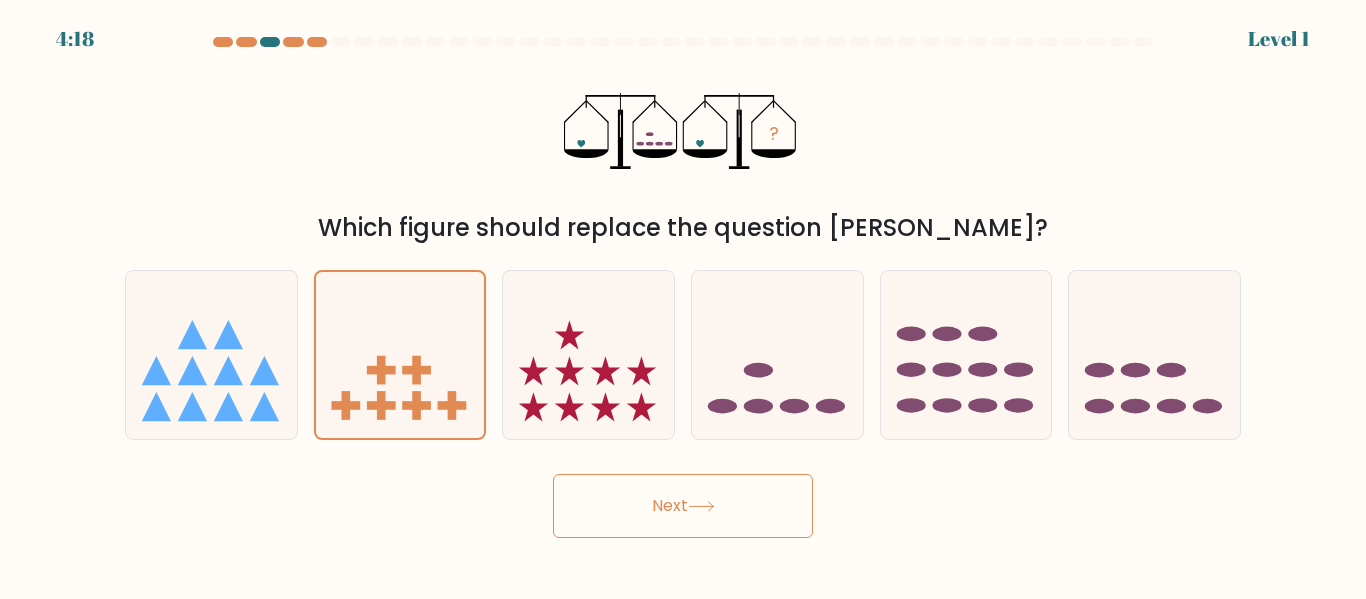 click on "Next" at bounding box center (683, 506) 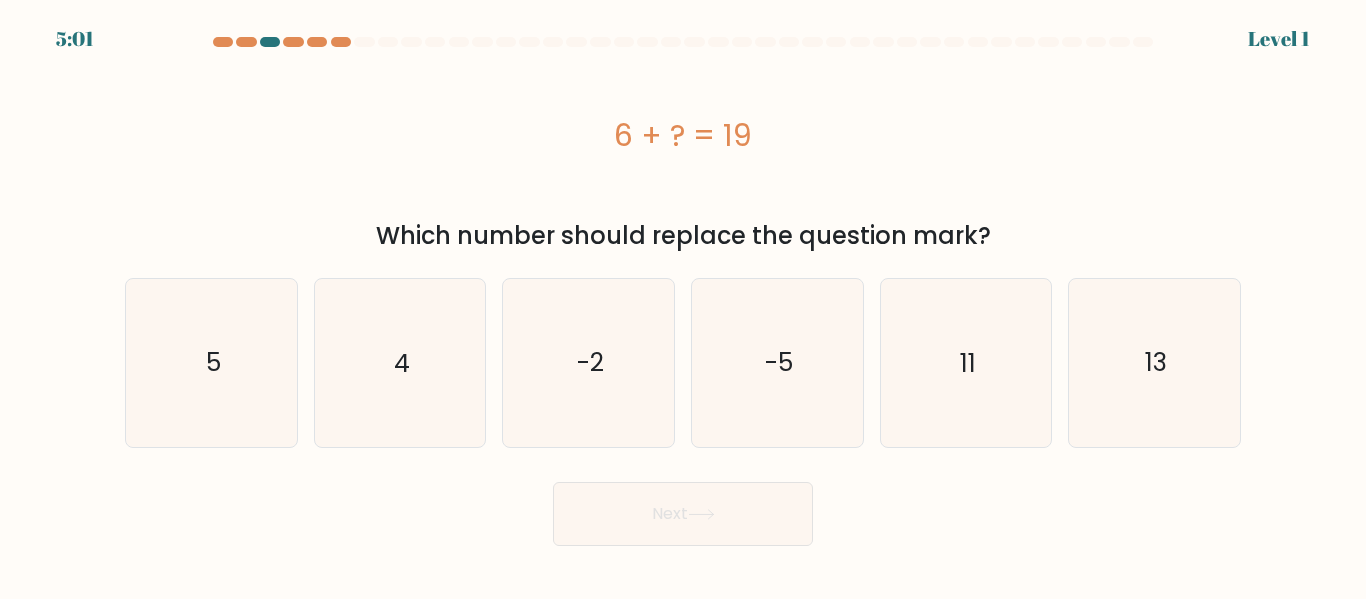 click on "-2" 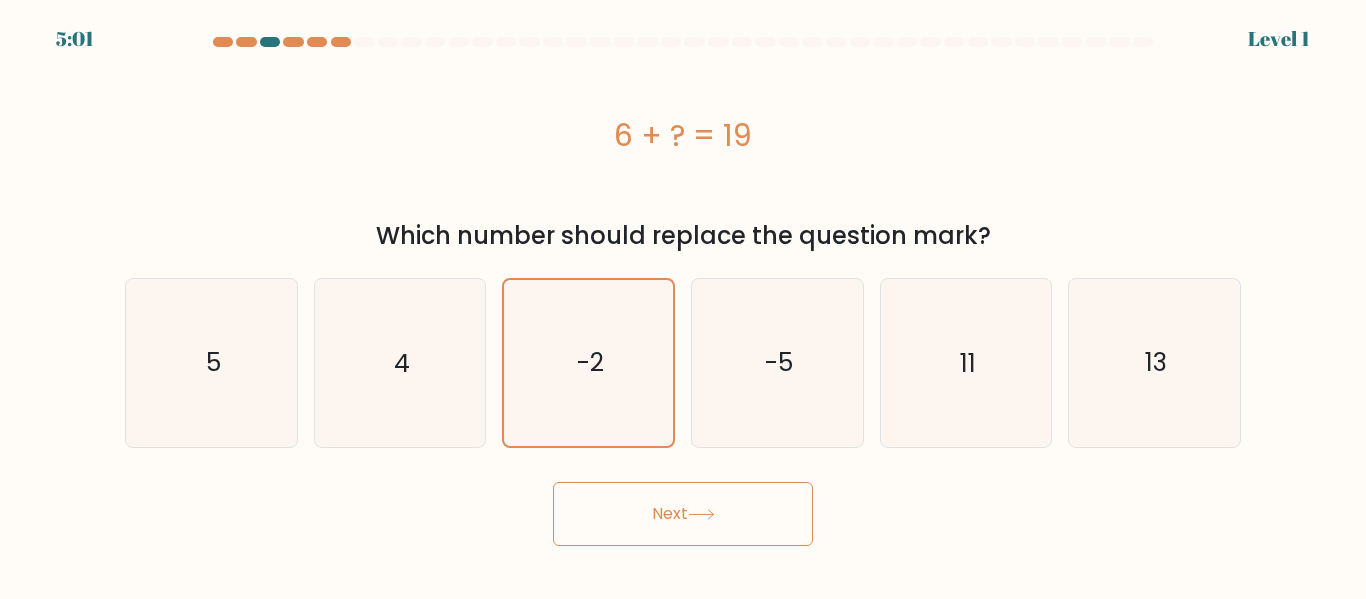 click on "Next" at bounding box center (683, 514) 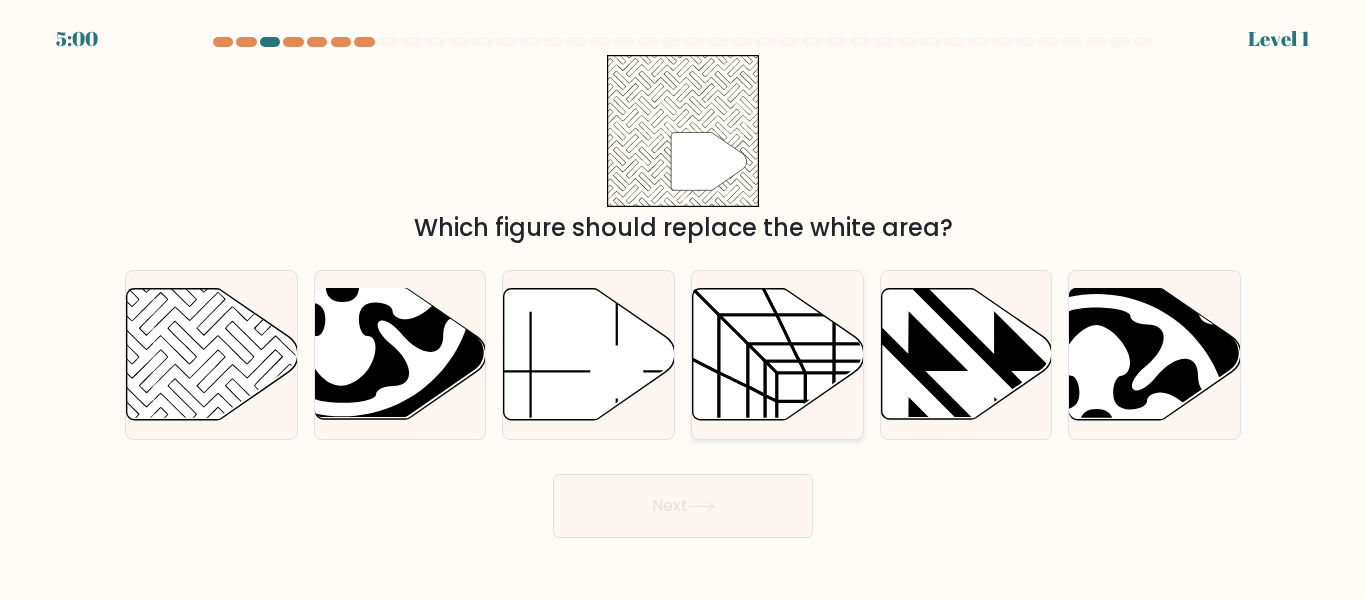 click 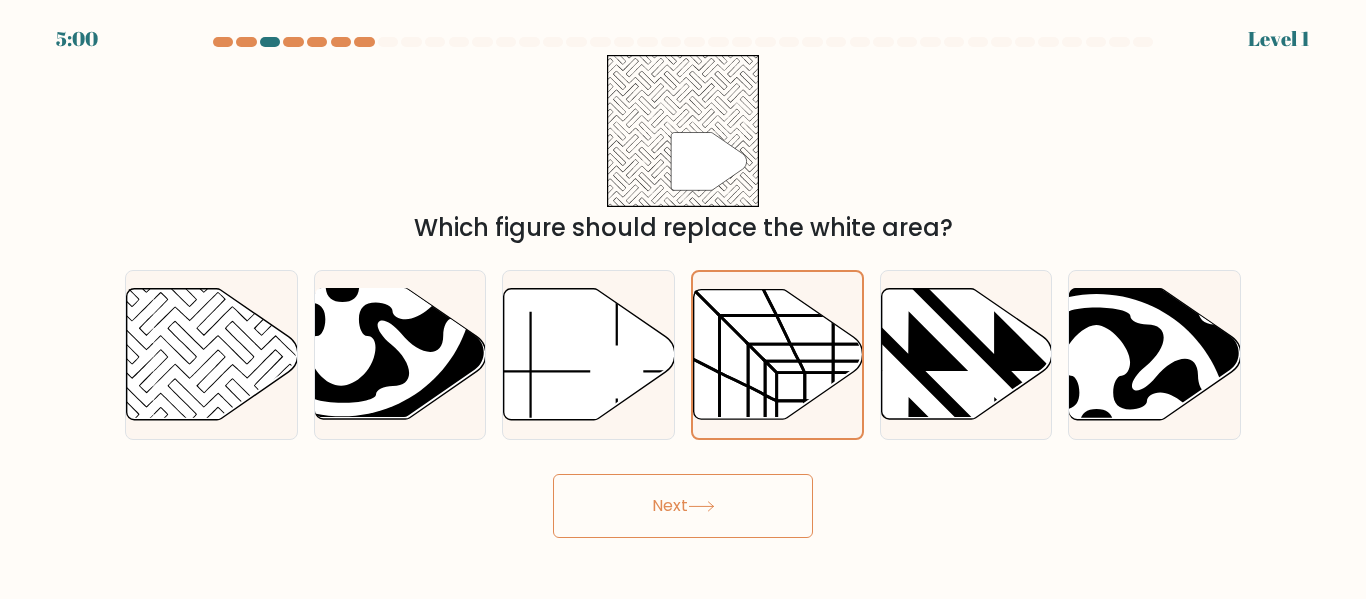click 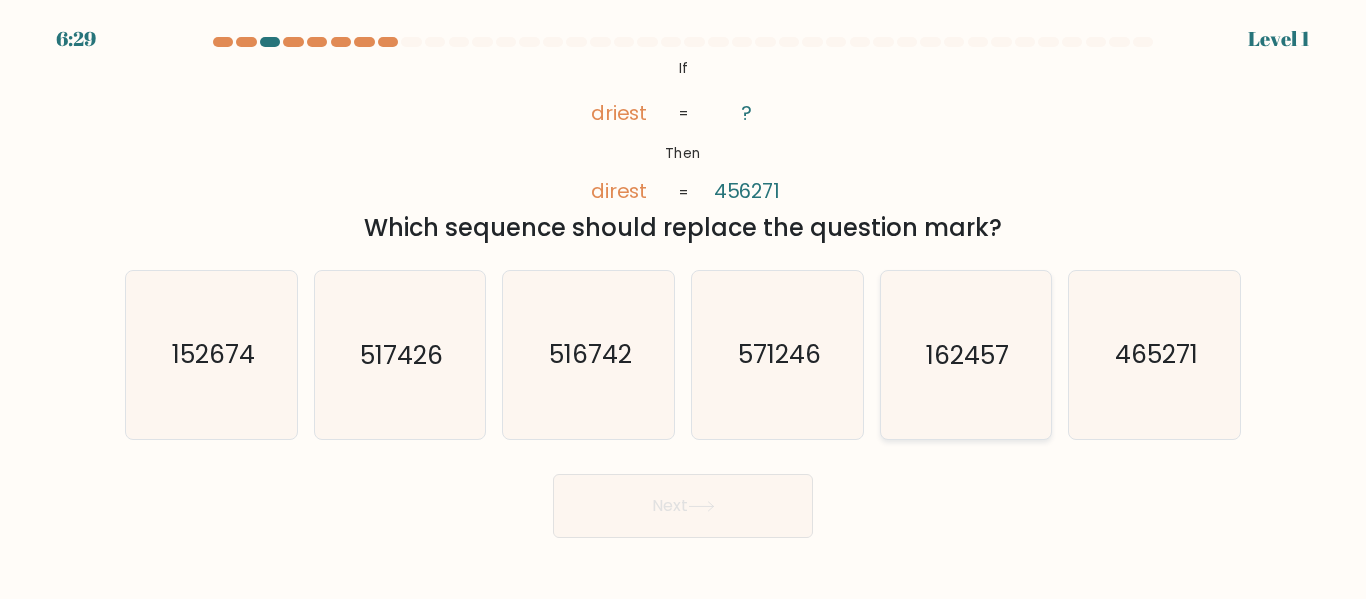 drag, startPoint x: 938, startPoint y: 379, endPoint x: 807, endPoint y: 463, distance: 155.61812 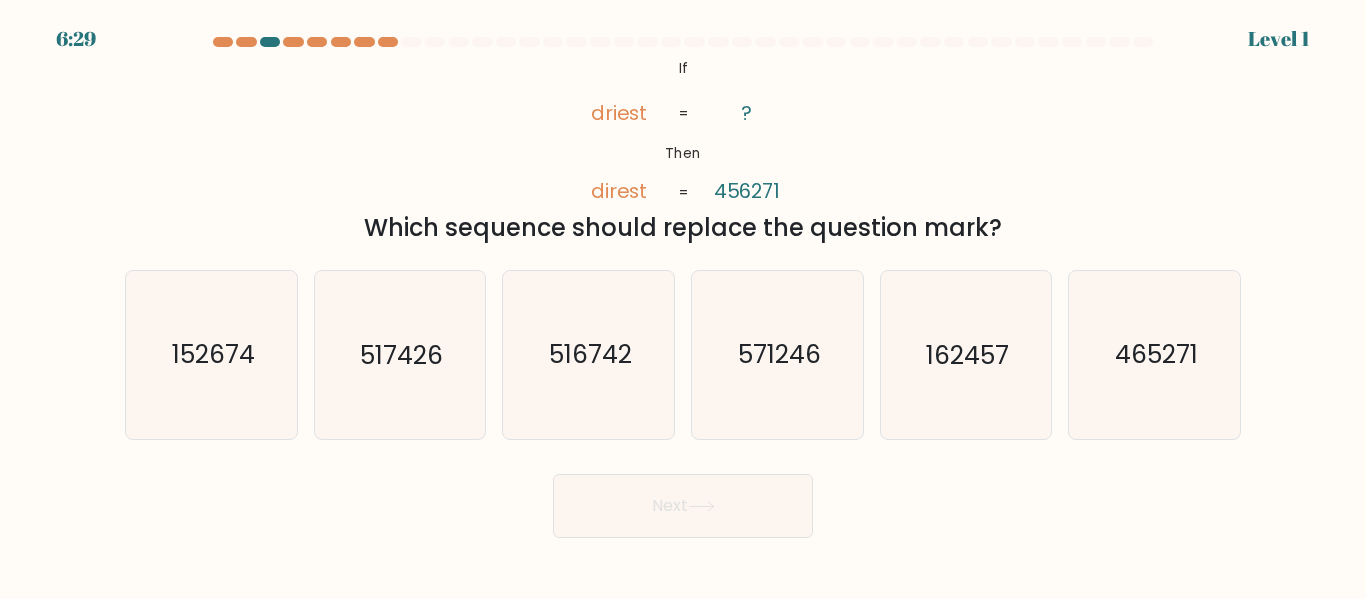 click on "162457" 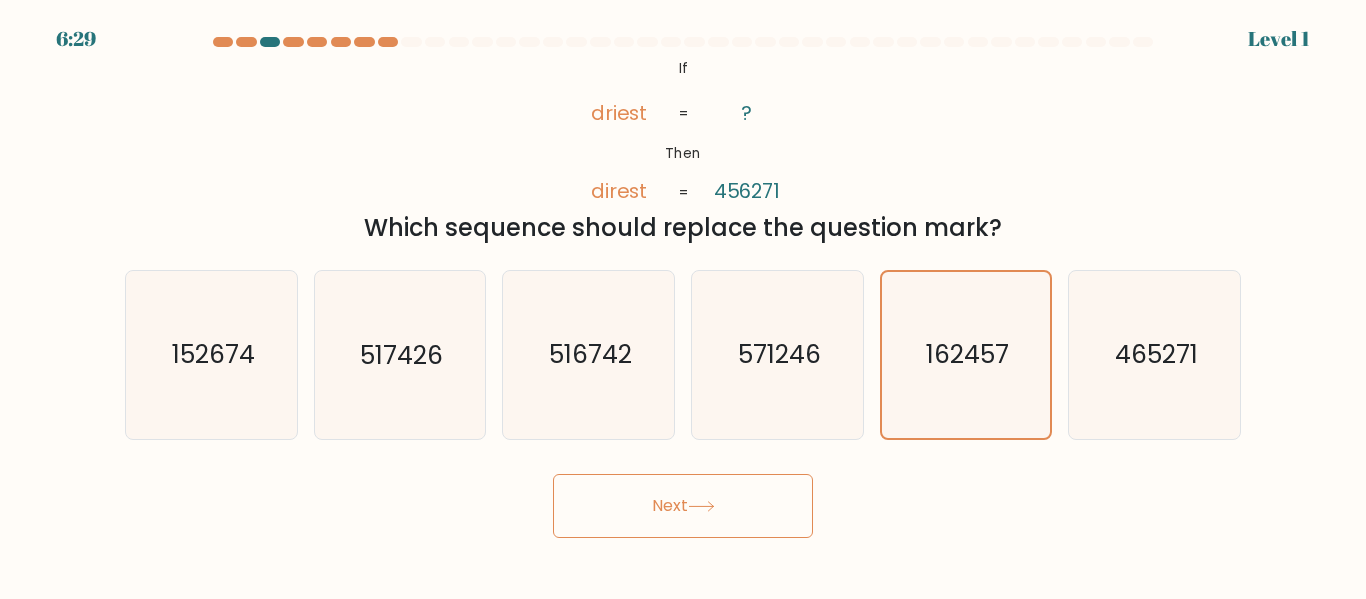 drag, startPoint x: 703, startPoint y: 503, endPoint x: 727, endPoint y: 505, distance: 24.083189 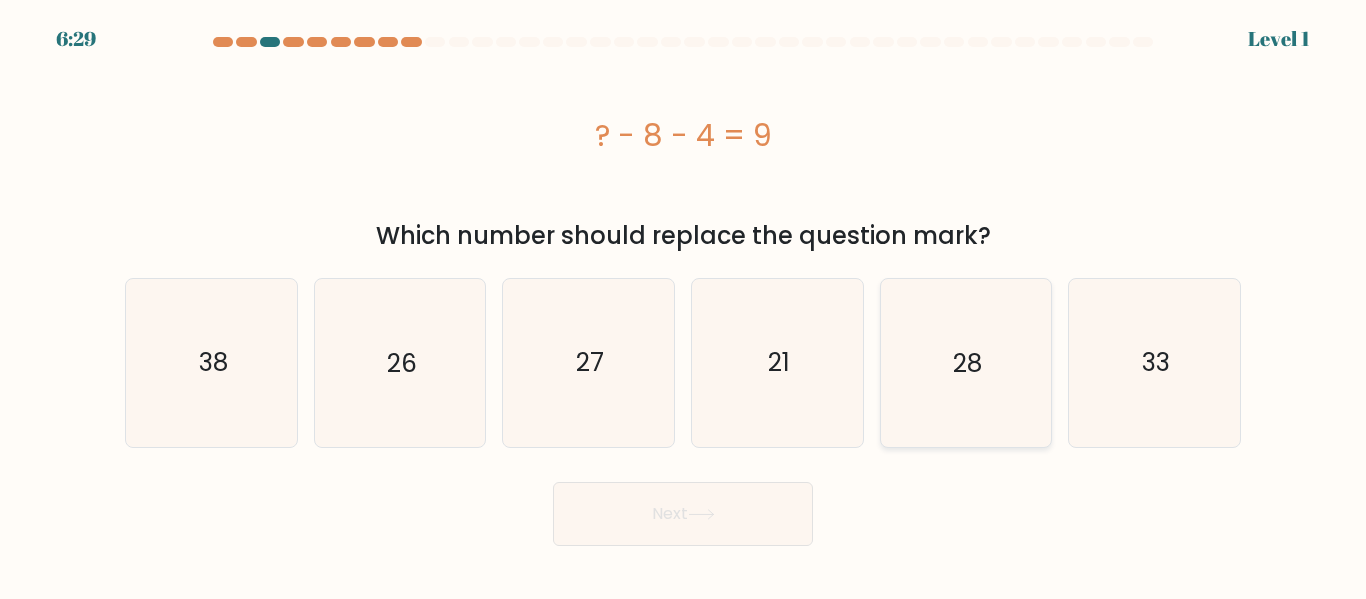 click on "28" 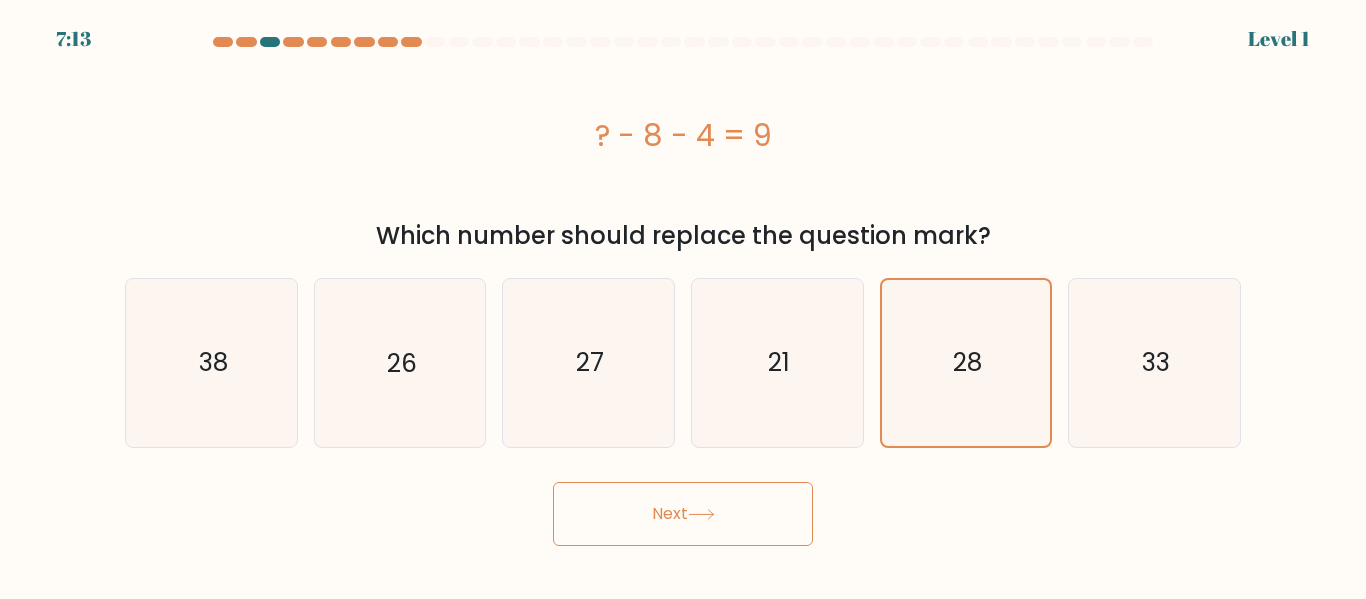 click on "Next" at bounding box center (683, 514) 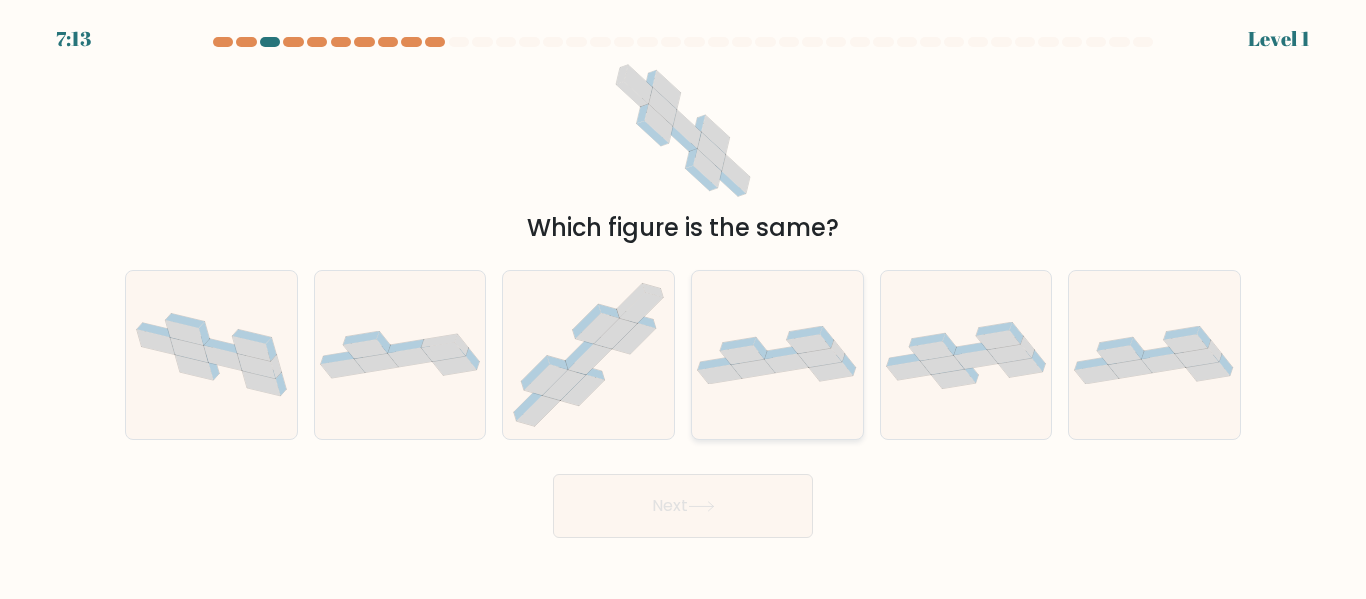 click 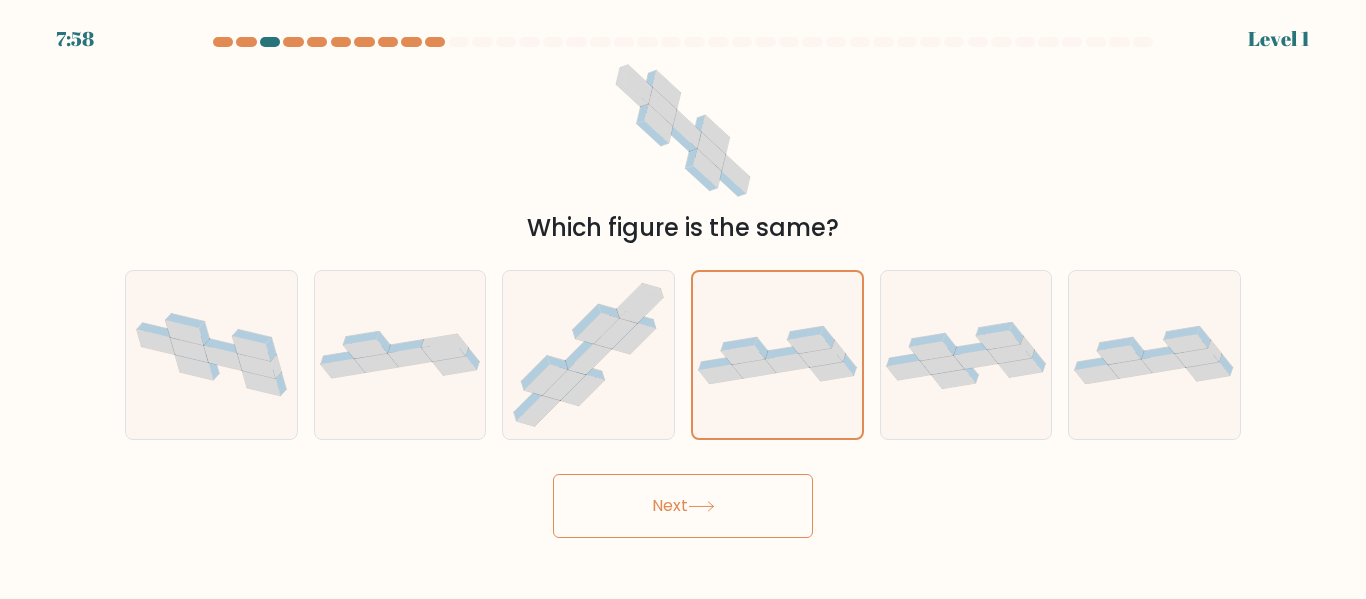 click on "Next" at bounding box center [683, 506] 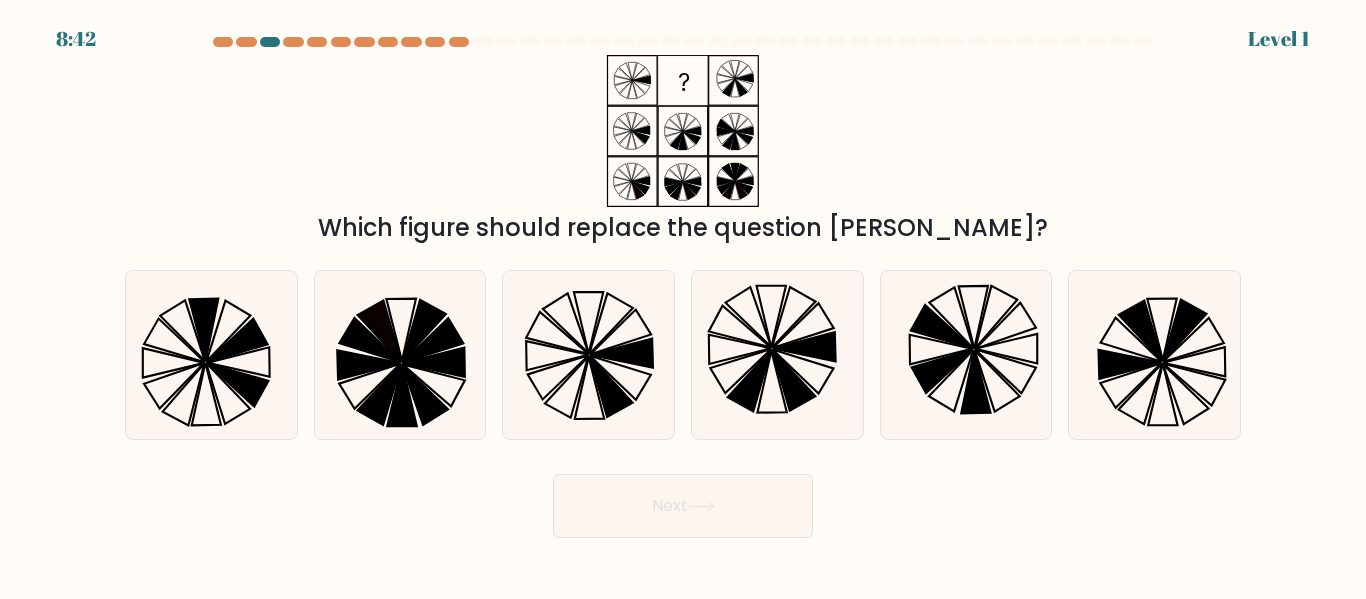 click 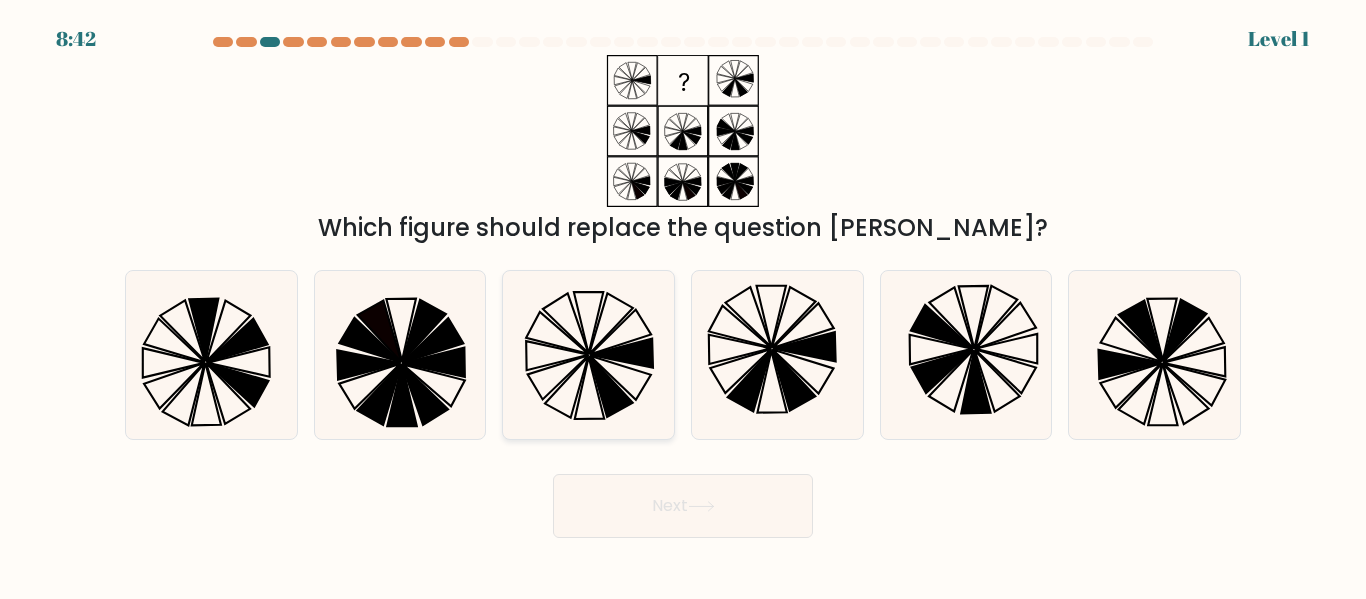 click 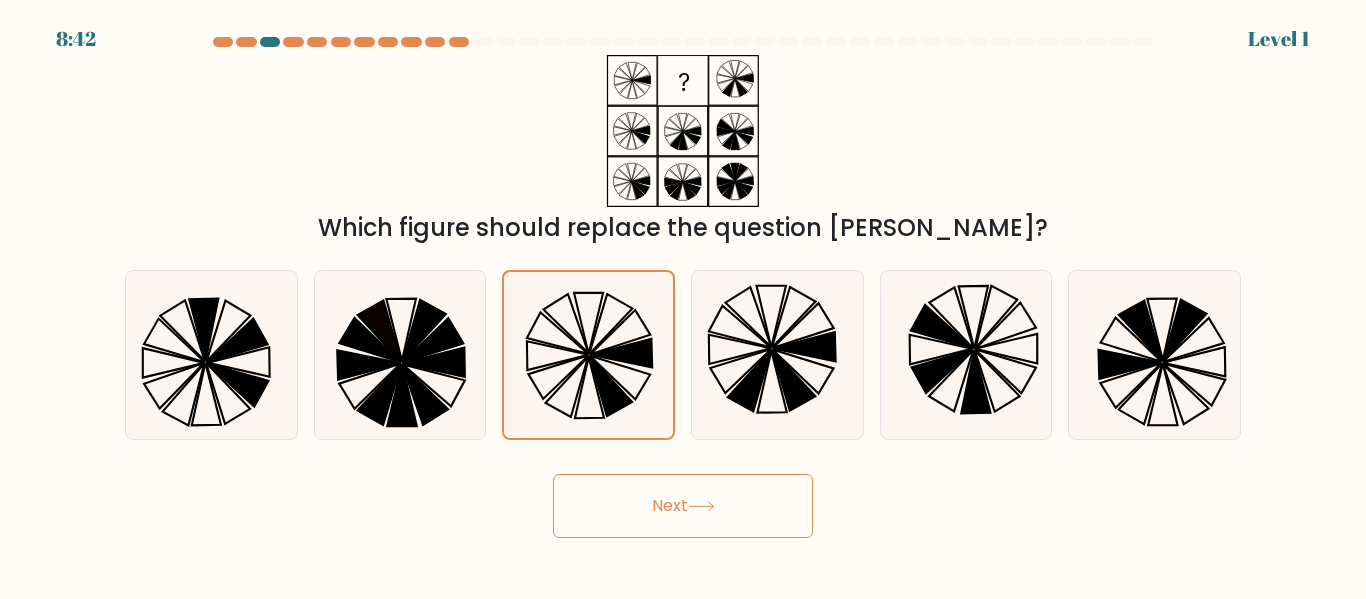click on "Next" at bounding box center [683, 506] 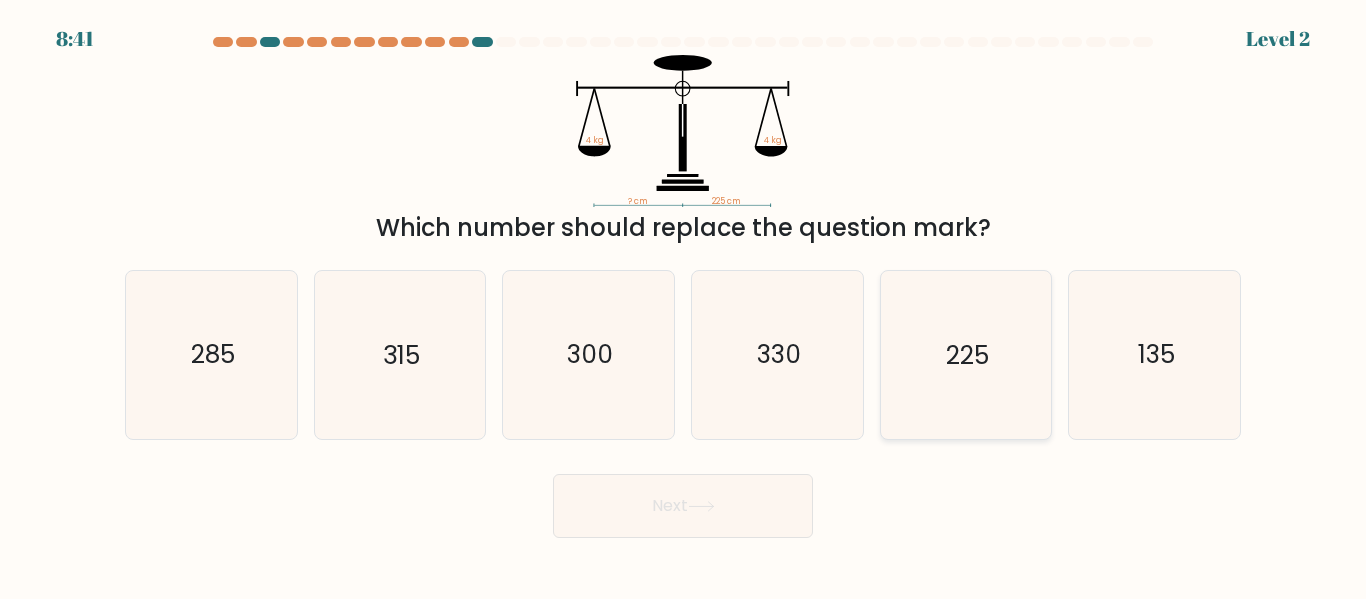 click on "225" 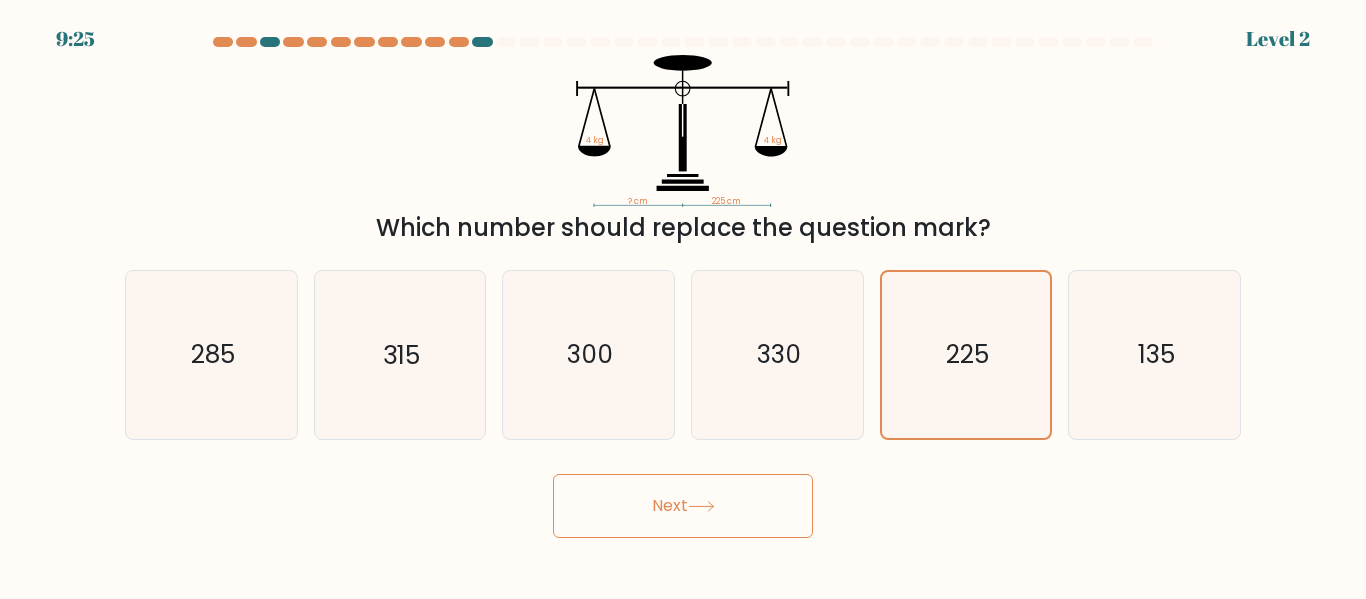 click on "Next" at bounding box center (683, 506) 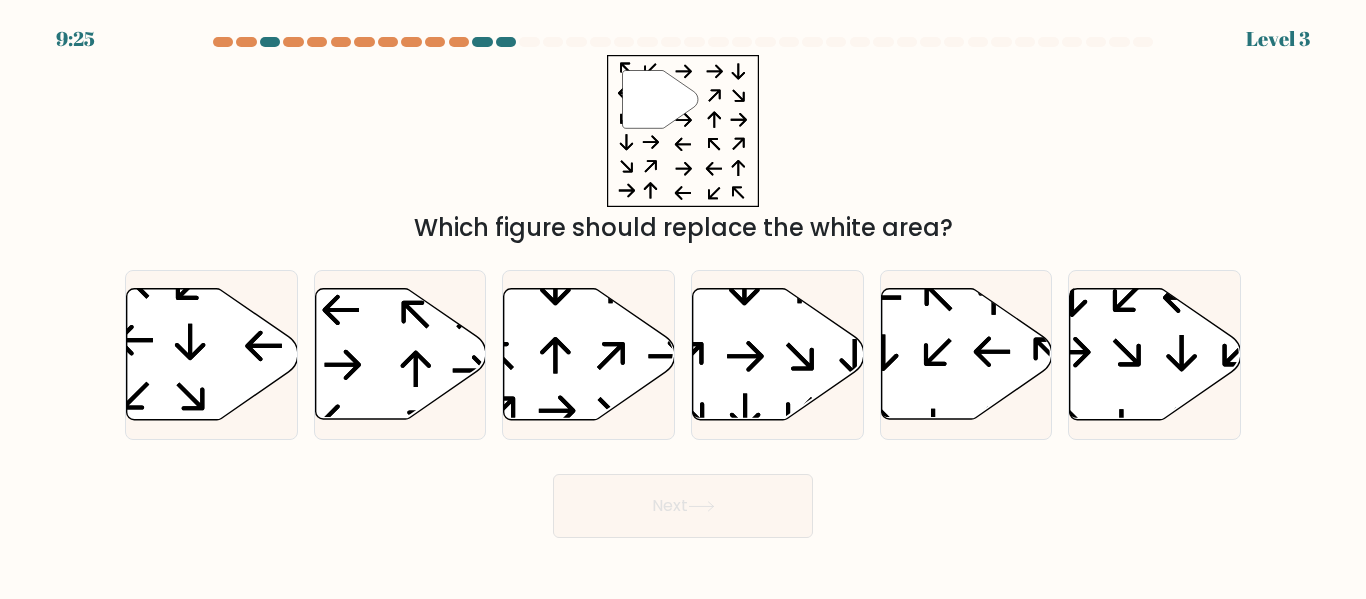 click 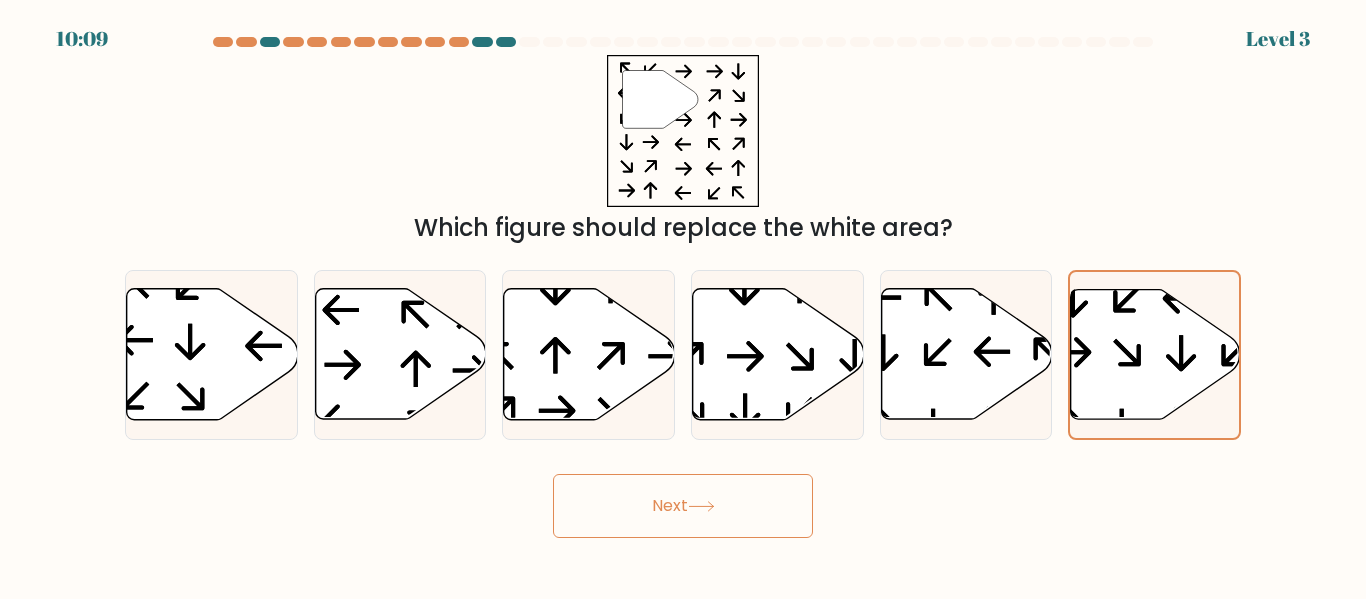 drag, startPoint x: 745, startPoint y: 488, endPoint x: 633, endPoint y: 426, distance: 128.01562 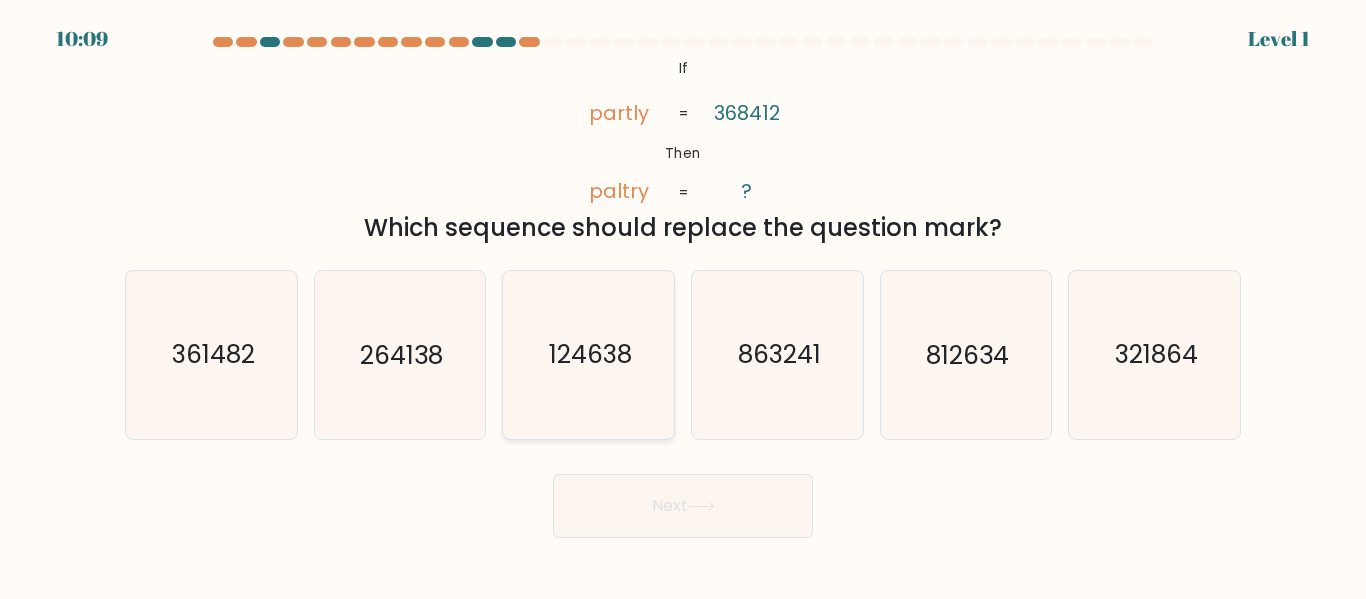 click on "124638" 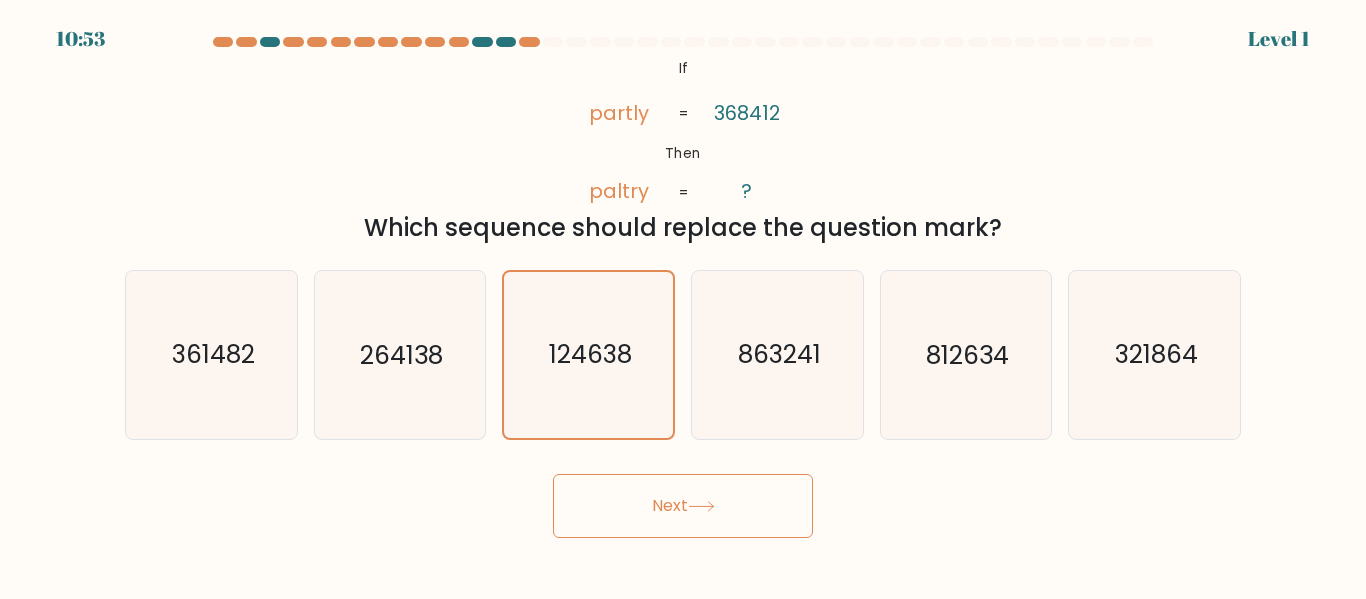 drag, startPoint x: 706, startPoint y: 516, endPoint x: 574, endPoint y: 453, distance: 146.26346 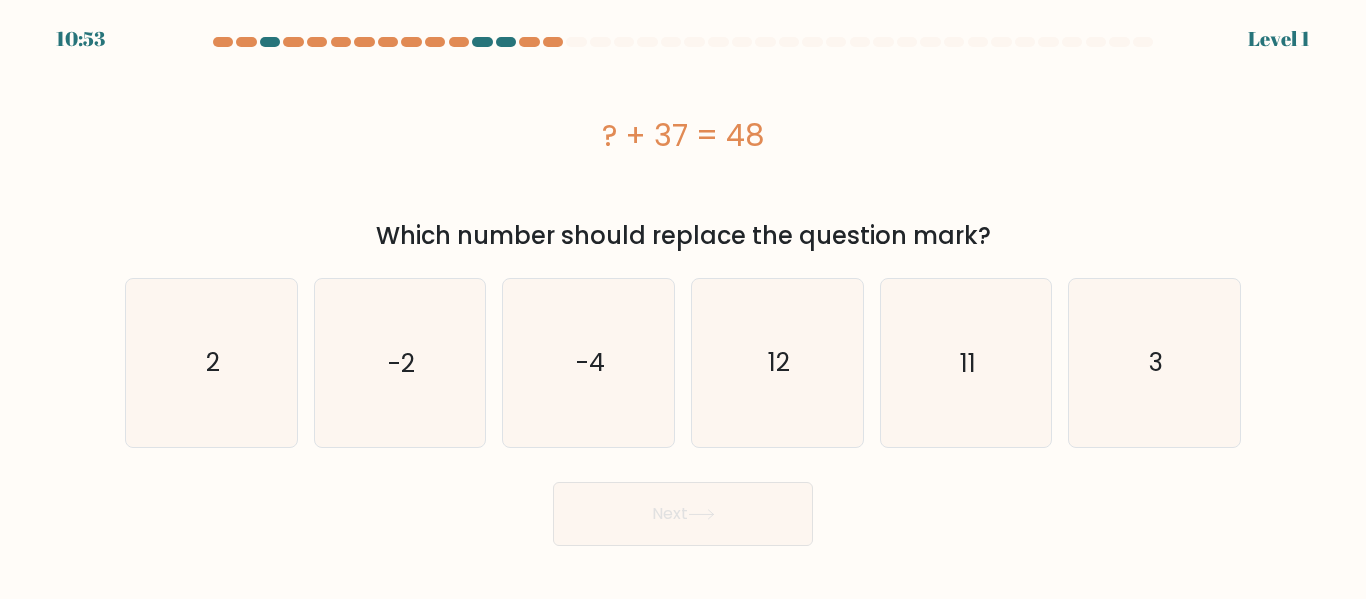 click on "-2" 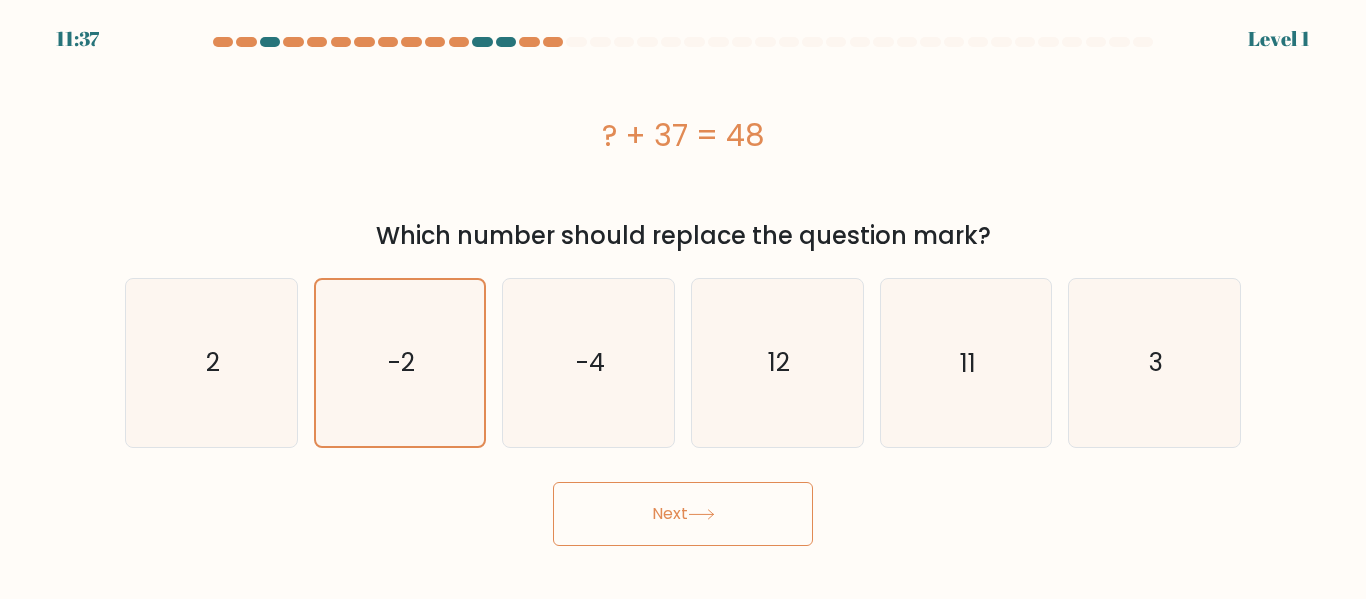 drag, startPoint x: 740, startPoint y: 500, endPoint x: 607, endPoint y: 452, distance: 141.3966 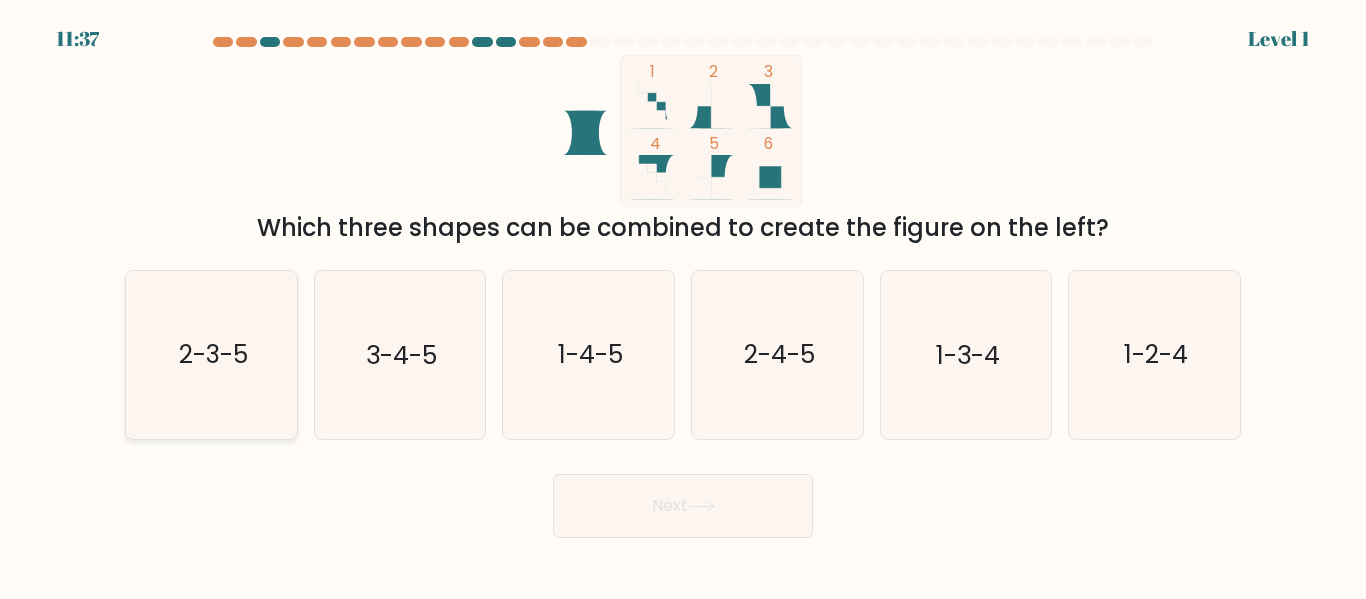 drag, startPoint x: 240, startPoint y: 319, endPoint x: 262, endPoint y: 334, distance: 26.627054 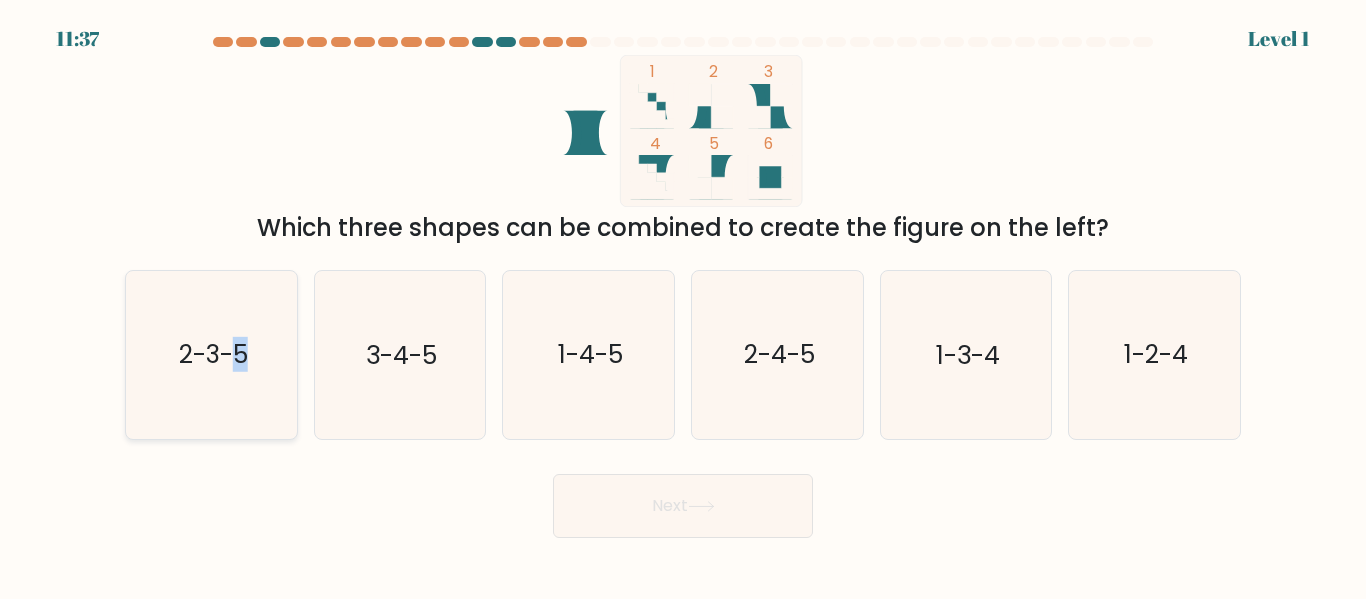 click on "2-3-5" 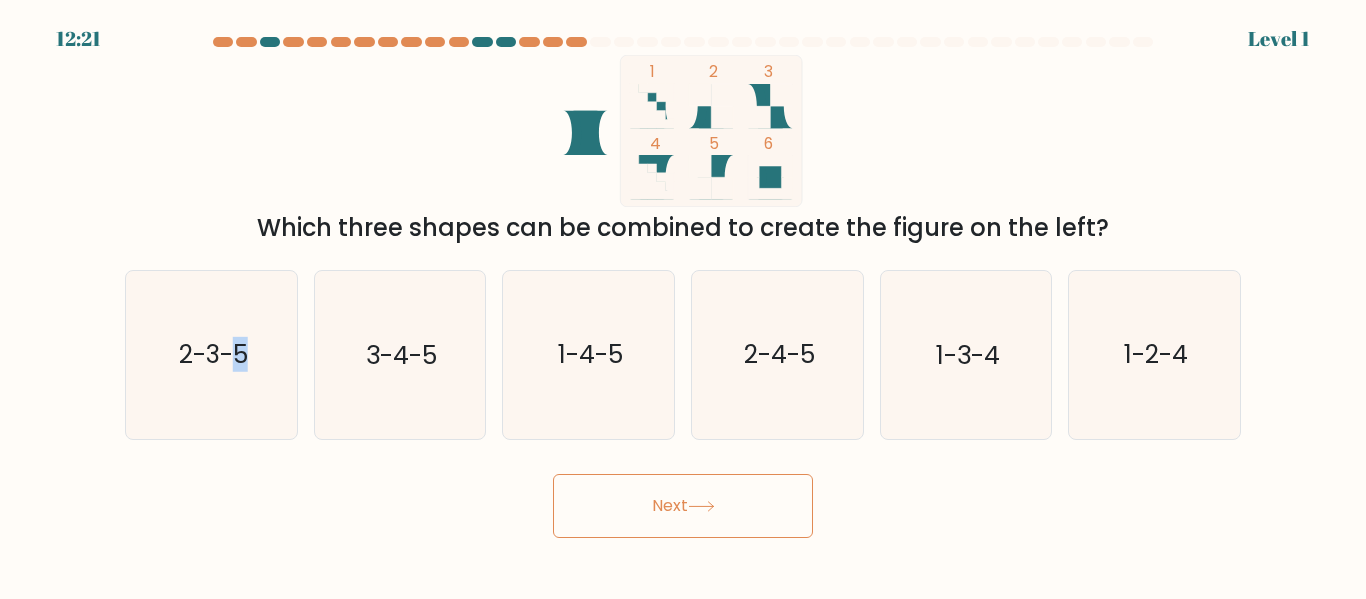 click on "Next" at bounding box center [683, 506] 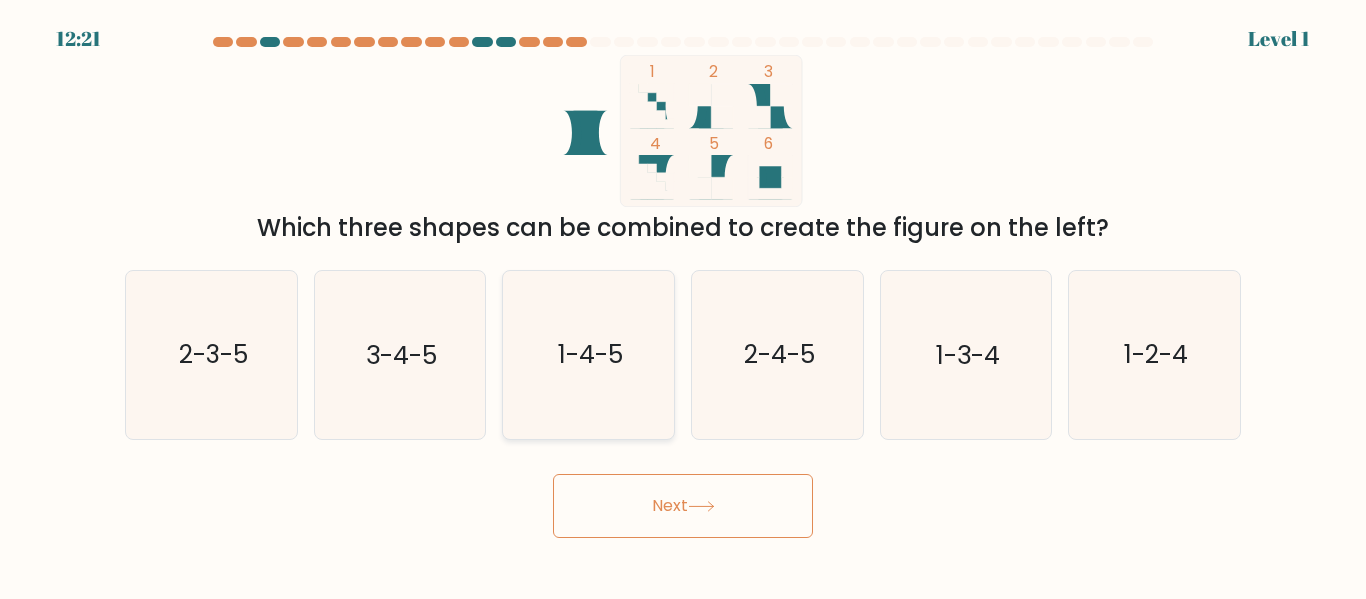 click on "1-4-5" 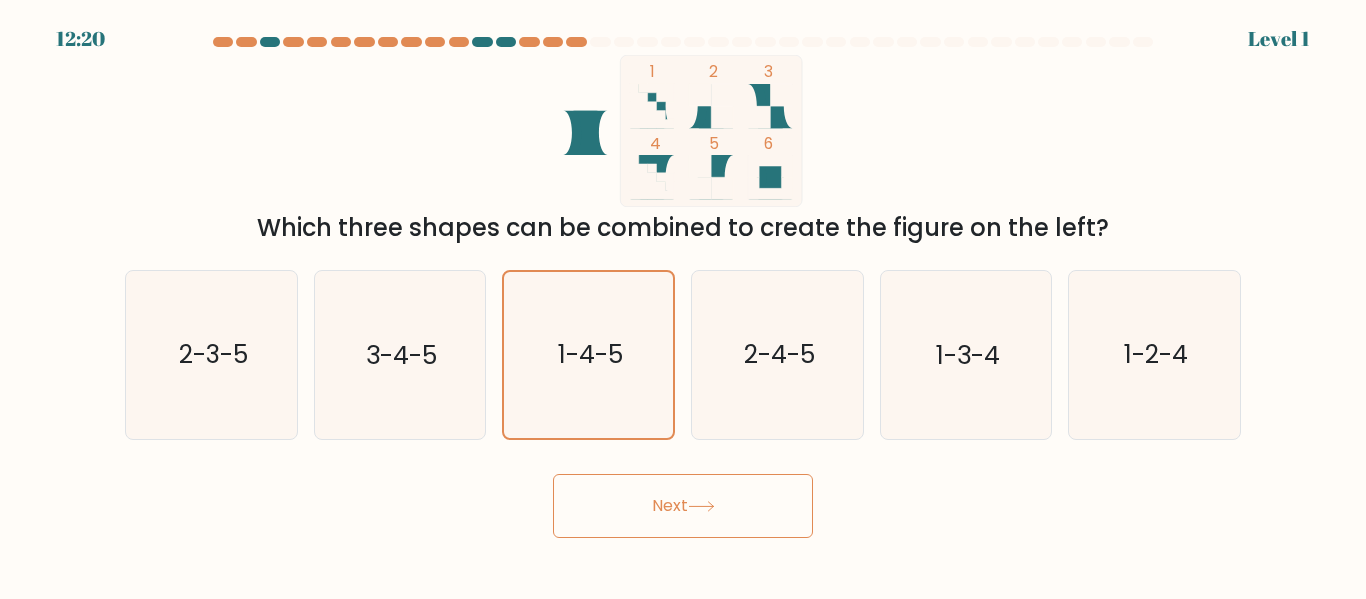 click on "Next" at bounding box center (683, 506) 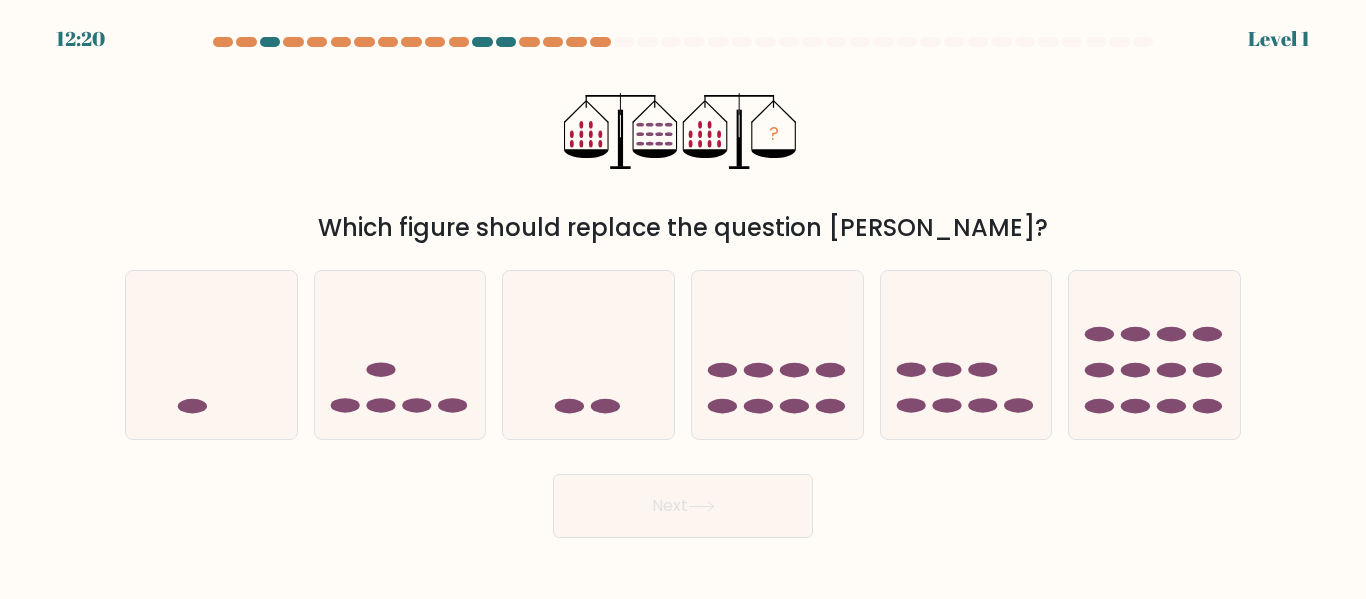click 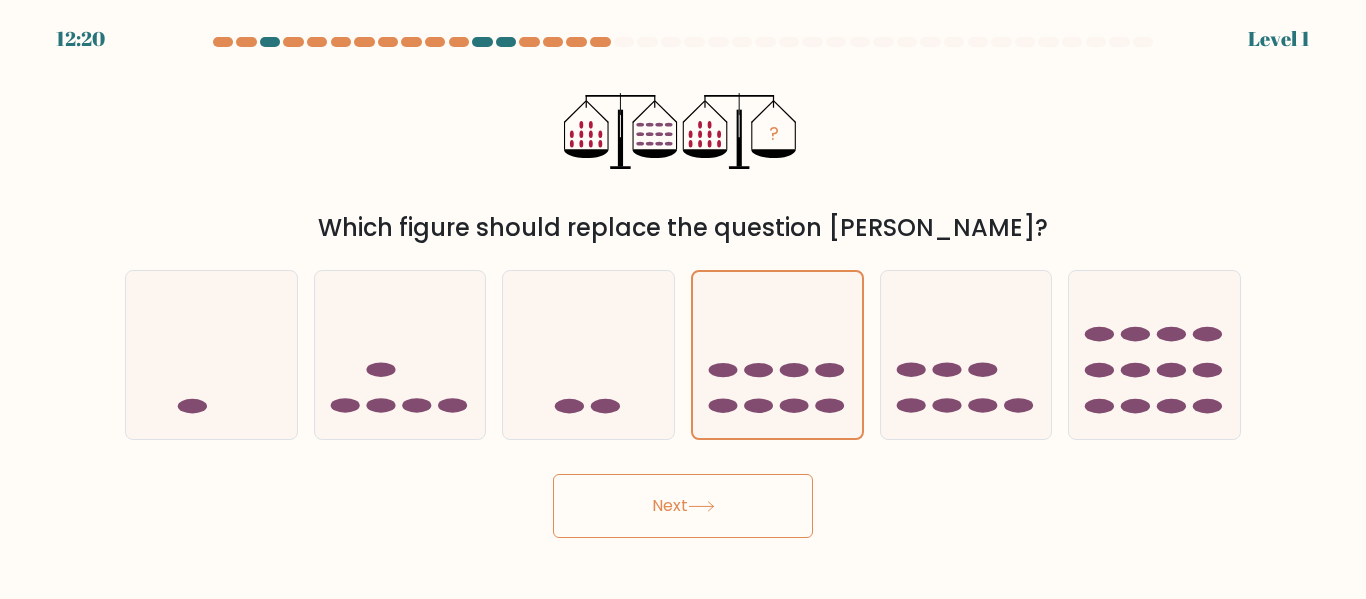 click on "Next" at bounding box center (683, 506) 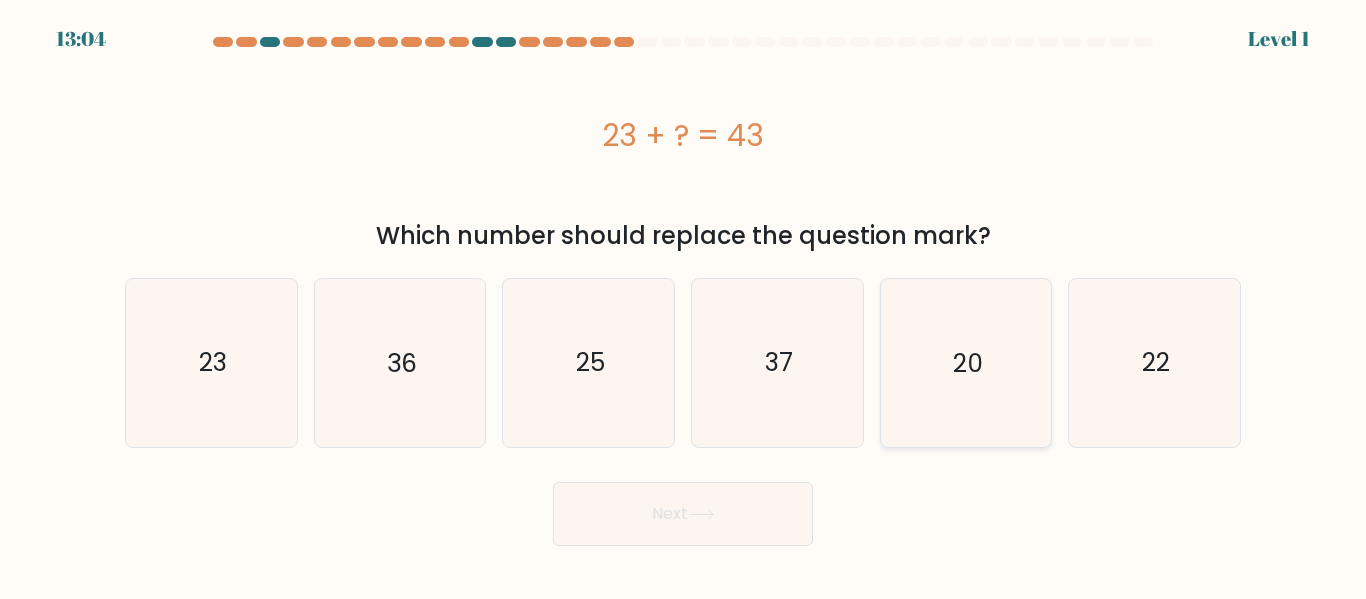 click on "20" 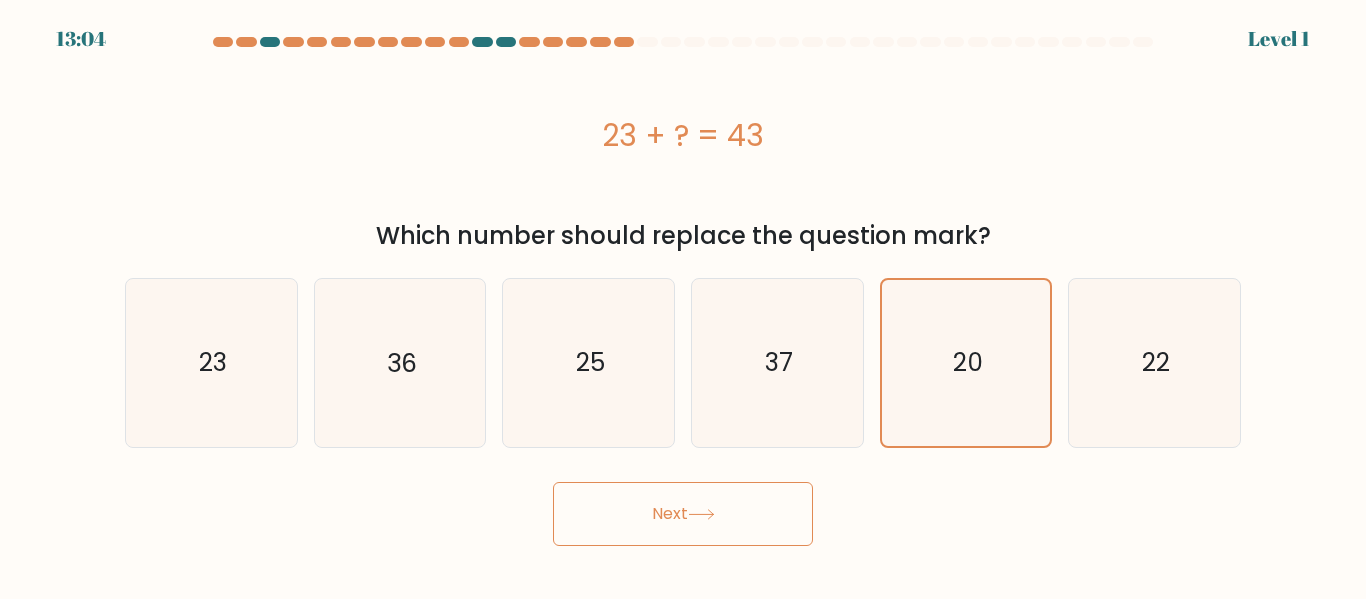 drag, startPoint x: 726, startPoint y: 529, endPoint x: 755, endPoint y: 524, distance: 29.427877 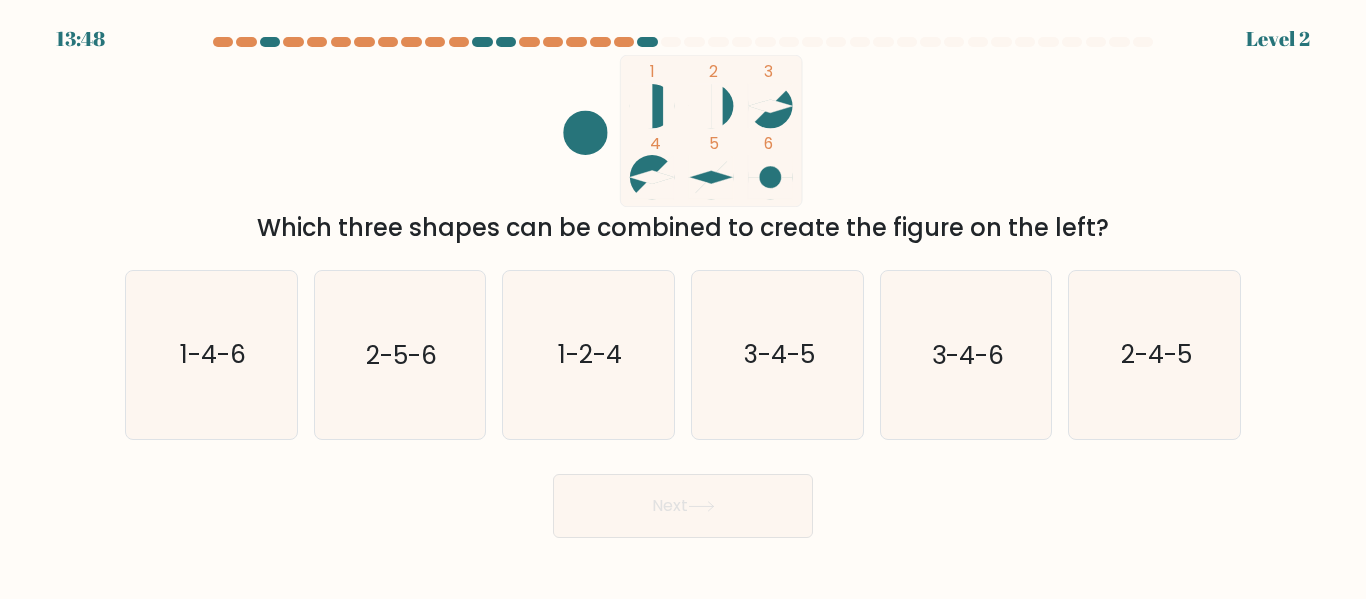 click on "2-4-5" 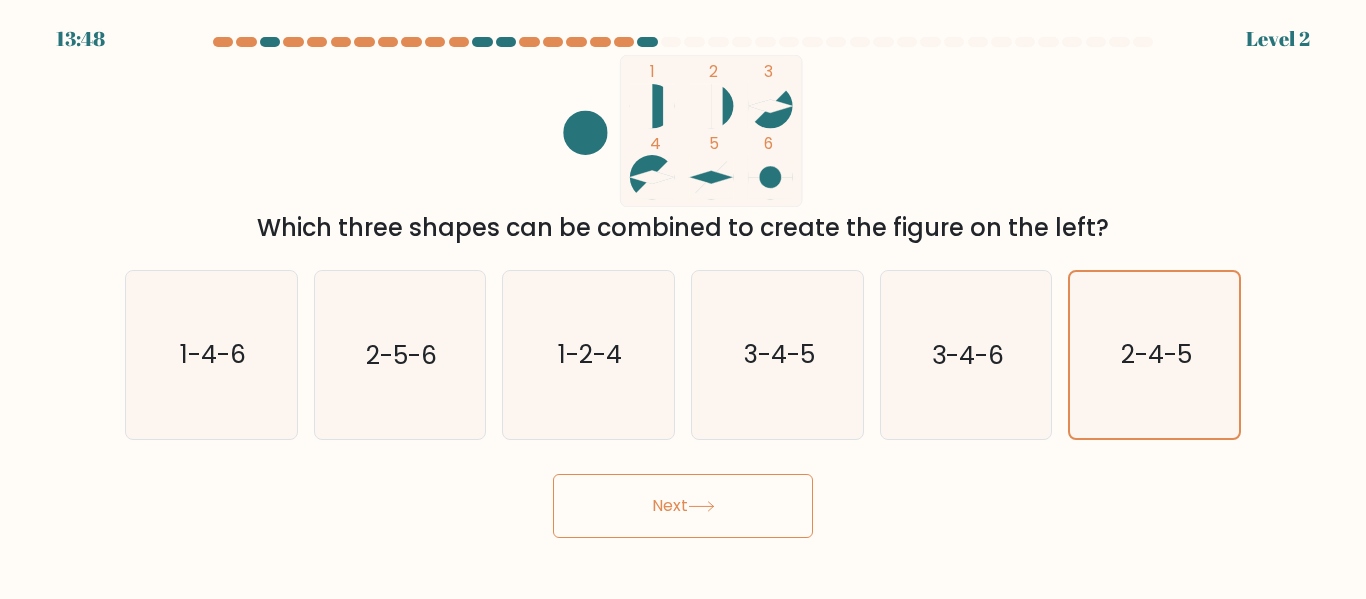 click on "Next" at bounding box center (683, 506) 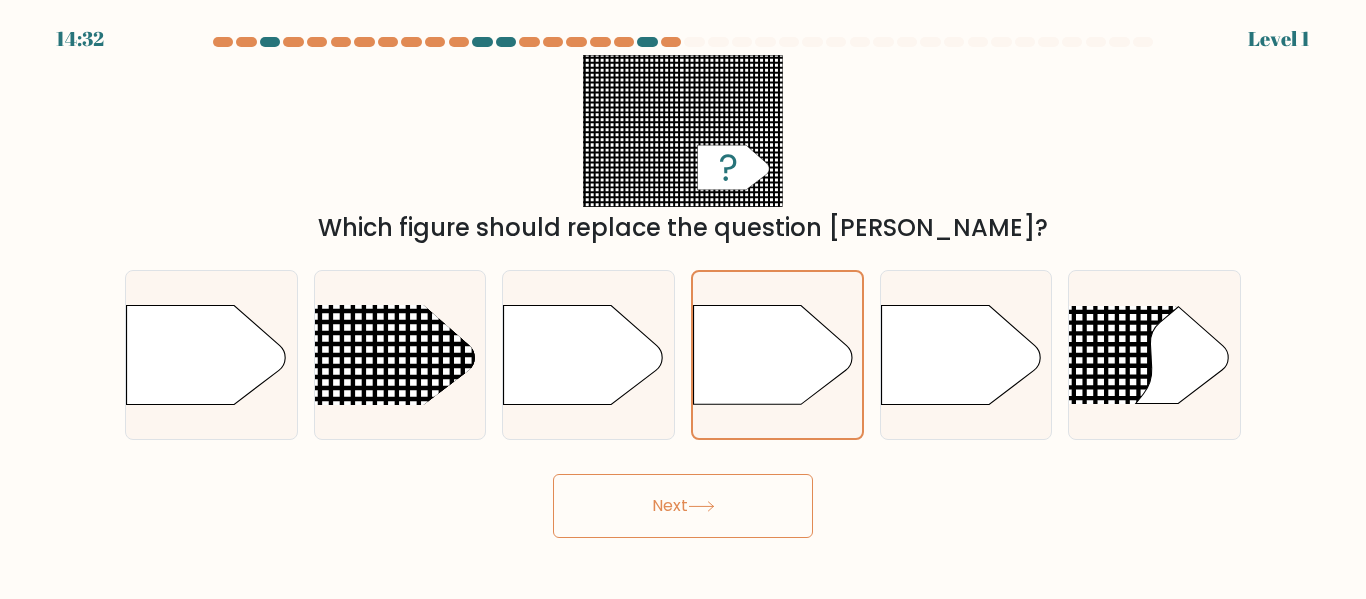 click on "Next" at bounding box center (683, 506) 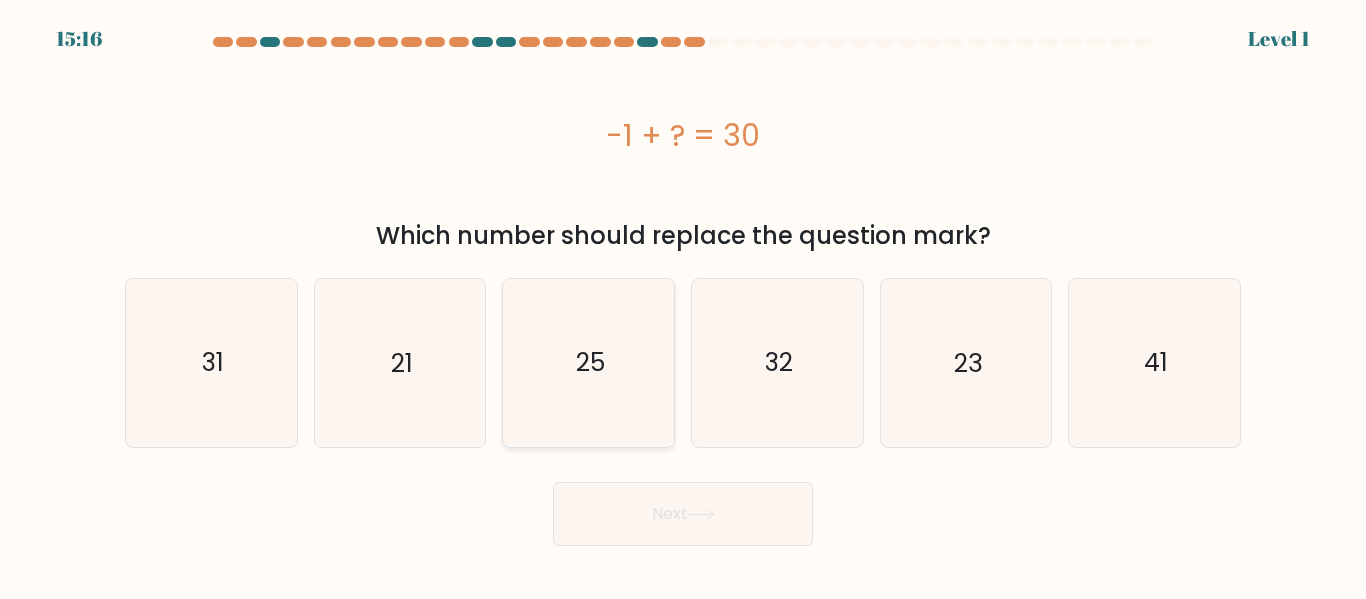 drag, startPoint x: 575, startPoint y: 373, endPoint x: 596, endPoint y: 400, distance: 34.20526 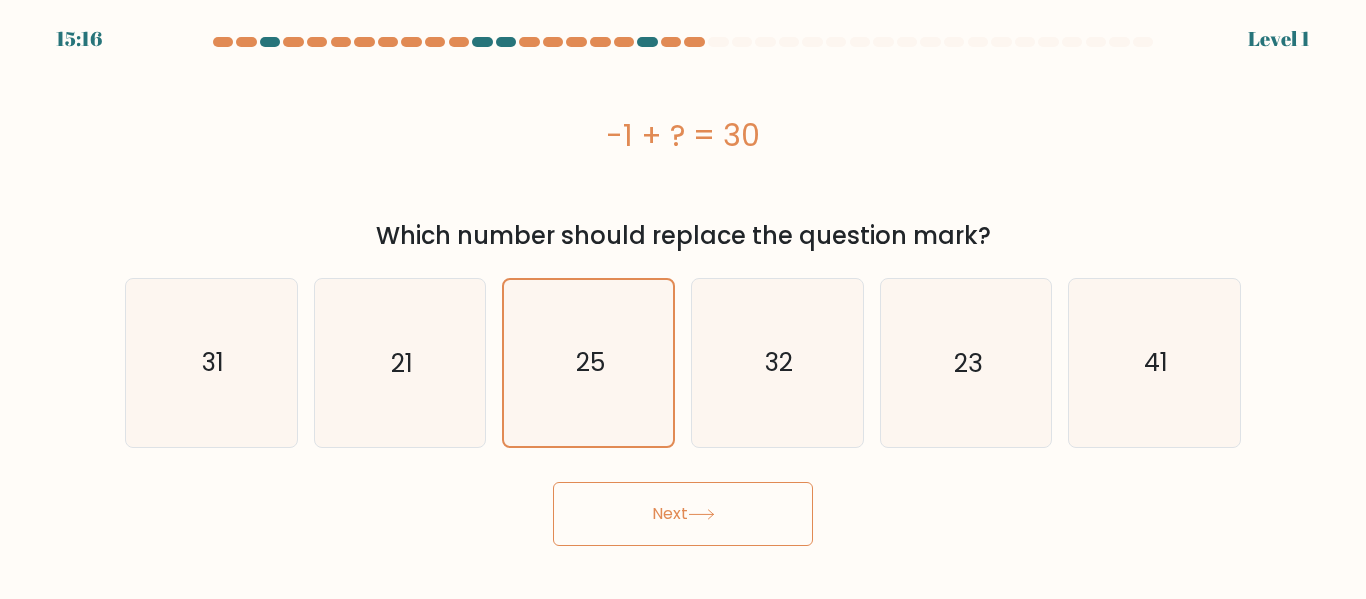 click on "Next" at bounding box center [683, 514] 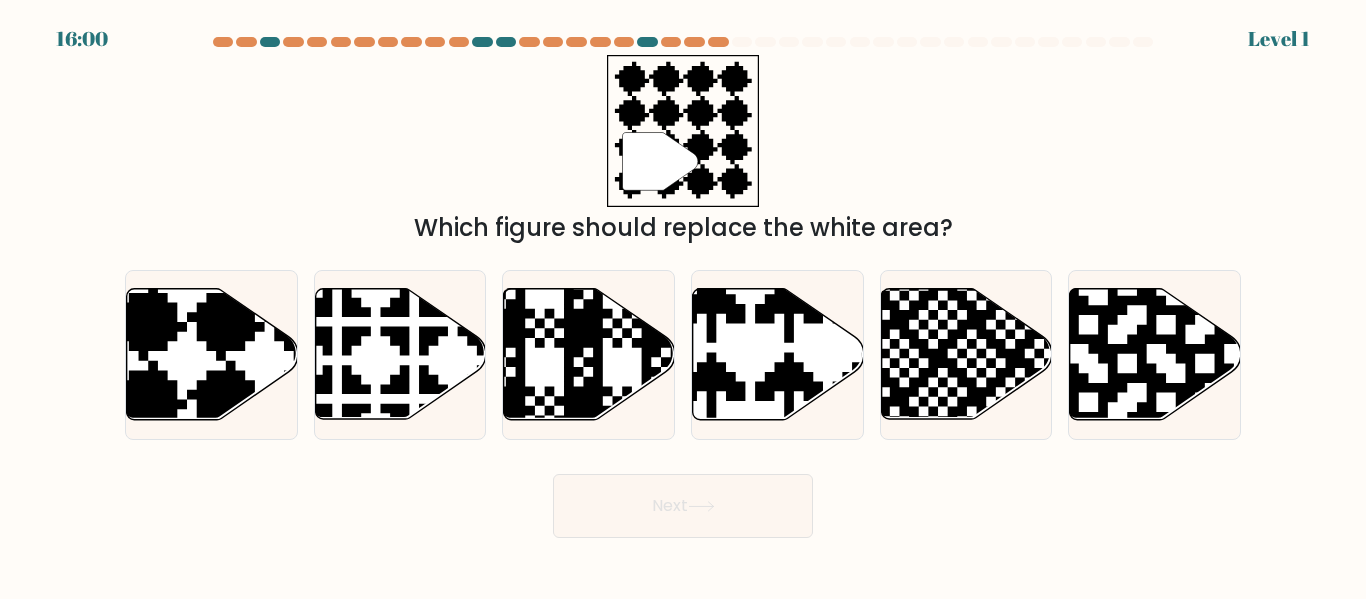 click on "Next" at bounding box center (683, 506) 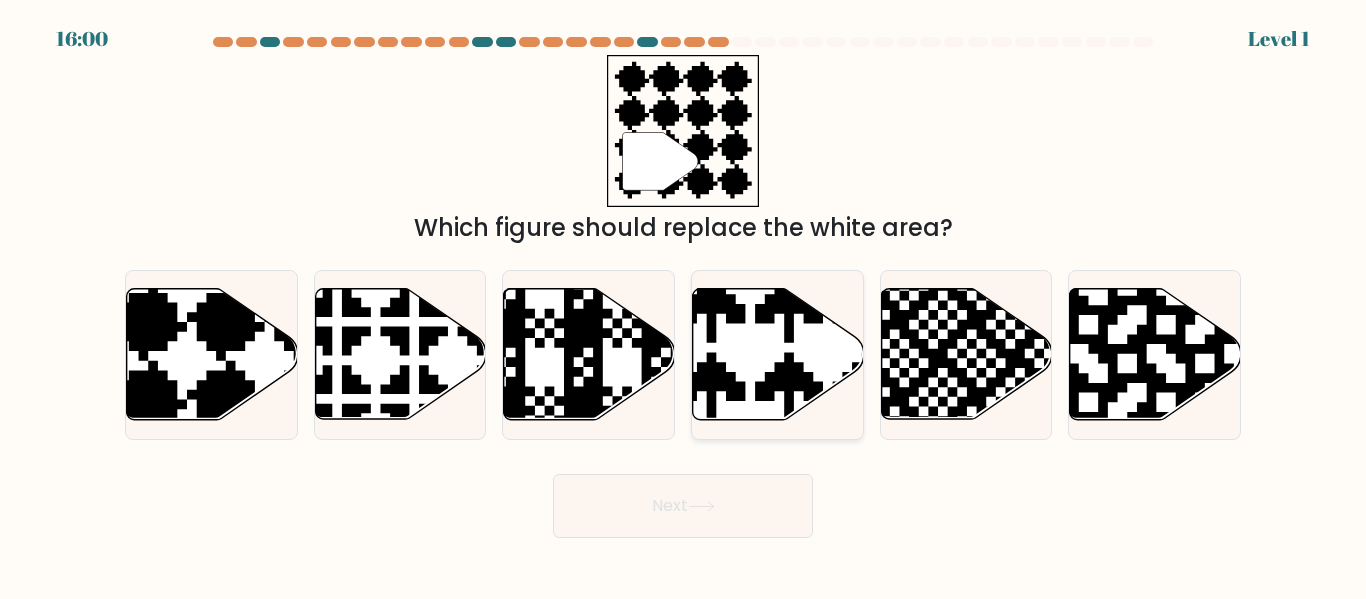 click 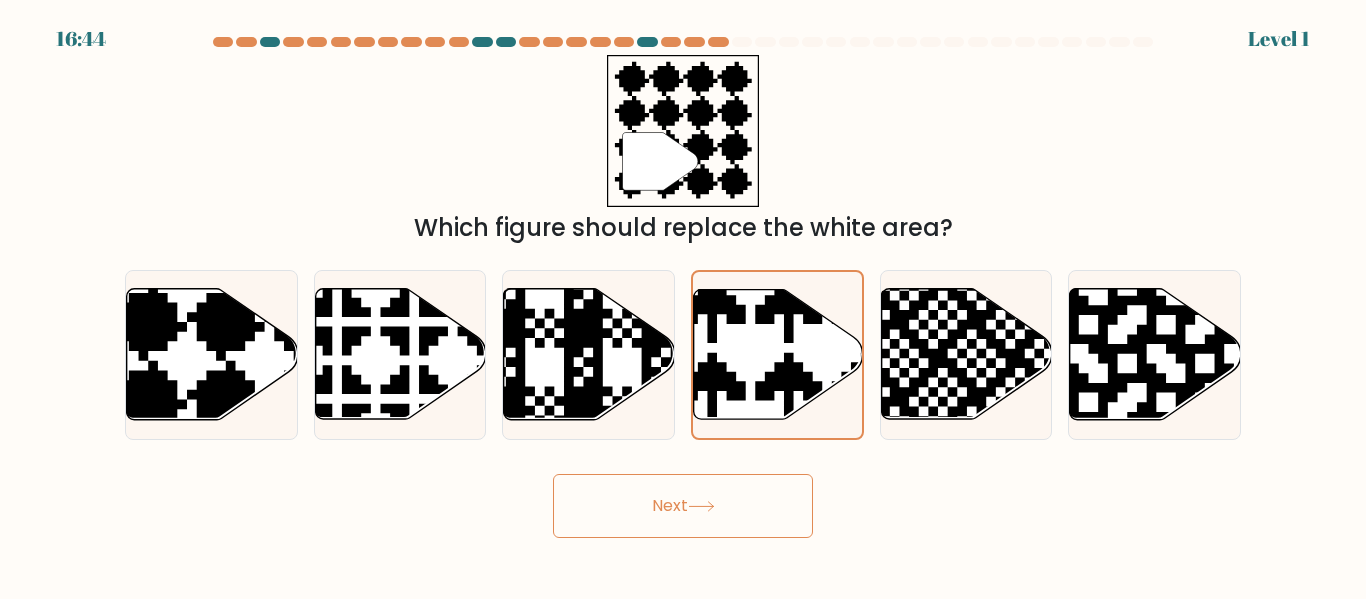 click 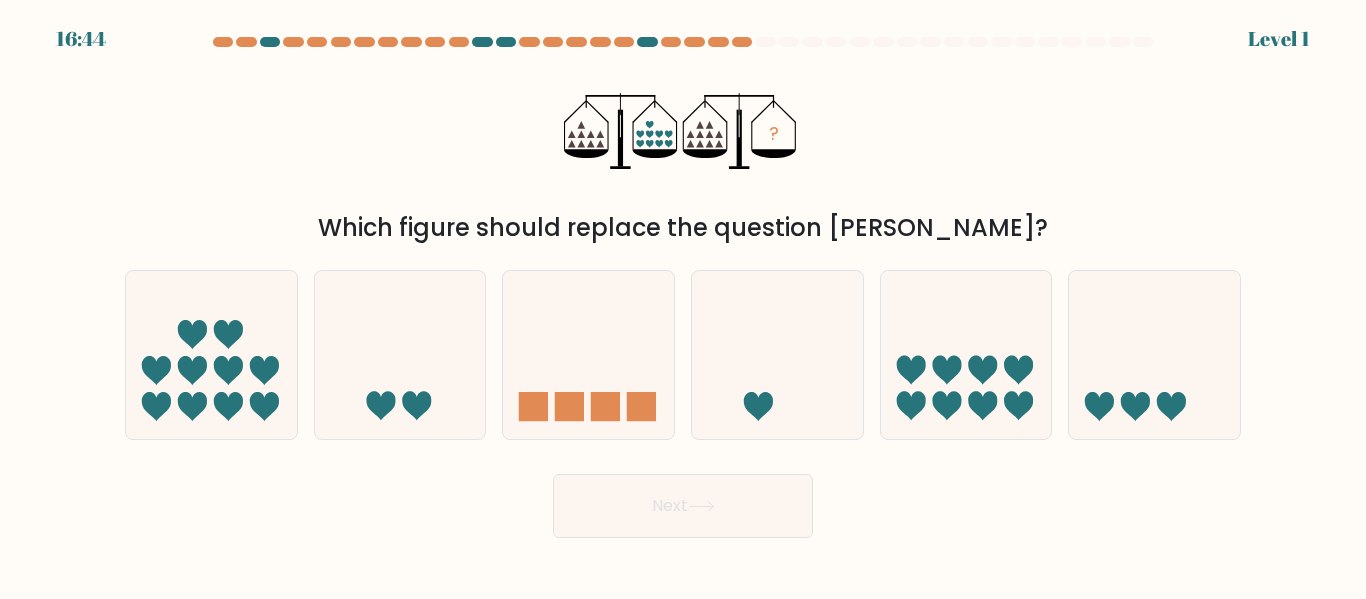 drag, startPoint x: 760, startPoint y: 394, endPoint x: 763, endPoint y: 423, distance: 29.15476 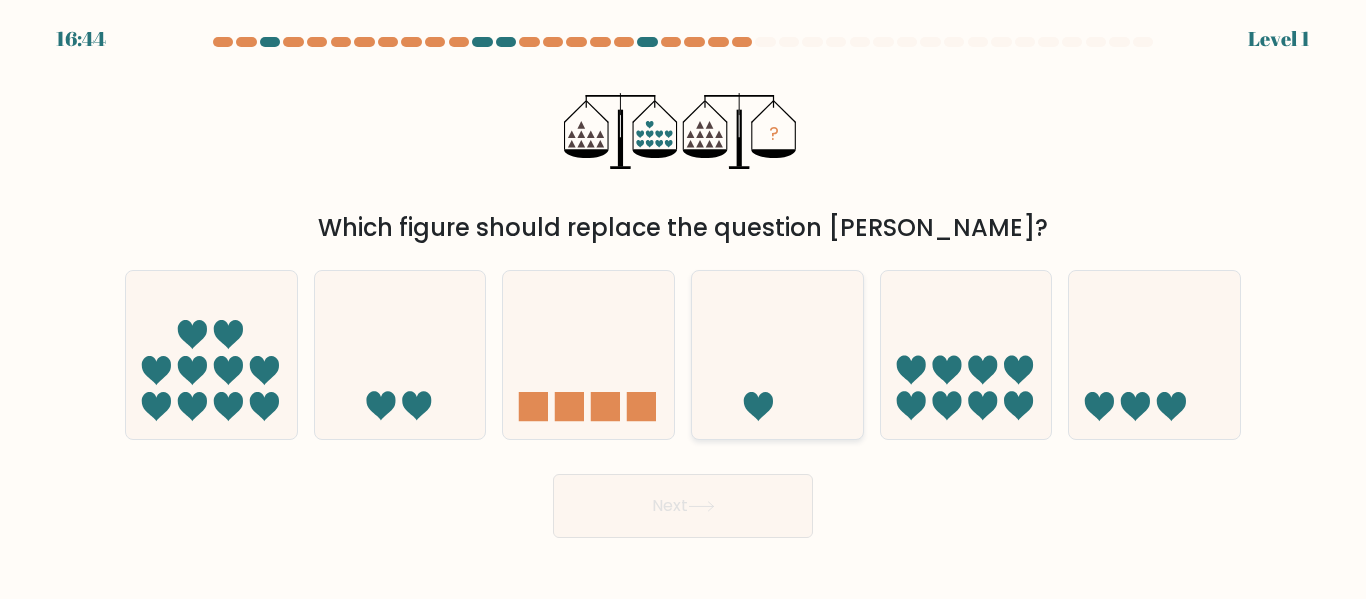 click 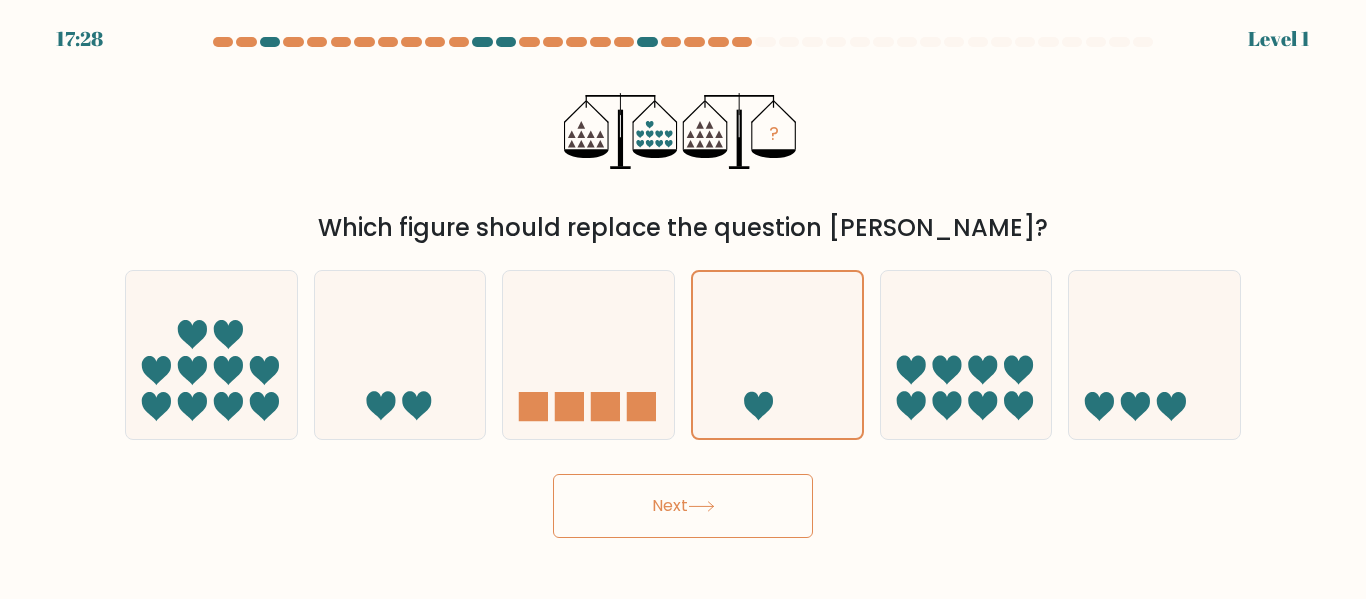 click on "Next" at bounding box center (683, 506) 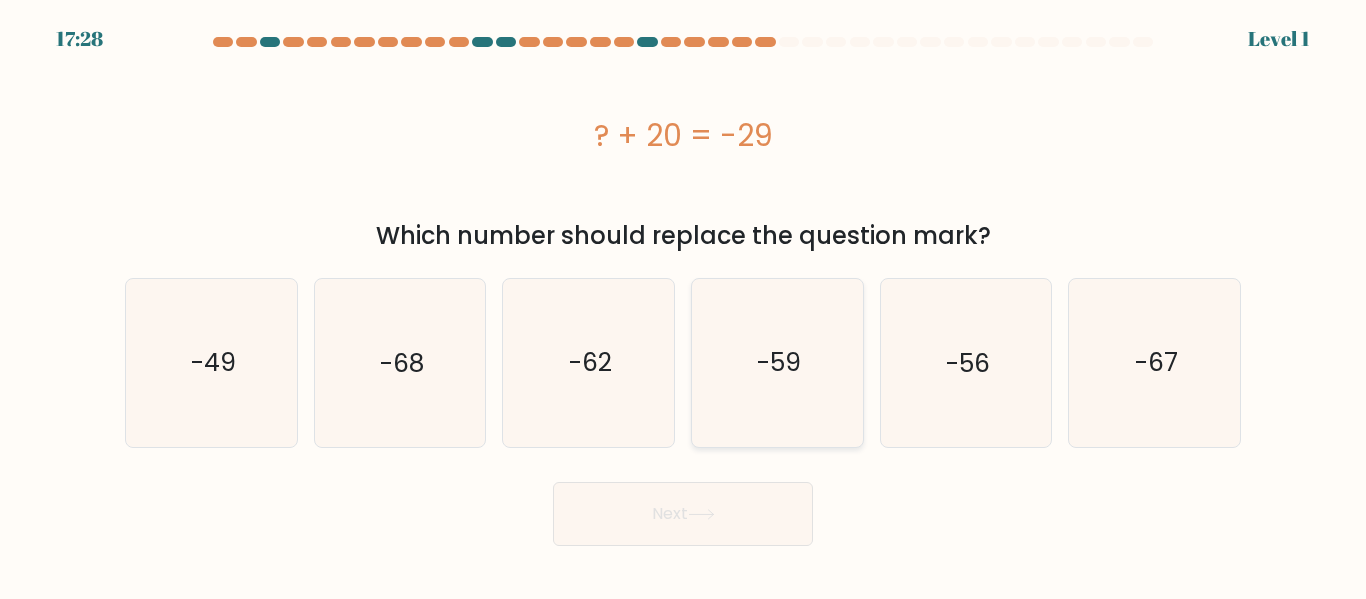 click on "-59" 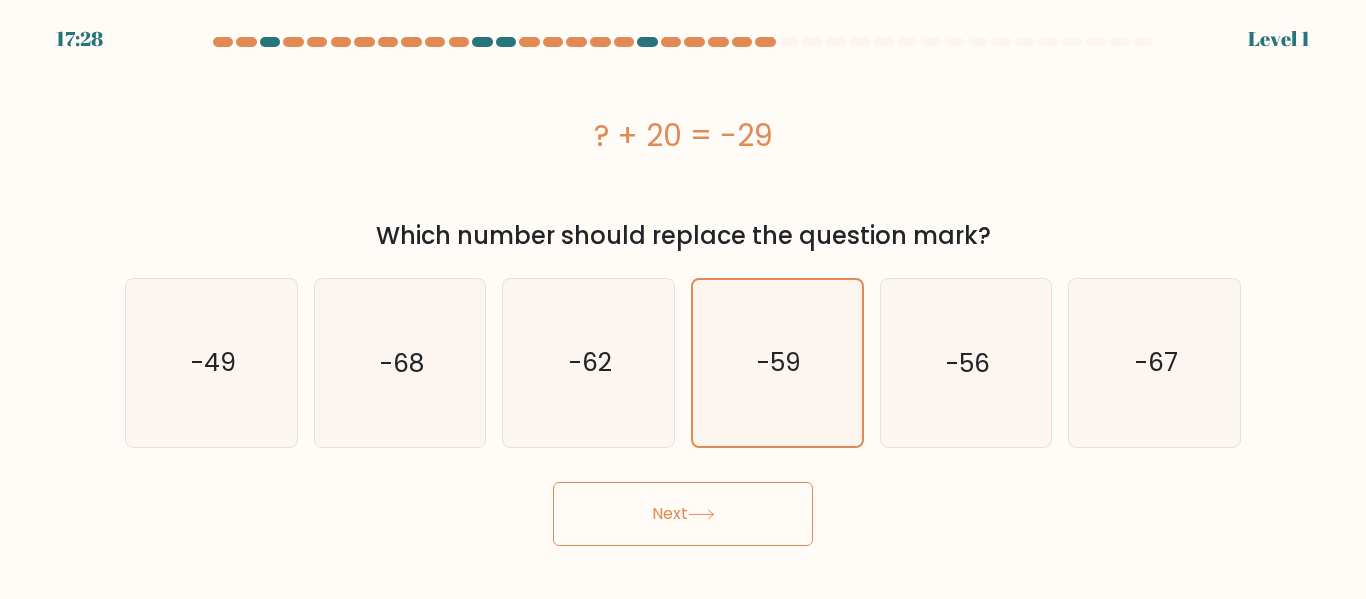 click on "Next" at bounding box center (683, 514) 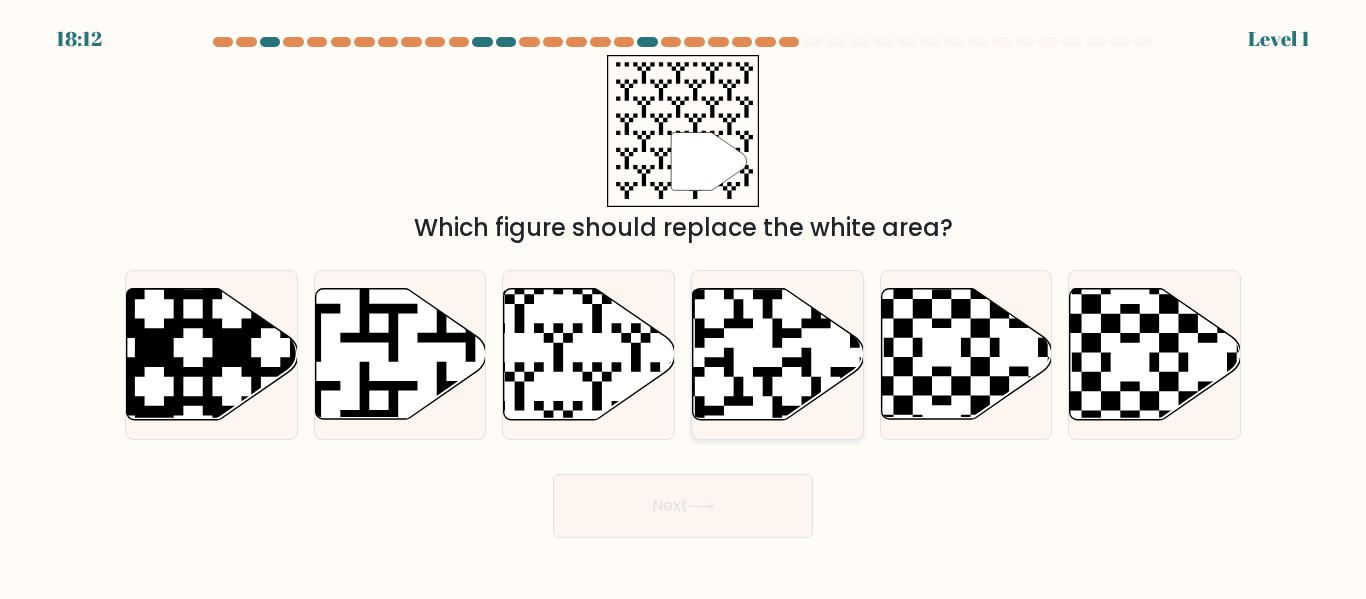 click 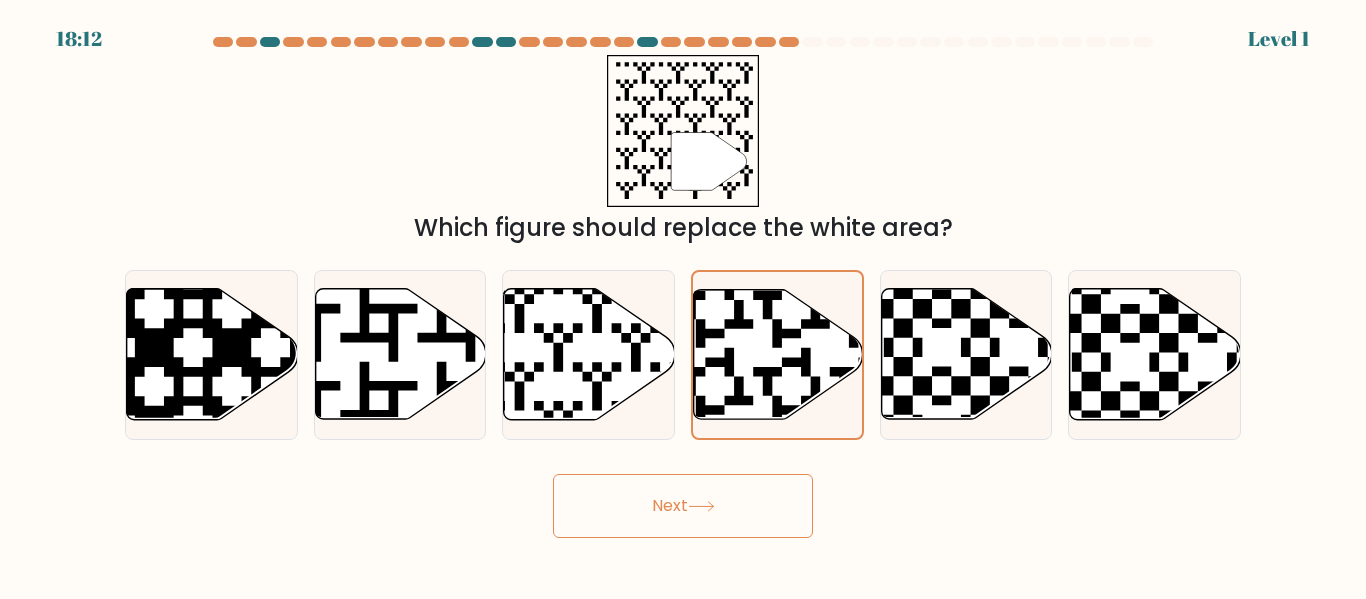 drag, startPoint x: 721, startPoint y: 528, endPoint x: 735, endPoint y: 502, distance: 29.529646 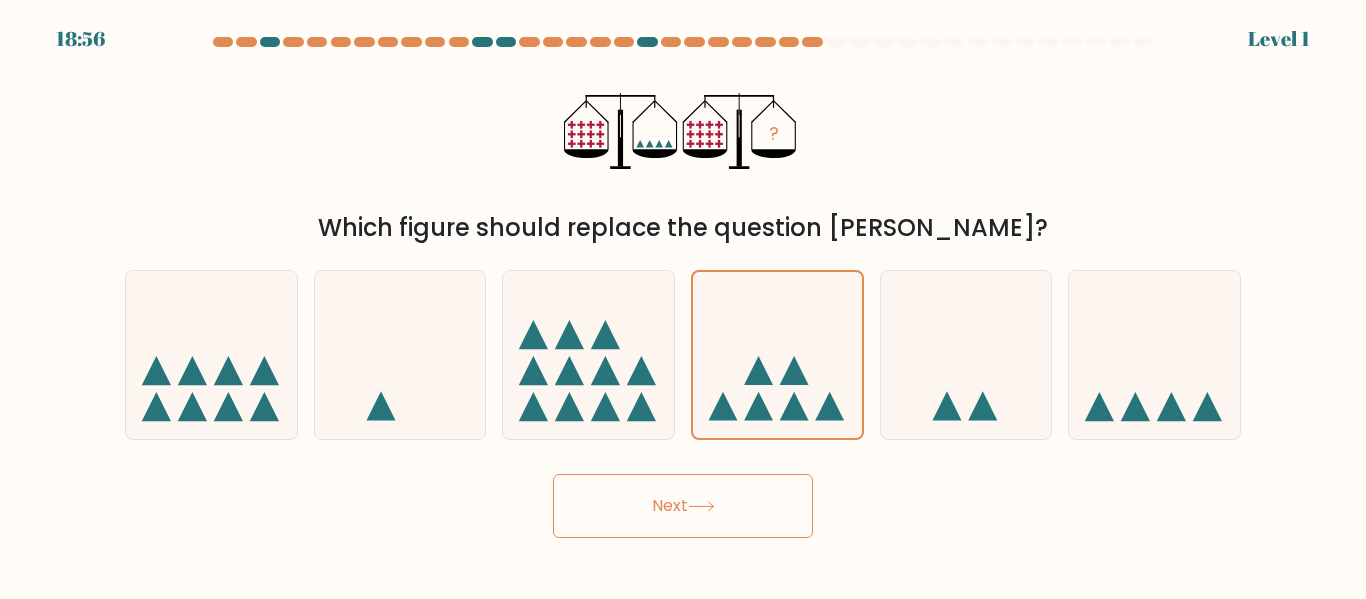 click on "Next" at bounding box center [683, 506] 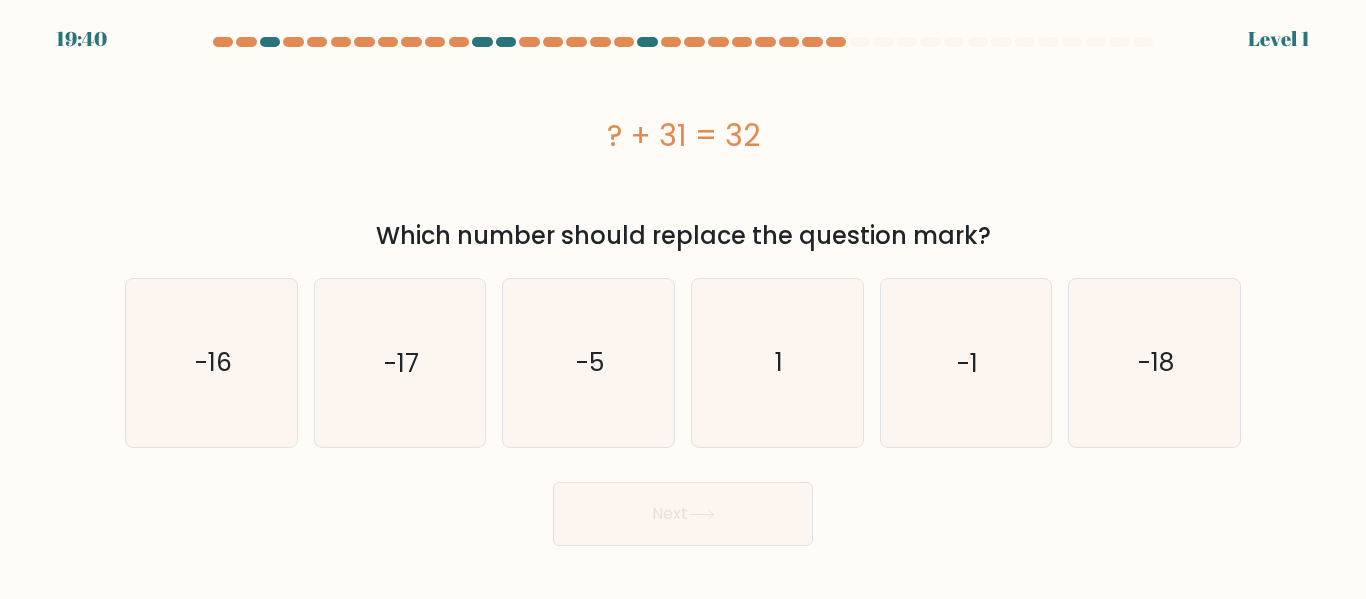 click on "1" 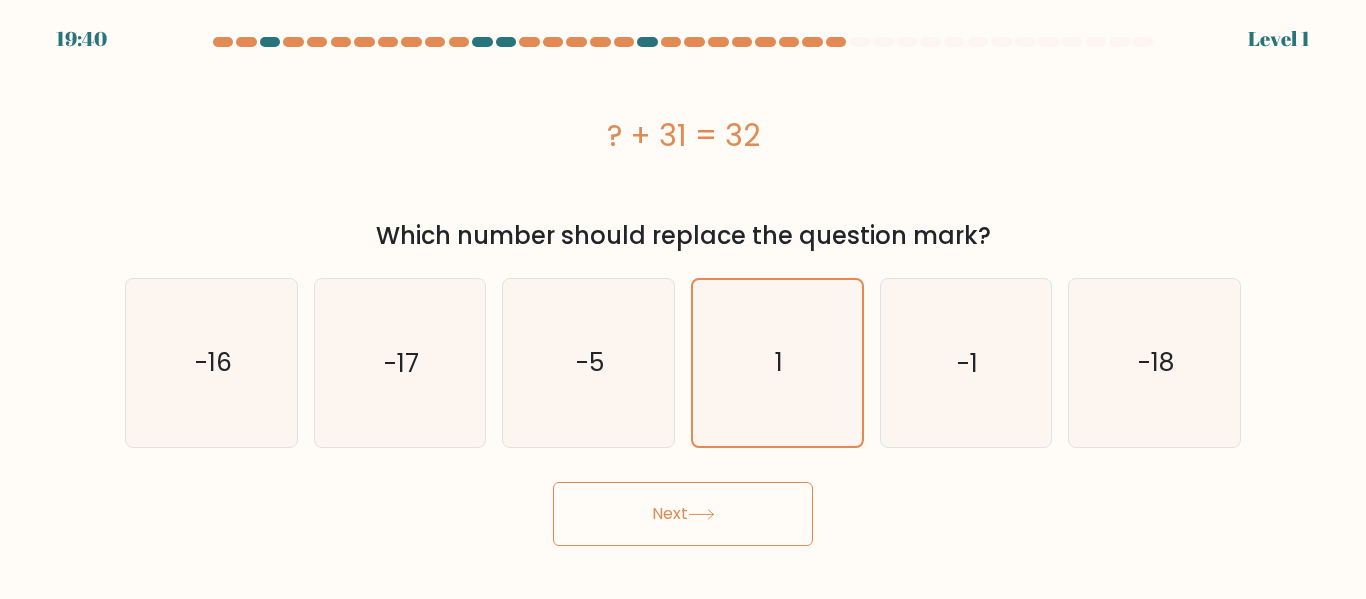 click 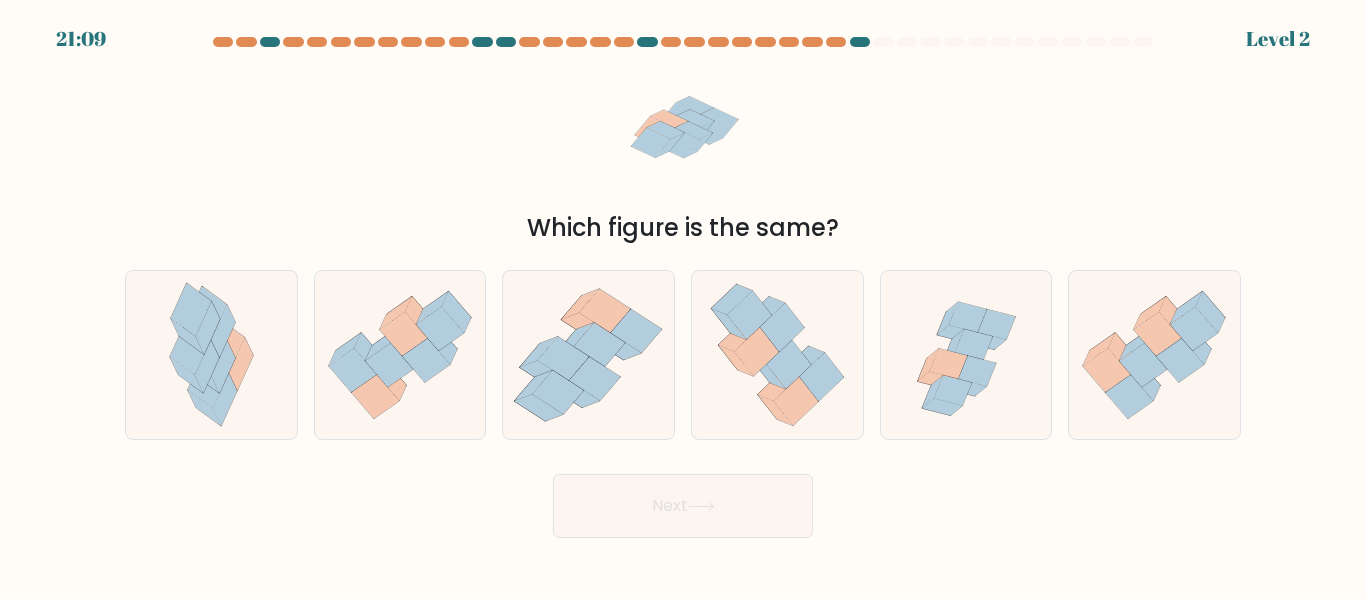 click on "Next" at bounding box center (683, 506) 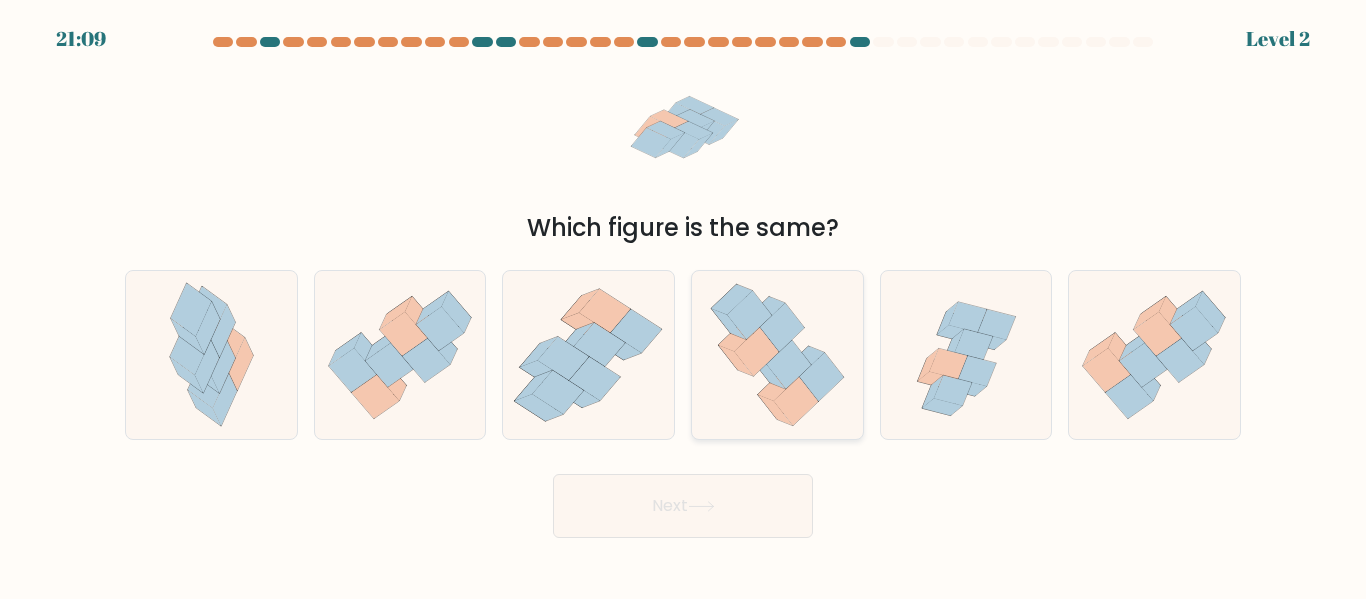 click 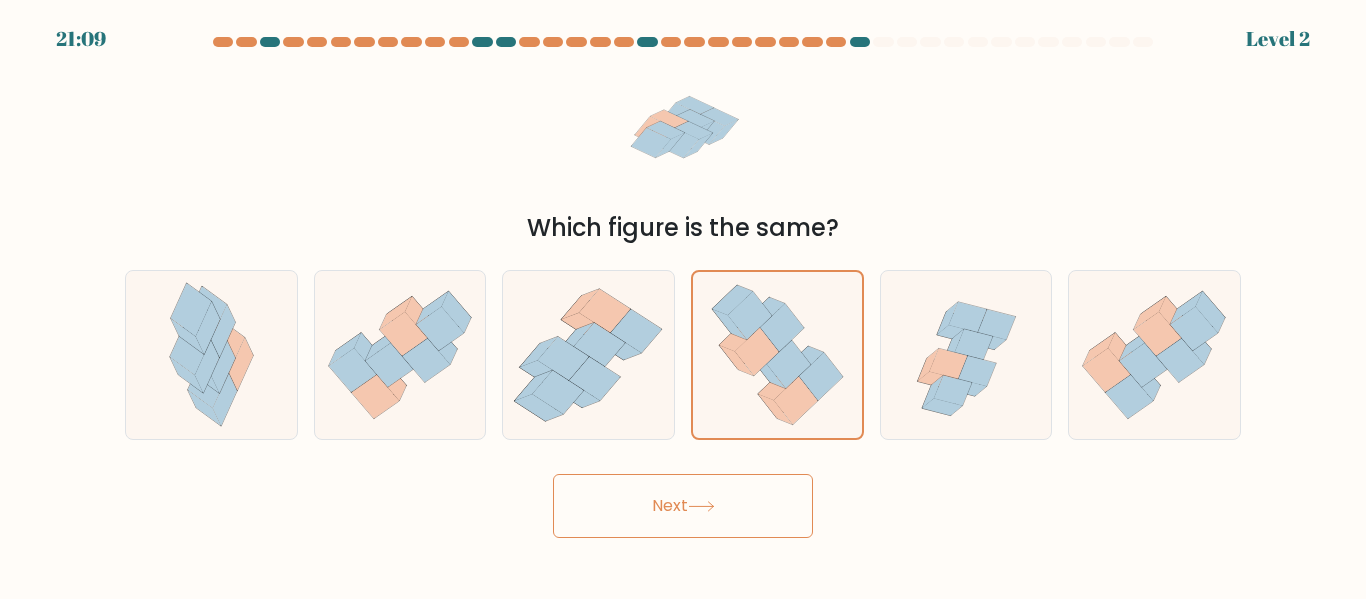 click on "Next" at bounding box center (683, 506) 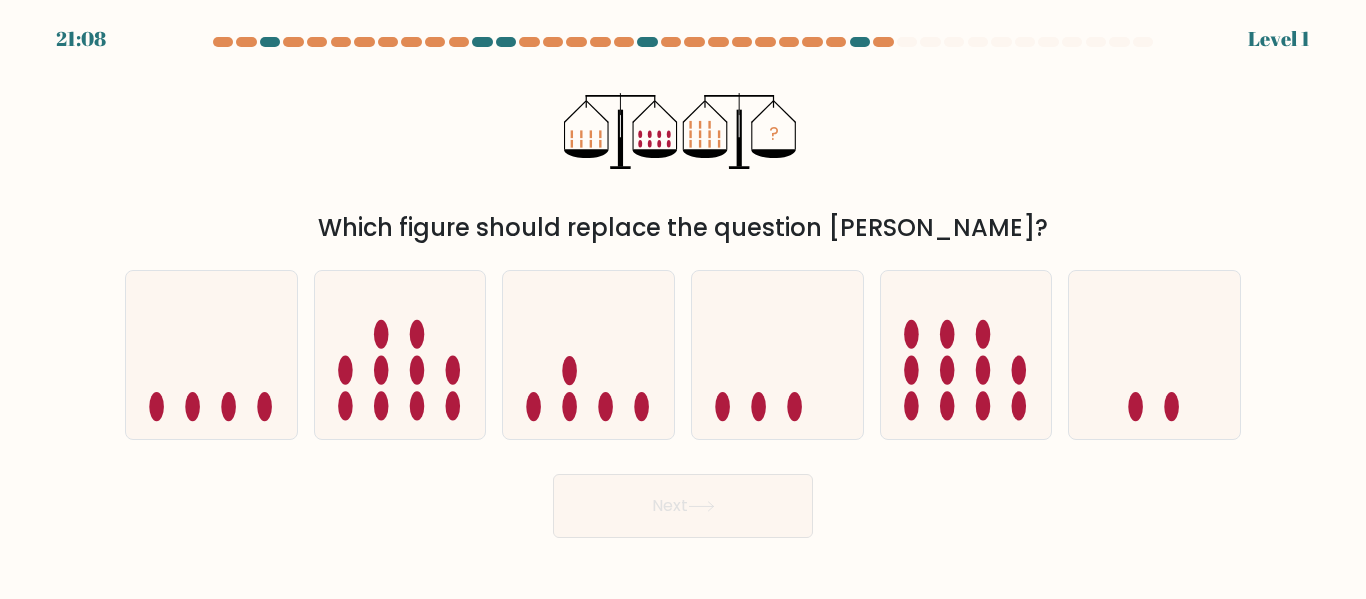 click 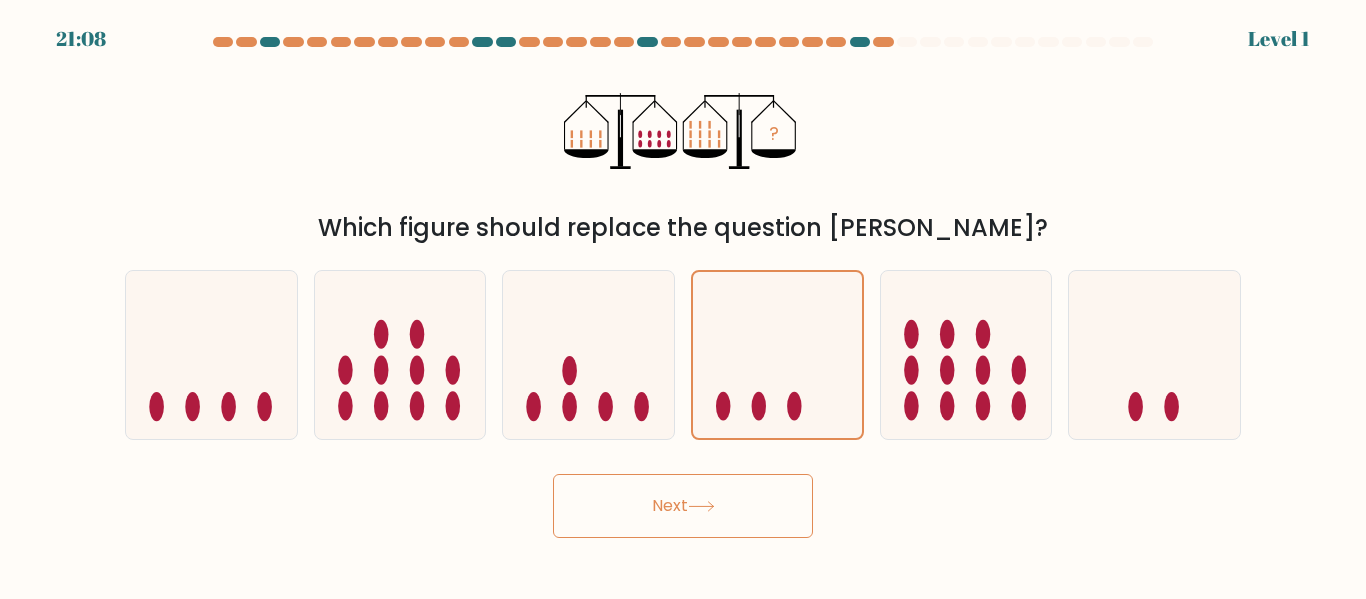 click on "21:08
Level 1" at bounding box center [683, 299] 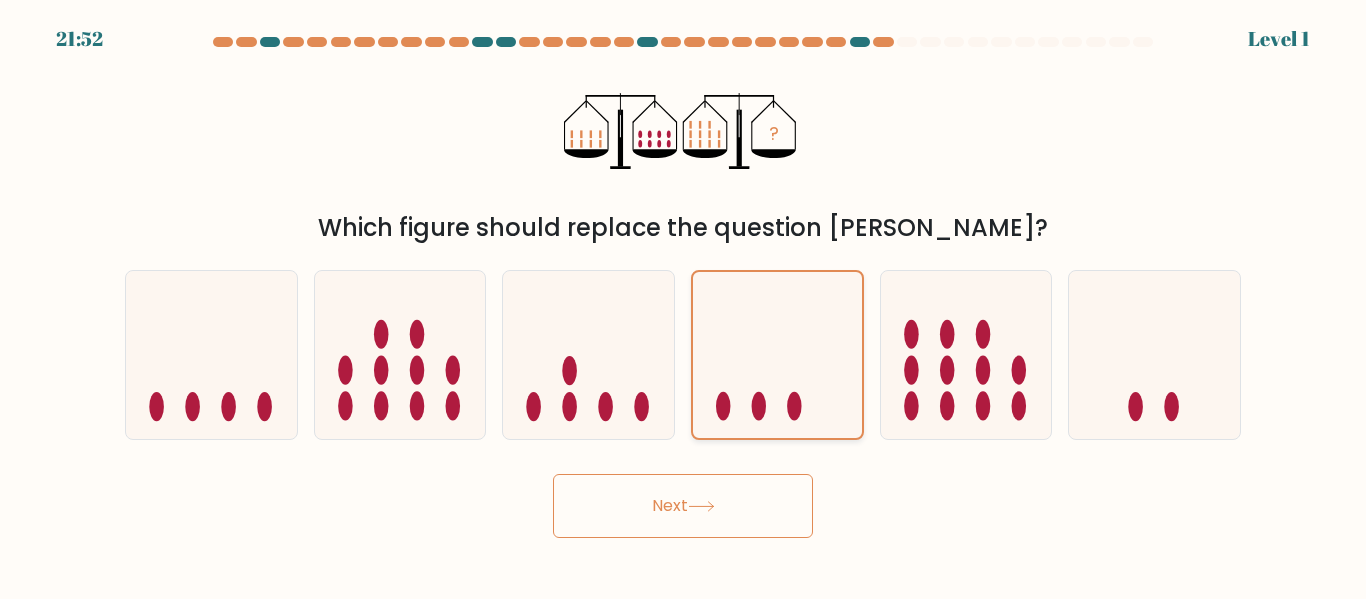 click 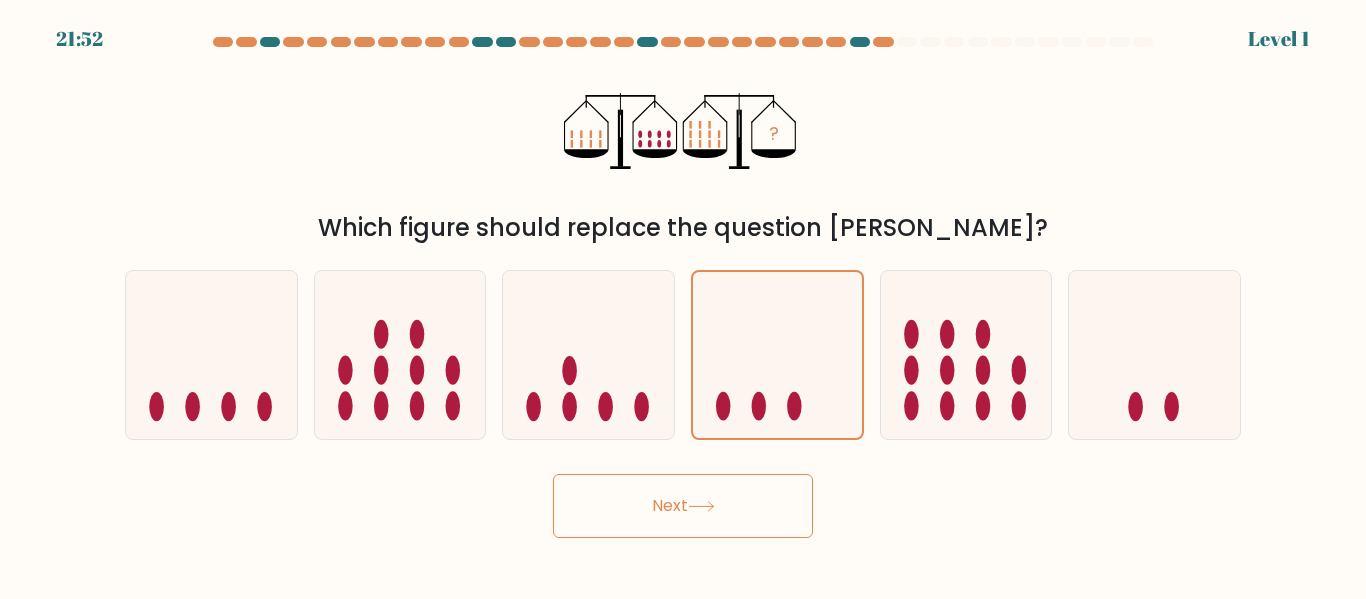 click on "Next" at bounding box center (683, 506) 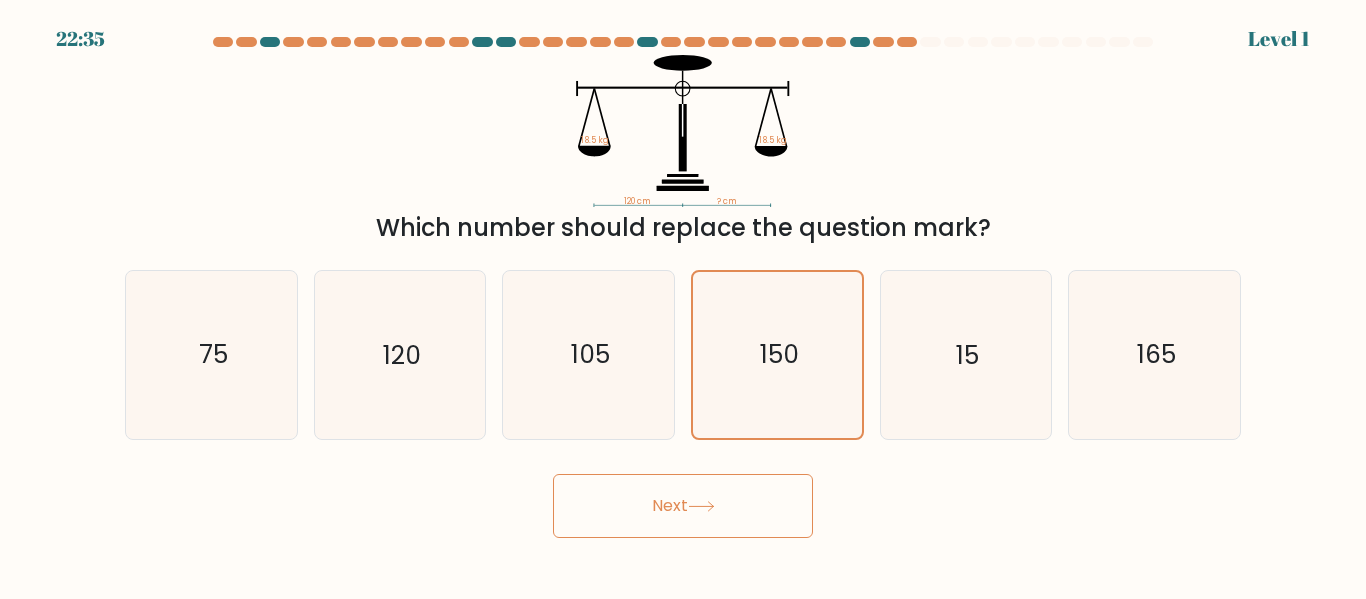 click on "Next" at bounding box center [683, 506] 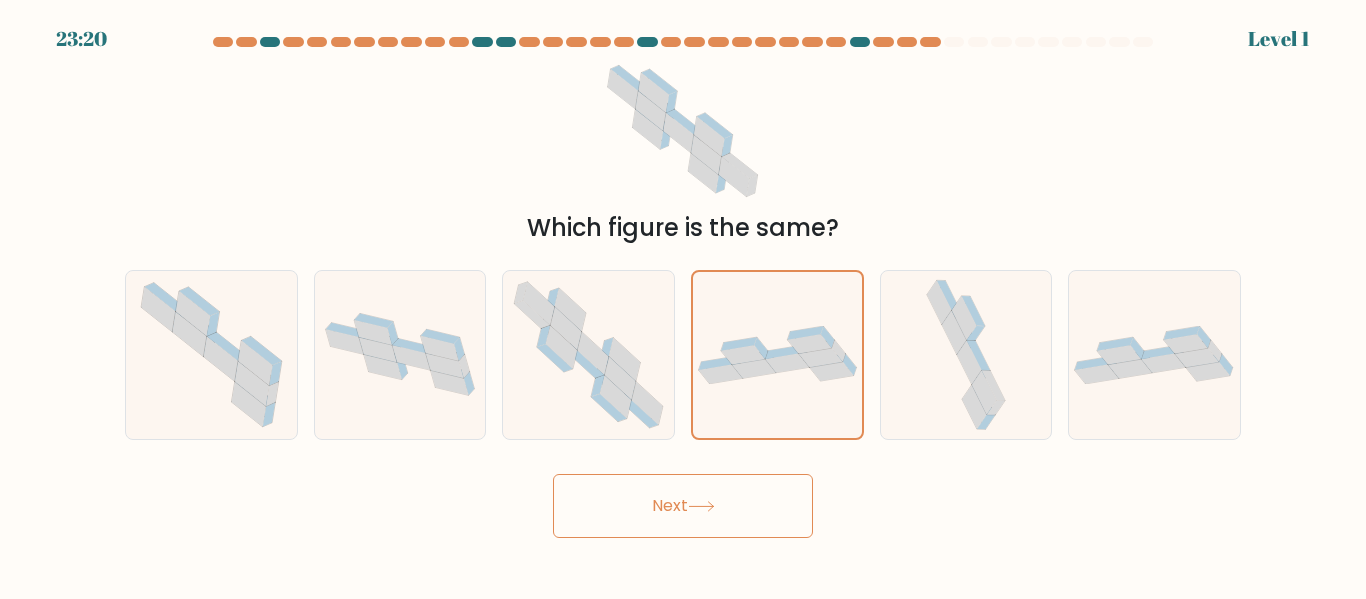 click on "Next" at bounding box center [683, 506] 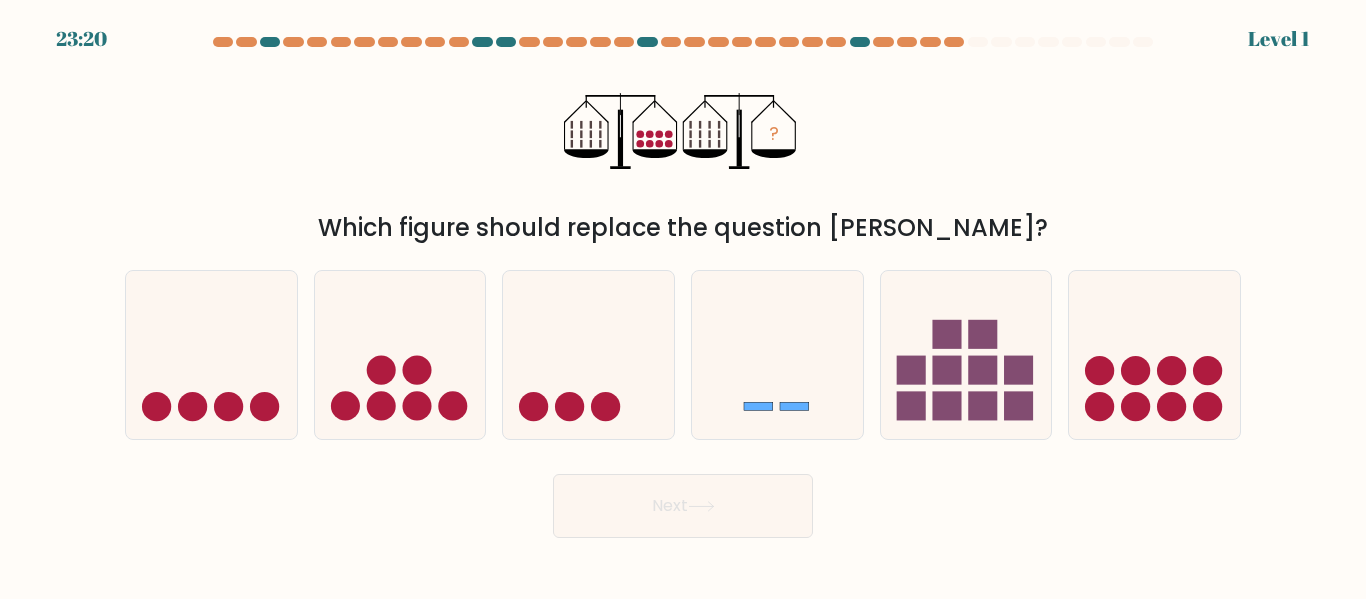 click 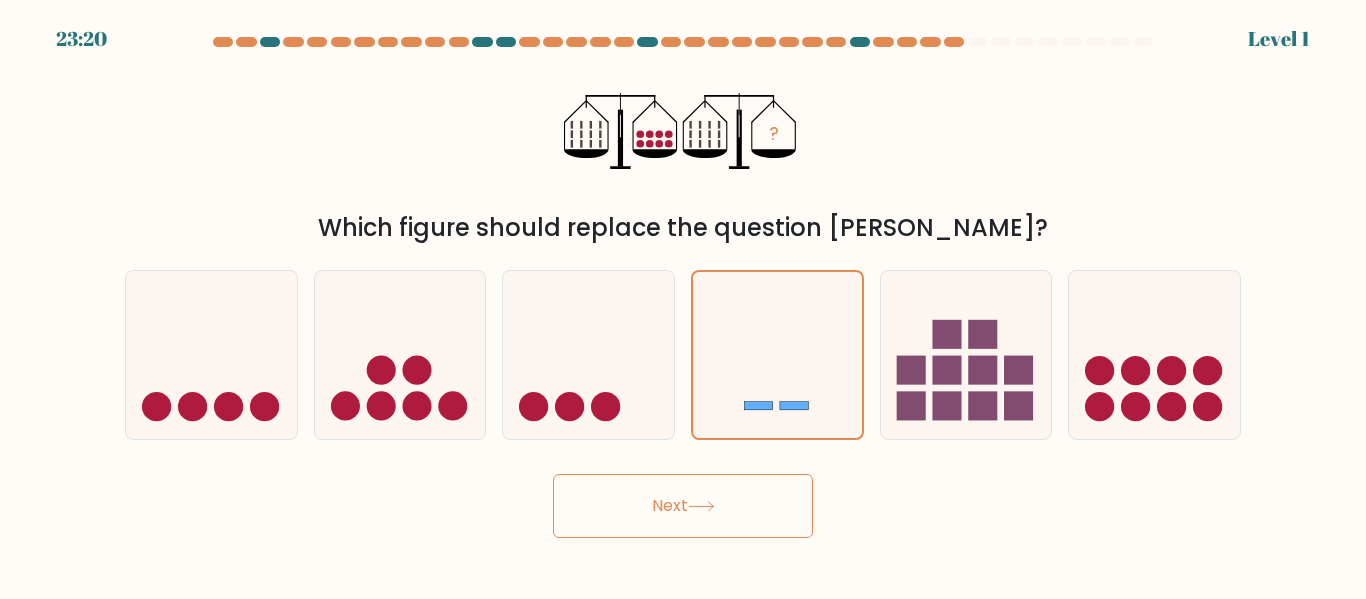 click on "Next" at bounding box center (683, 506) 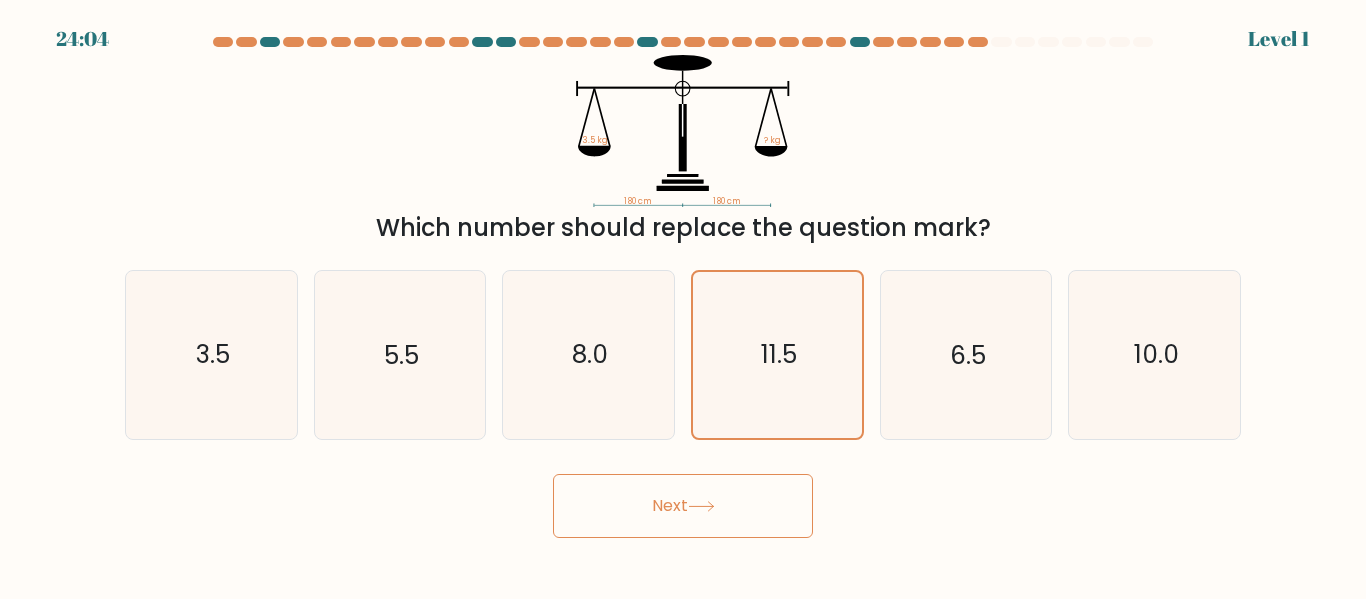 click on "Next" at bounding box center (683, 506) 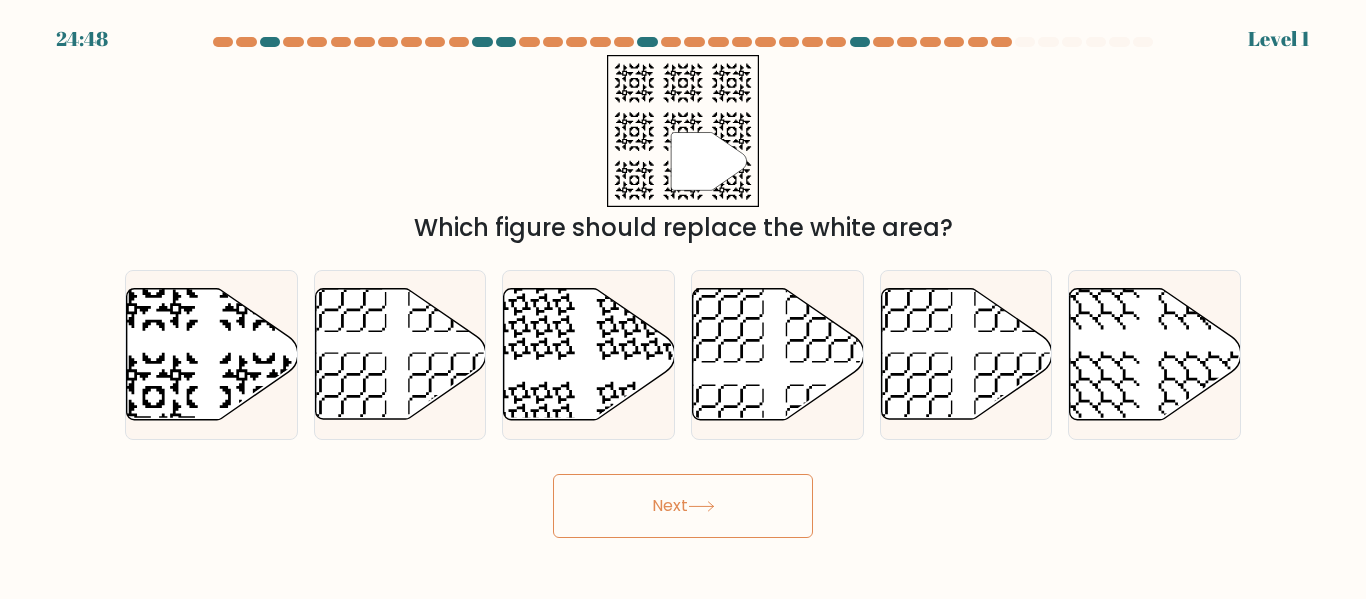 click on "24:48
Level 1" at bounding box center [683, 299] 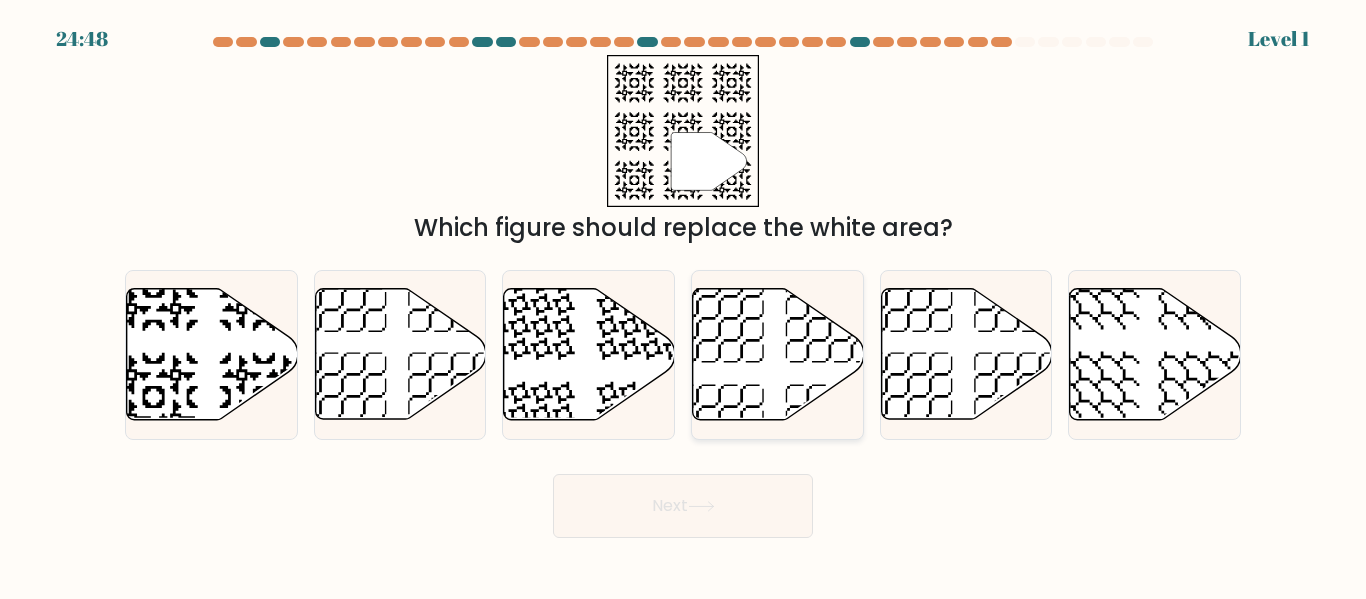 drag, startPoint x: 782, startPoint y: 384, endPoint x: 780, endPoint y: 429, distance: 45.044422 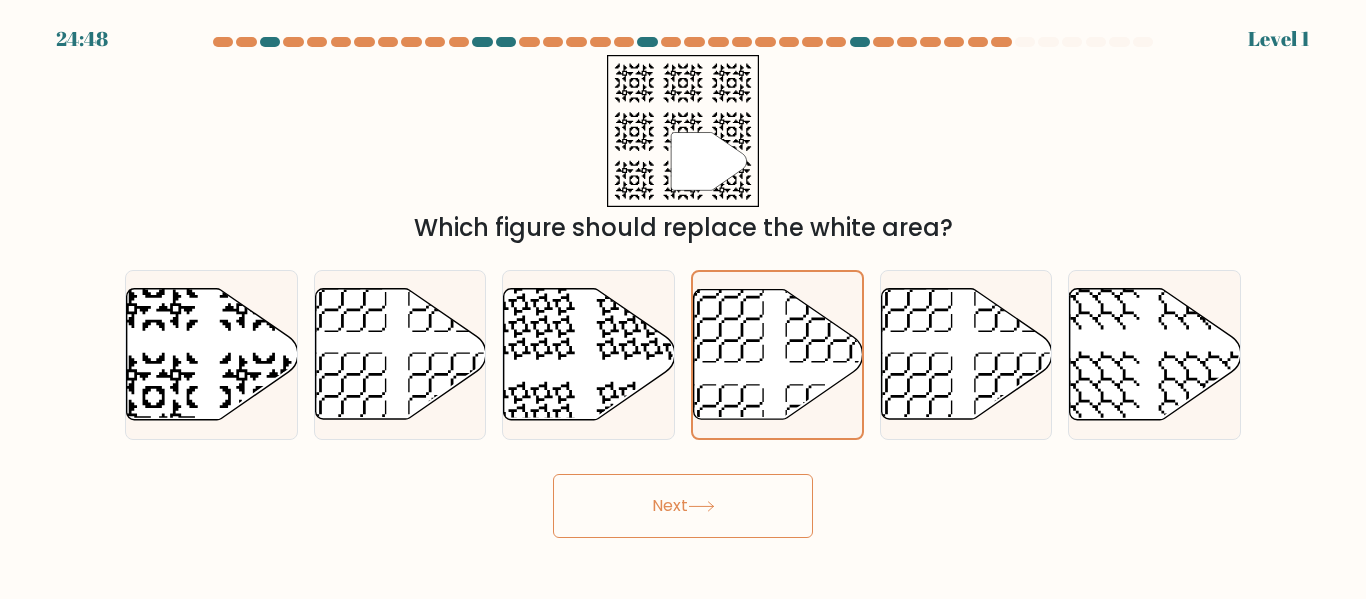click on "Next" at bounding box center [683, 506] 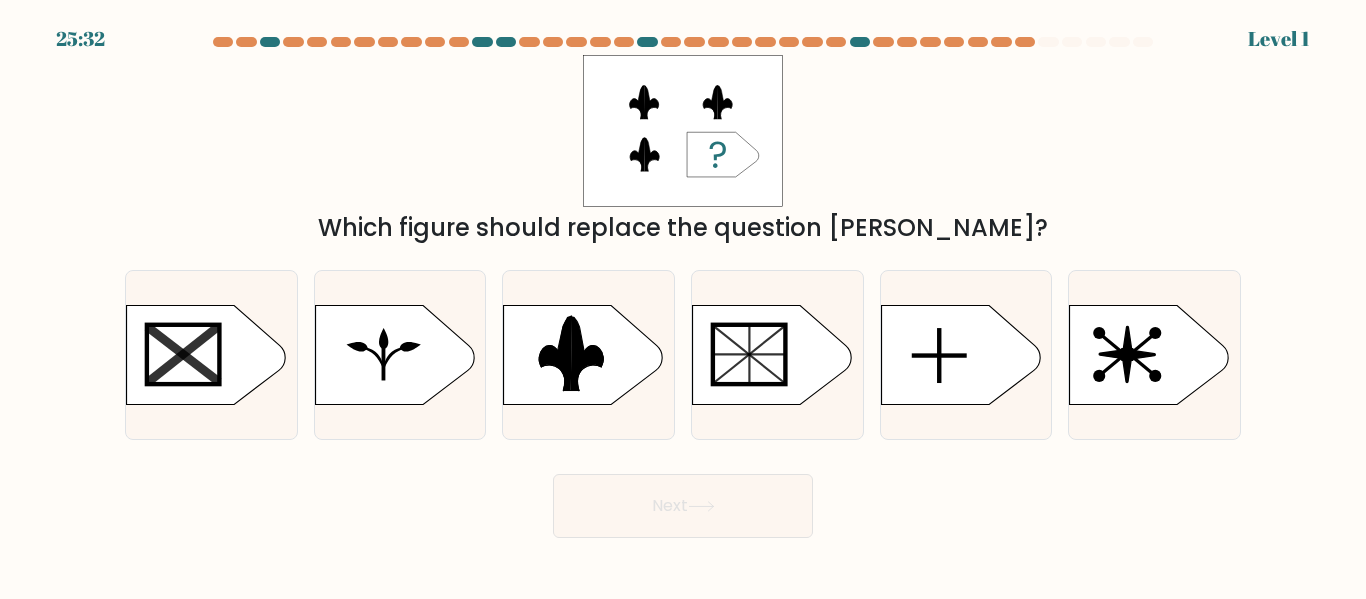 click 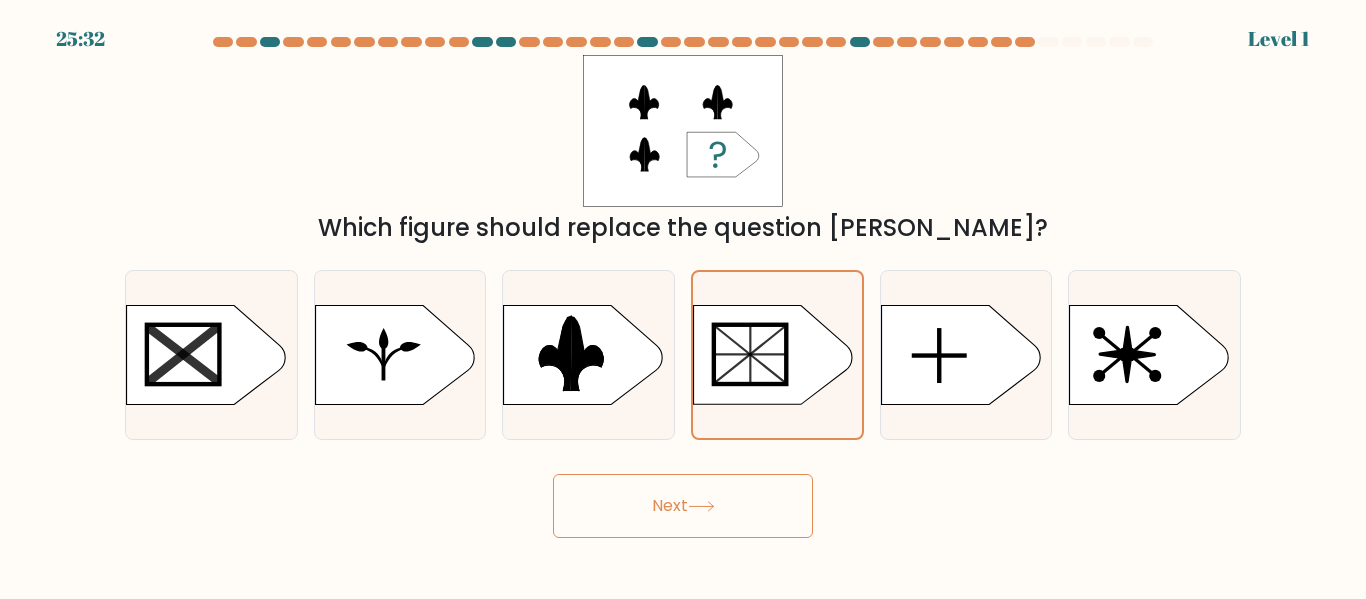 drag, startPoint x: 692, startPoint y: 584, endPoint x: 707, endPoint y: 553, distance: 34.43835 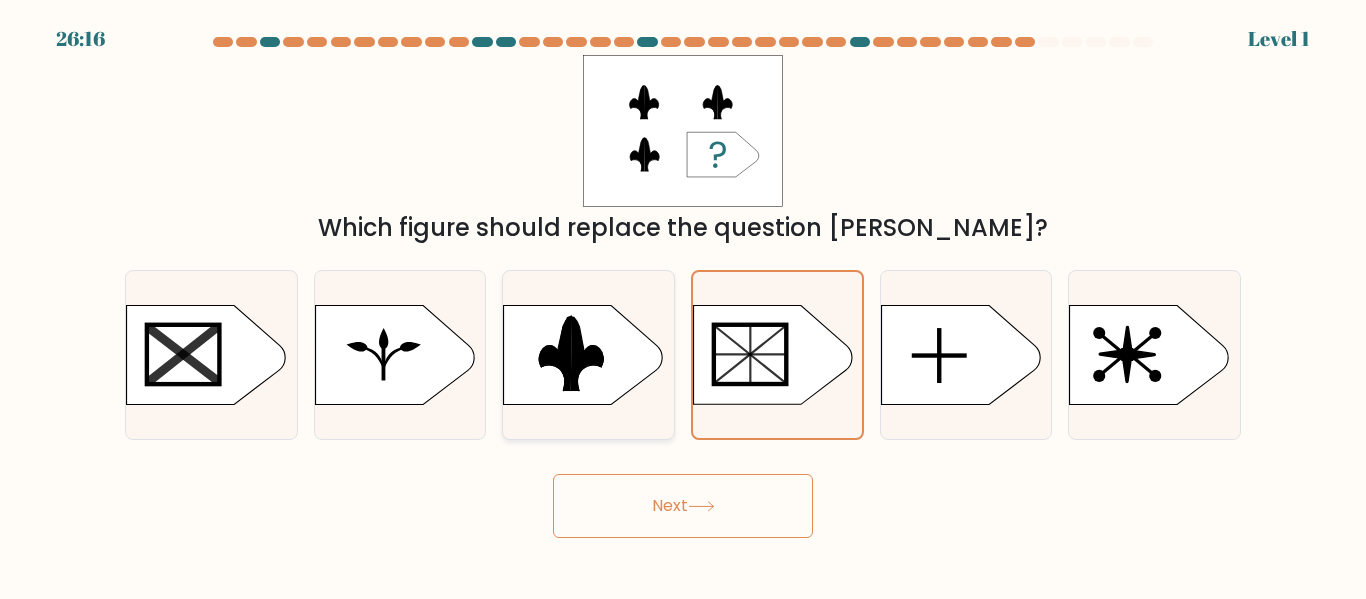 click 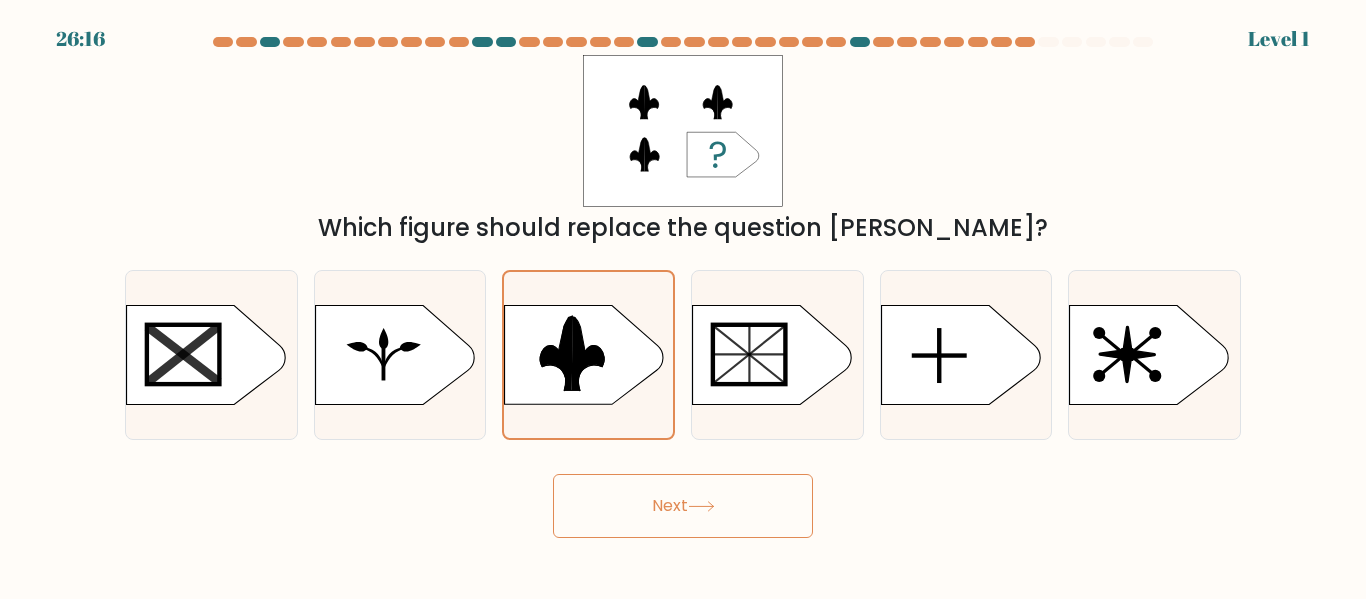 click on "Next" at bounding box center (683, 506) 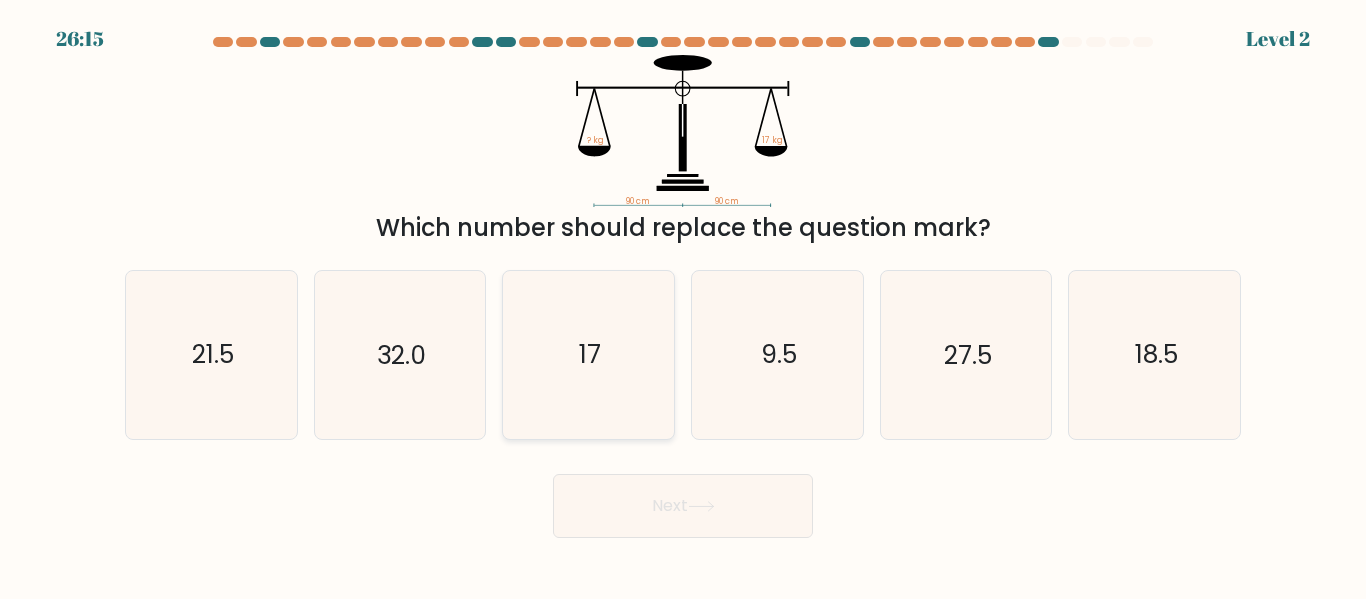 drag, startPoint x: 580, startPoint y: 377, endPoint x: 613, endPoint y: 425, distance: 58.249462 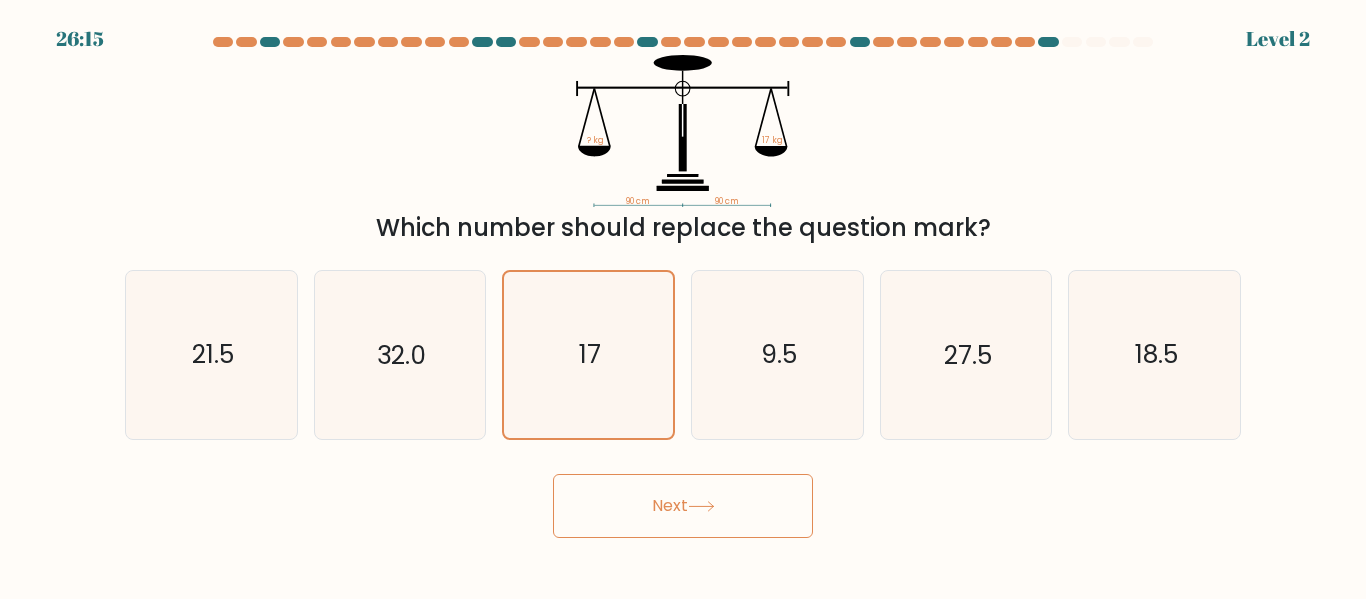 drag, startPoint x: 669, startPoint y: 508, endPoint x: 677, endPoint y: 476, distance: 32.984844 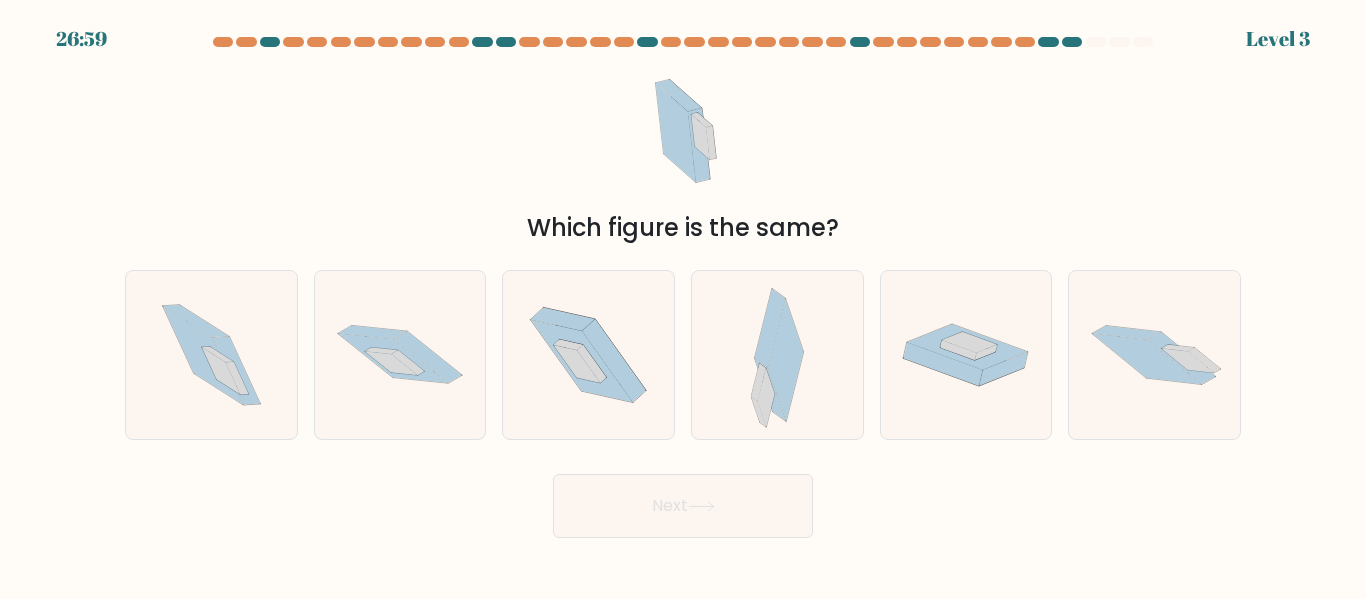 click 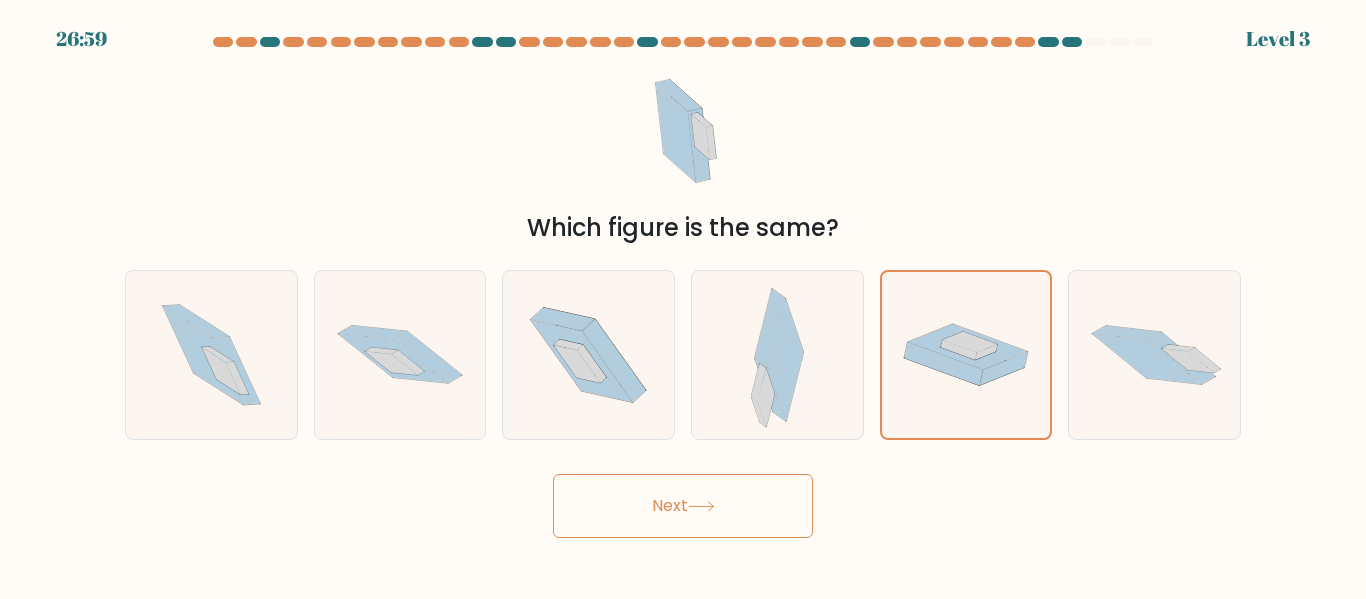 click on "Next" at bounding box center (683, 506) 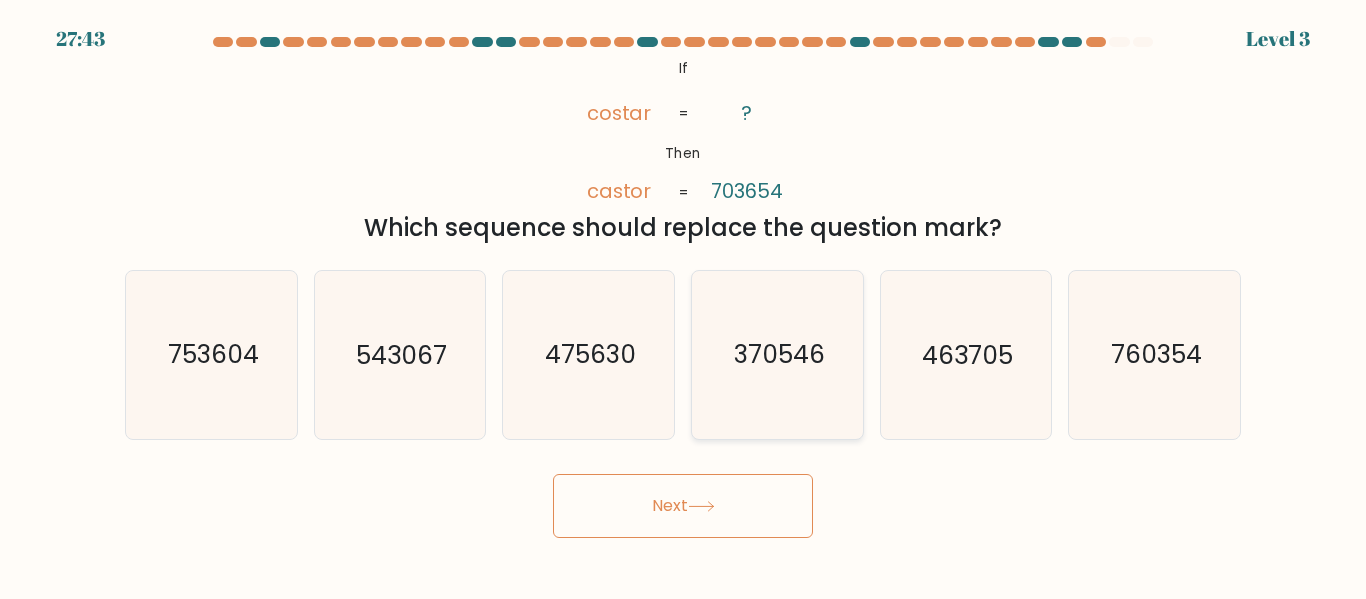click on "370546" 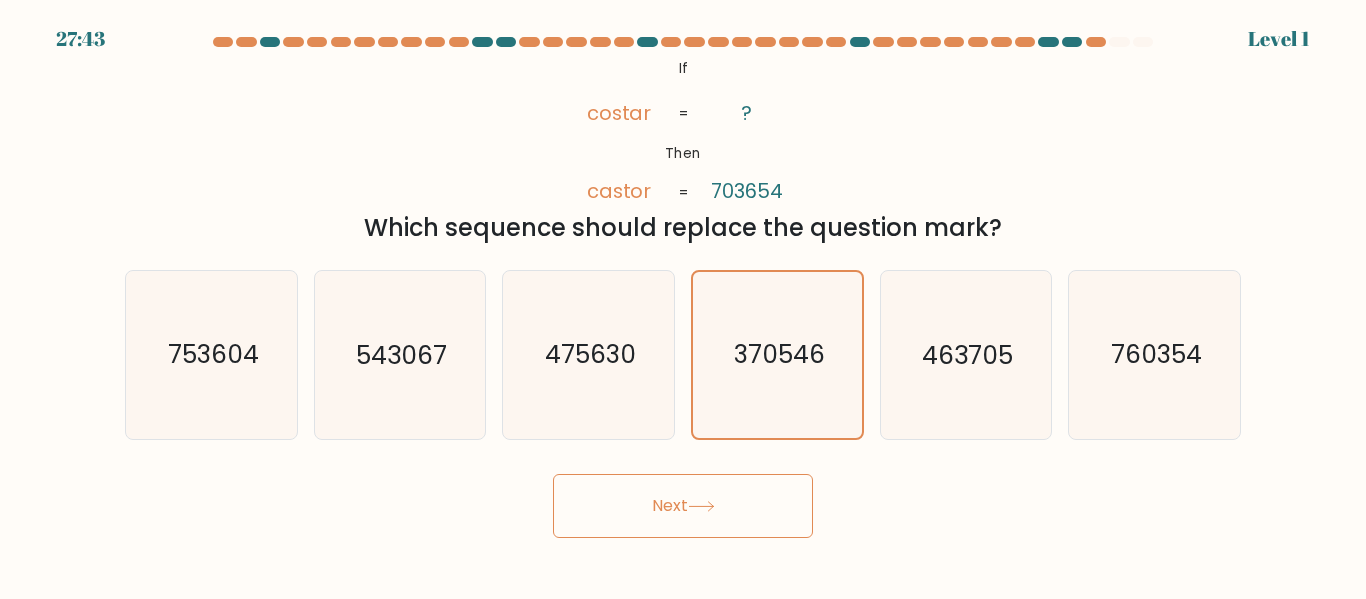 click on "Next" at bounding box center (683, 506) 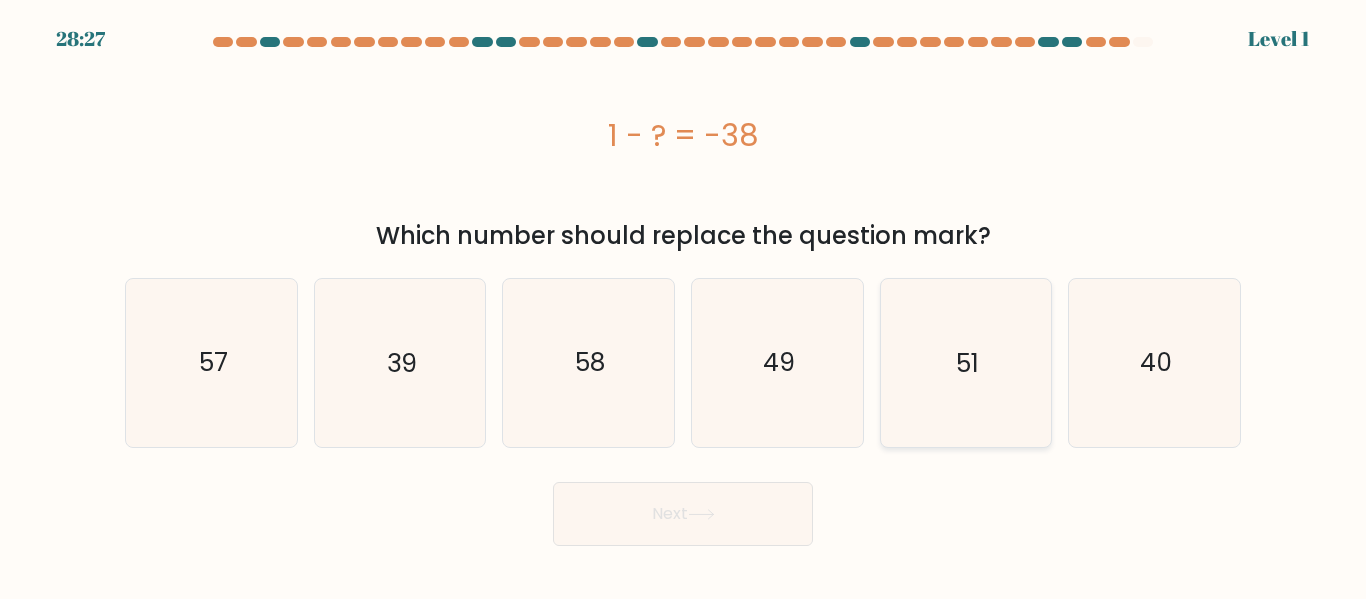 click on "51" 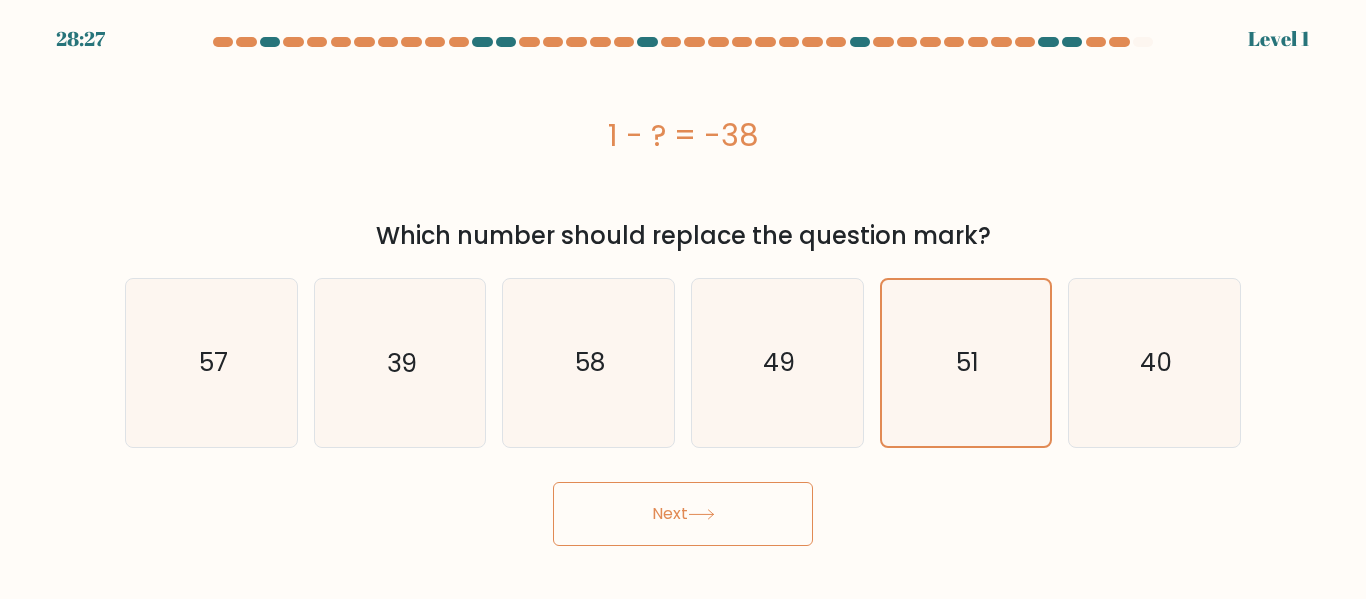 click on "Next" at bounding box center [683, 514] 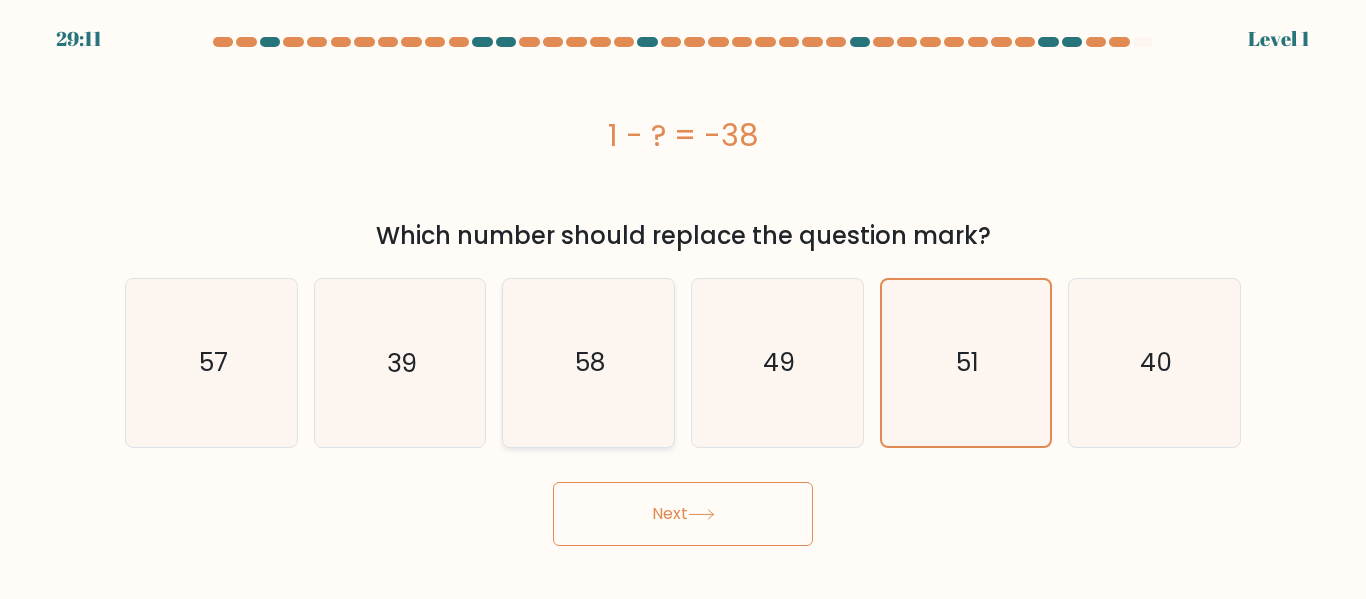 click on "58" 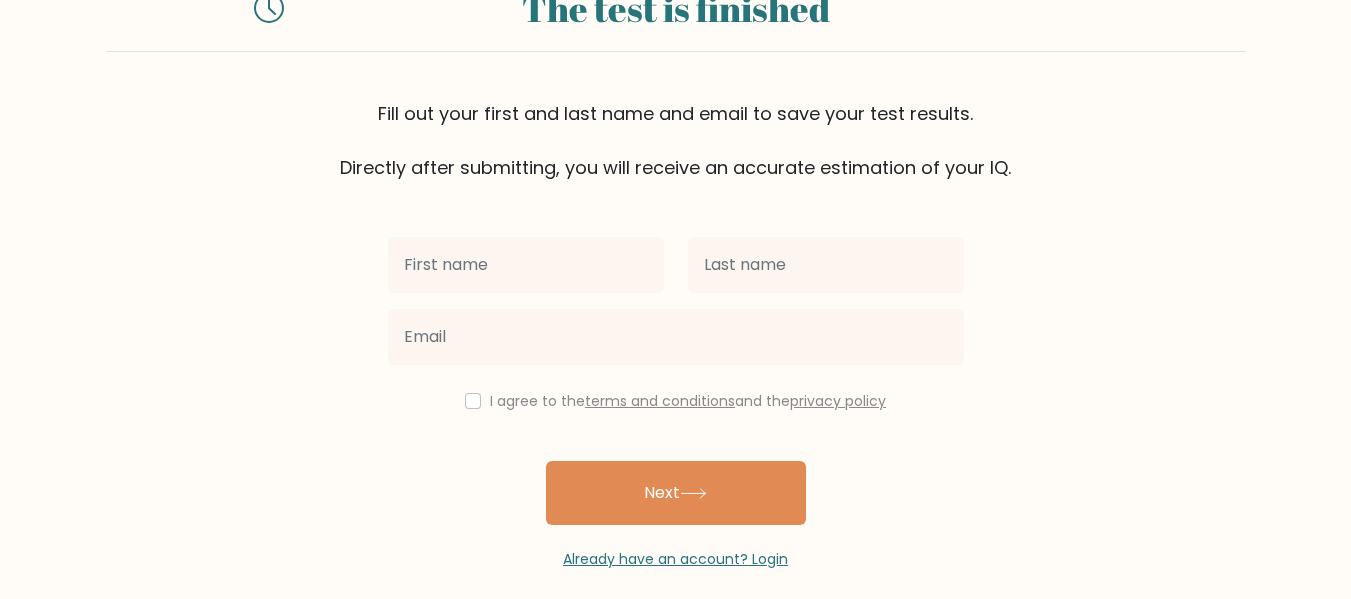 scroll, scrollTop: 103, scrollLeft: 0, axis: vertical 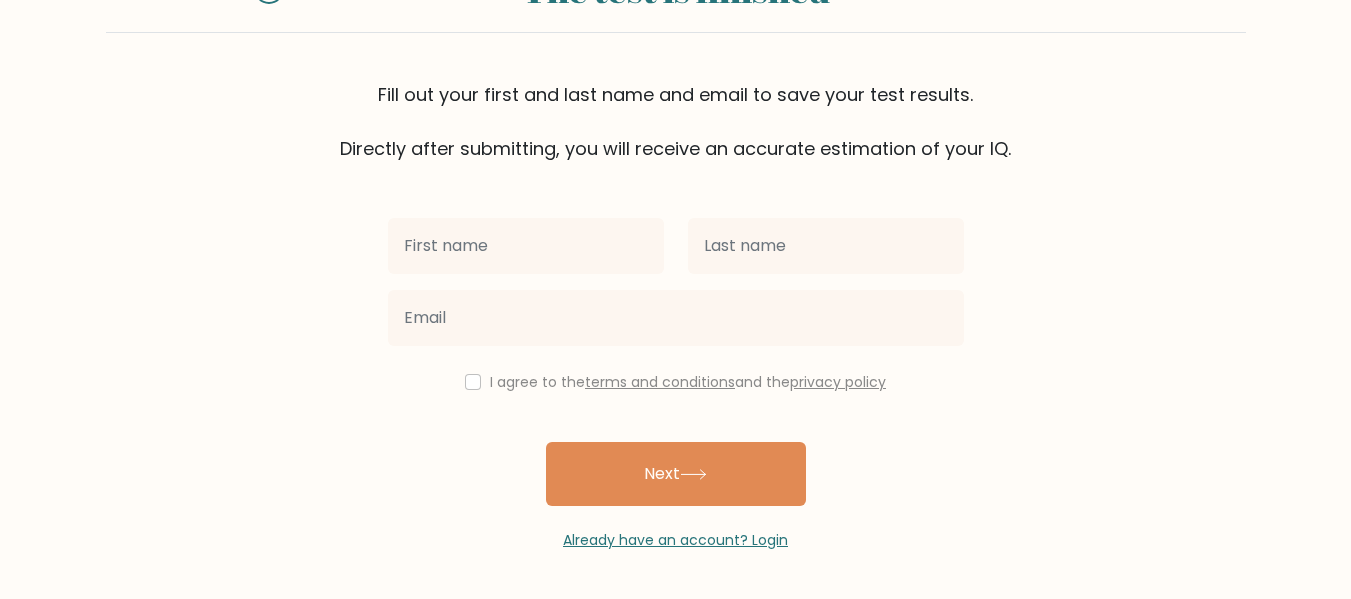 click on "The test is finished
Fill out your first and last name and email to save your test results.
Directly after submitting, you will receive an accurate estimation of your IQ.
I agree to the" at bounding box center [675, 248] 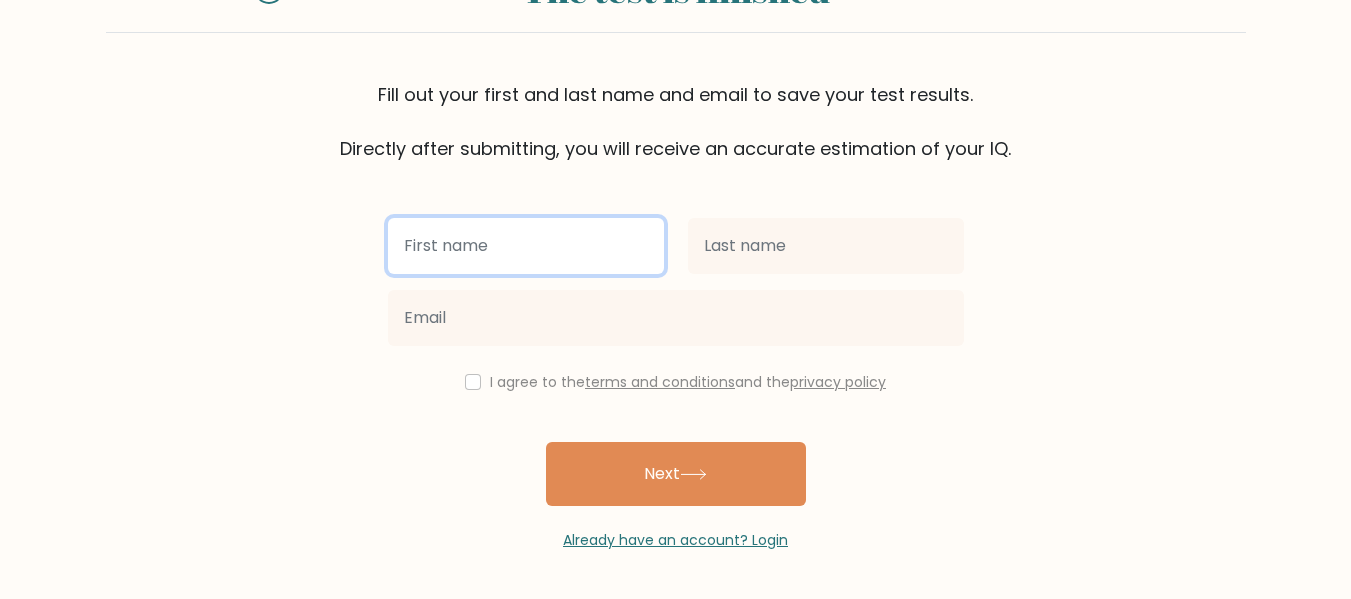 click at bounding box center [526, 246] 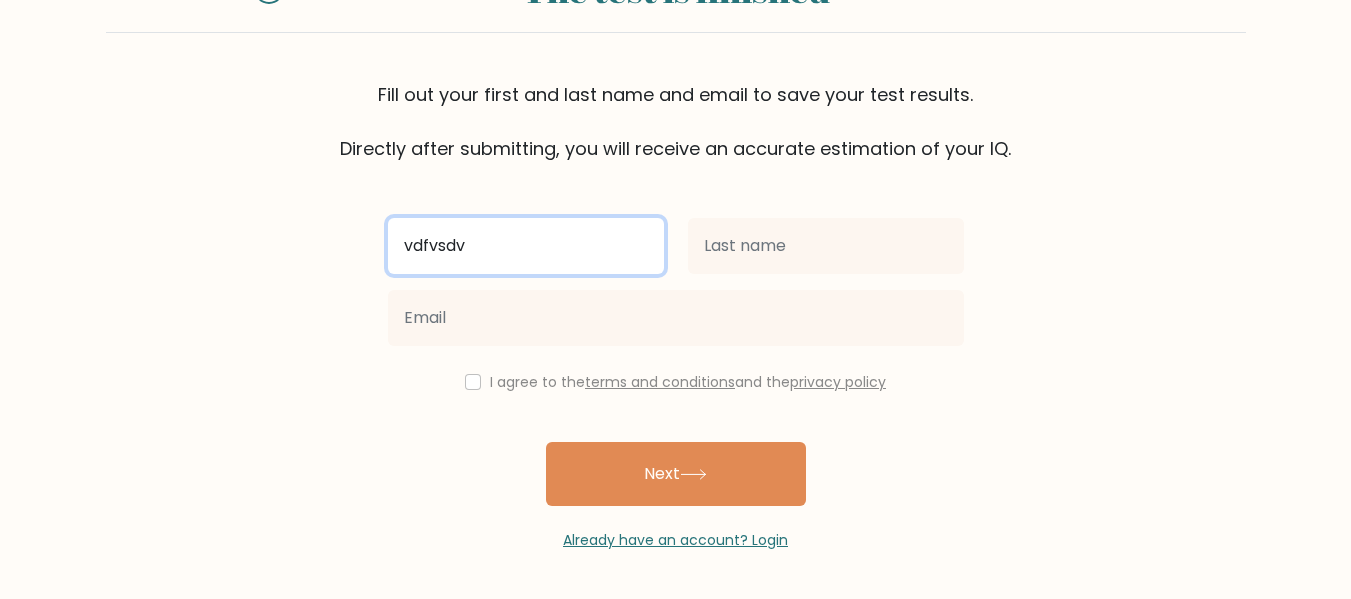 type on "vdfvsdv" 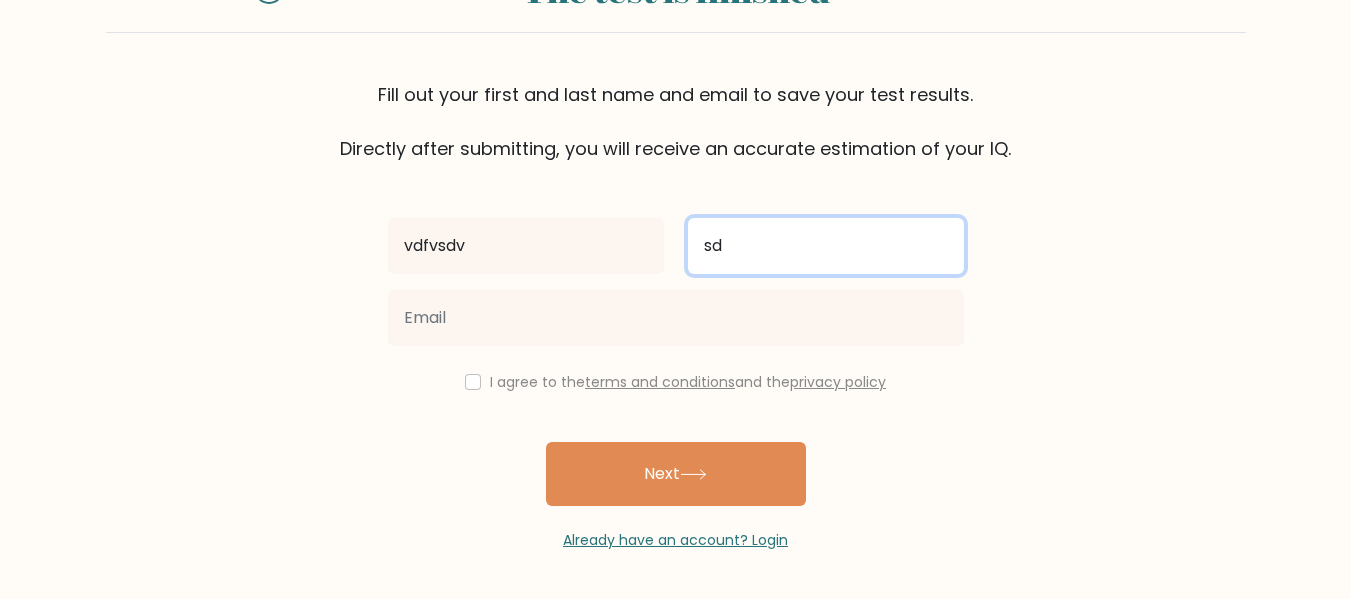 click on "sd" at bounding box center [826, 246] 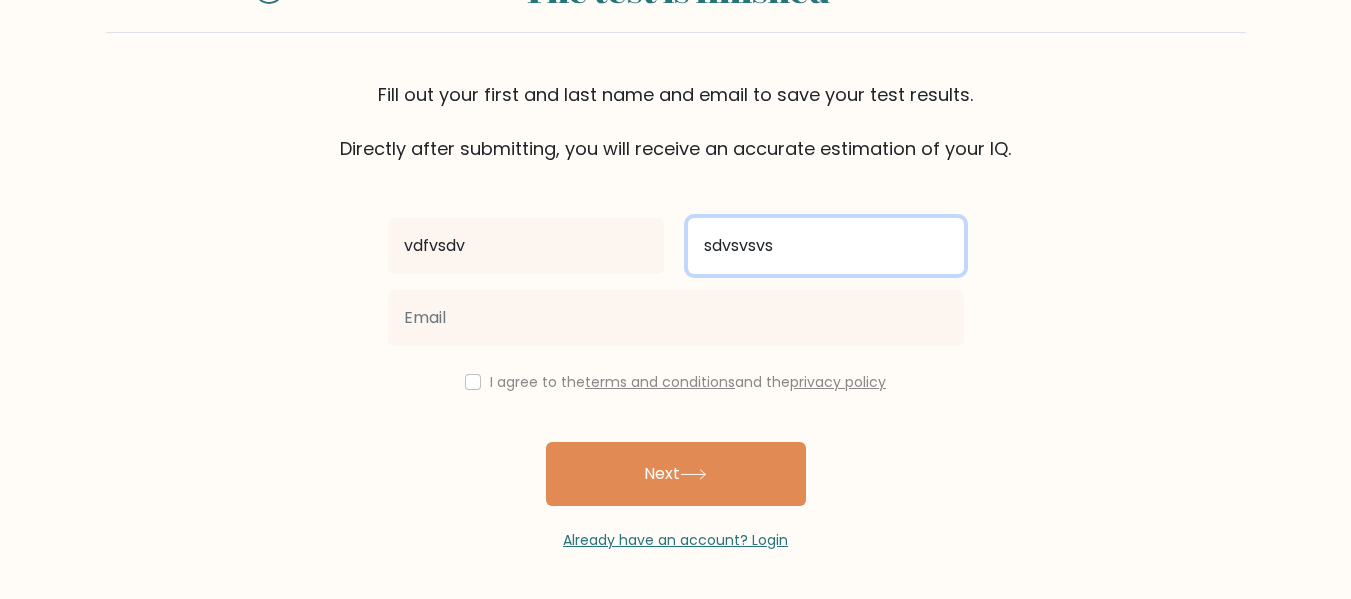 type on "sdvsvsvs" 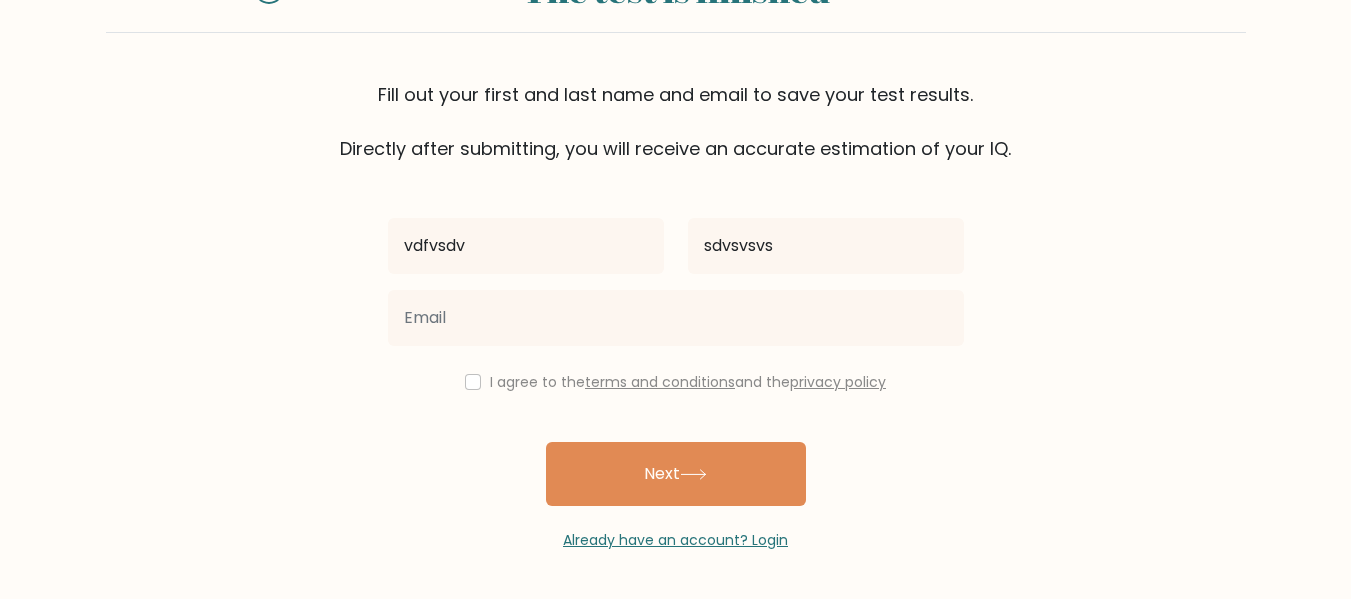 click on "The test is finished
Fill out your first and last name and email to save your test results.
Directly after submitting, you will receive an accurate estimation of your IQ.
vdfvsdv sdvsvsvs" at bounding box center (675, 248) 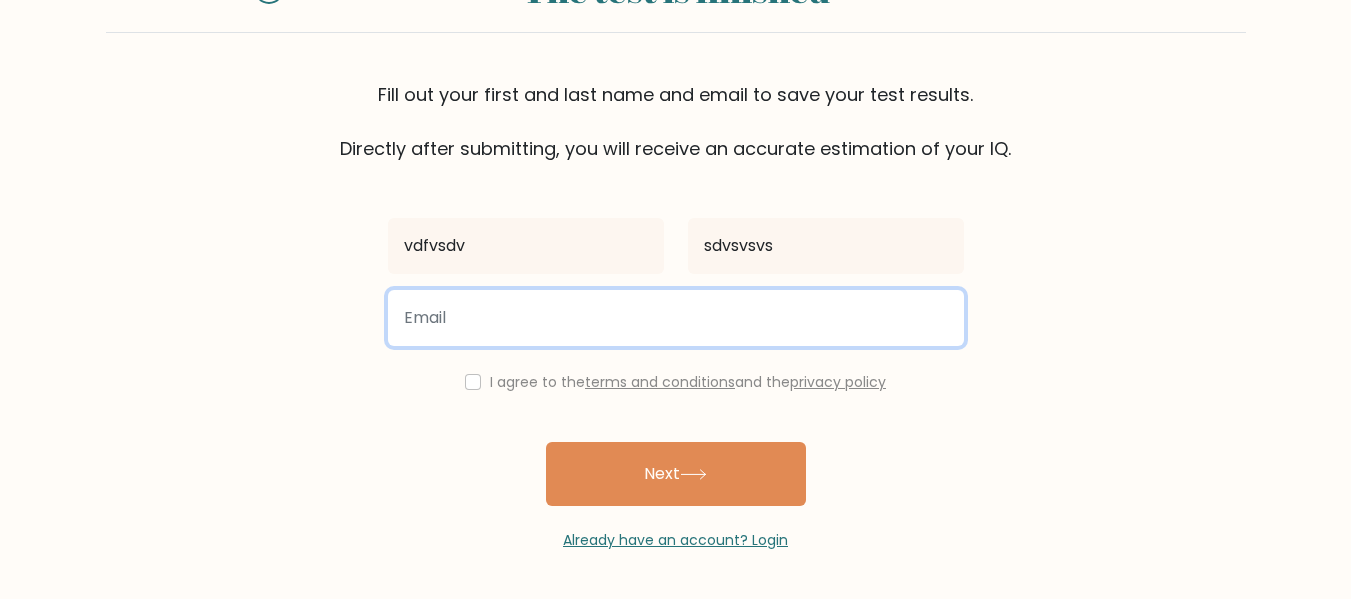 click at bounding box center [676, 318] 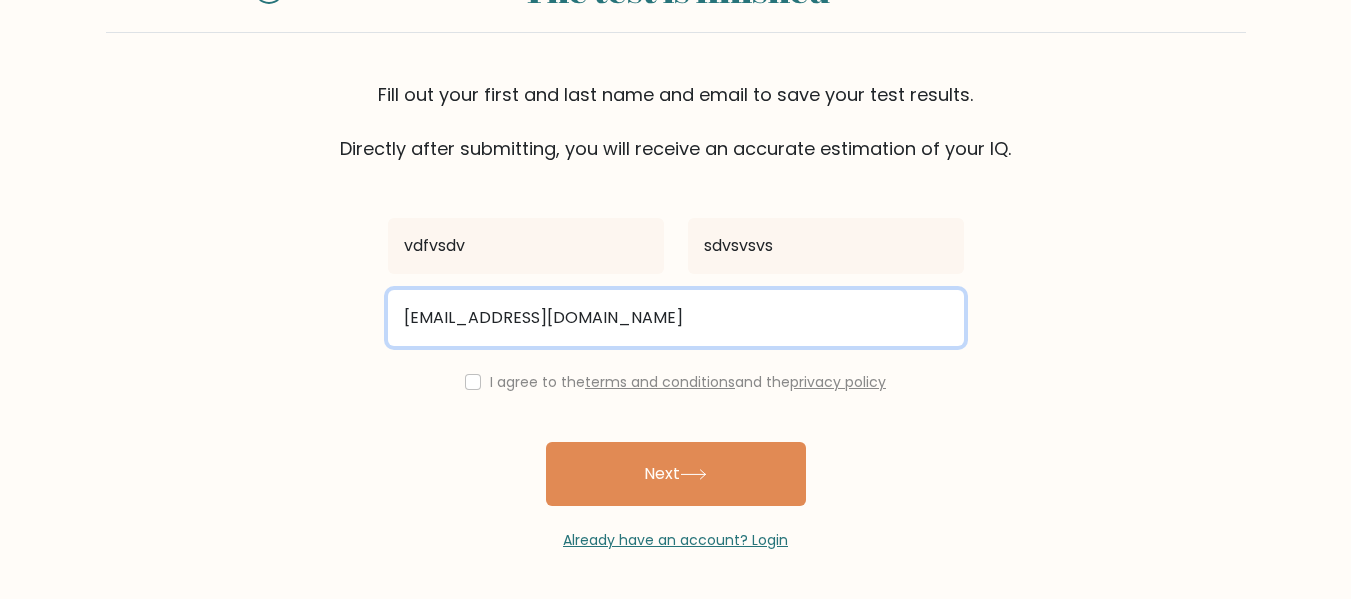type on "sayes87009@fenexy.com" 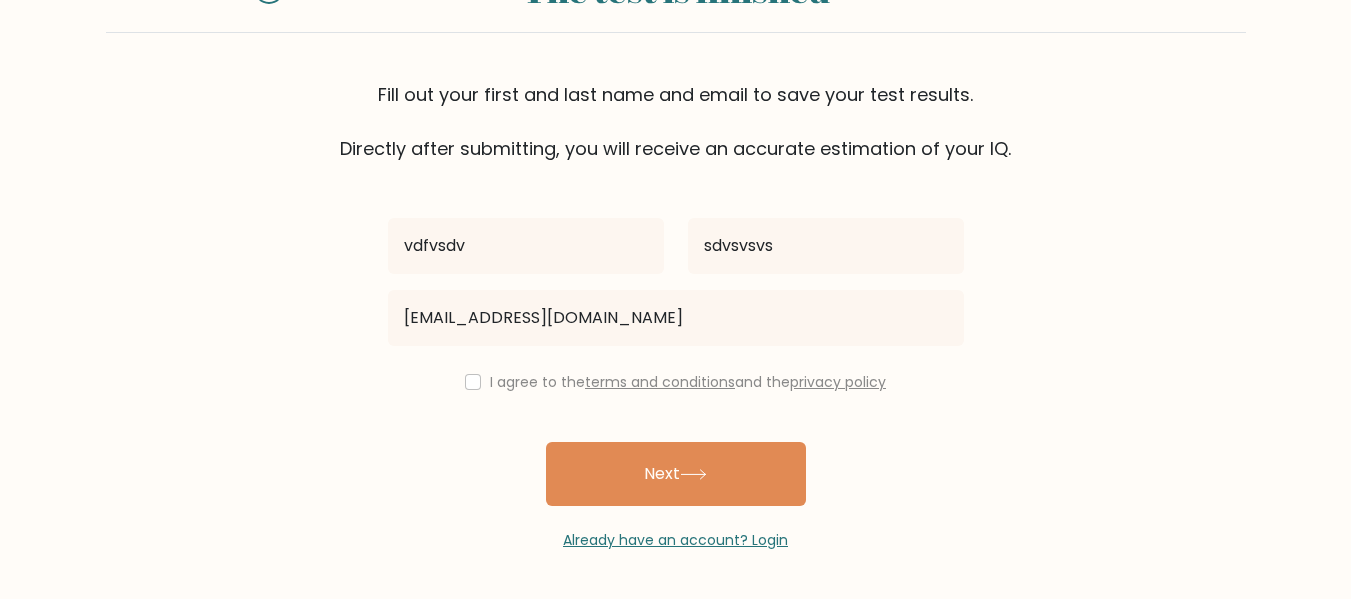click on "vdfvsdv
sdvsvsvs
sayes87009@fenexy.com
I agree to the  terms and conditions  and the  privacy policy
Next
Already have an account? Login" at bounding box center (676, 356) 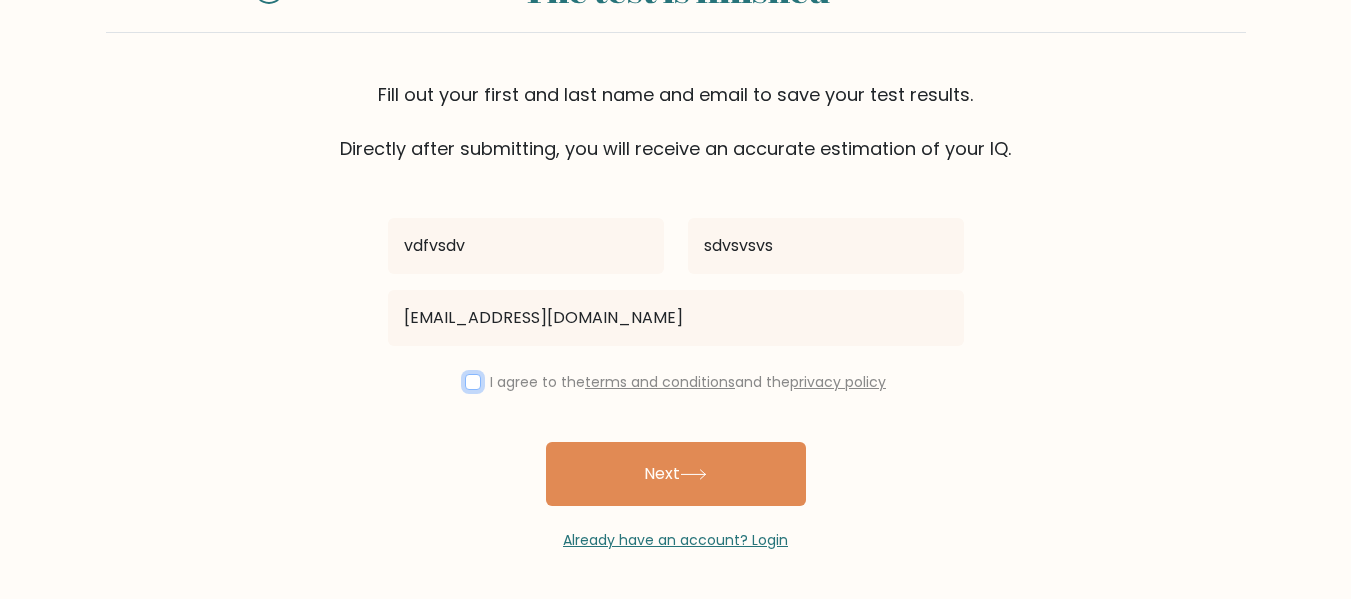 click at bounding box center (473, 382) 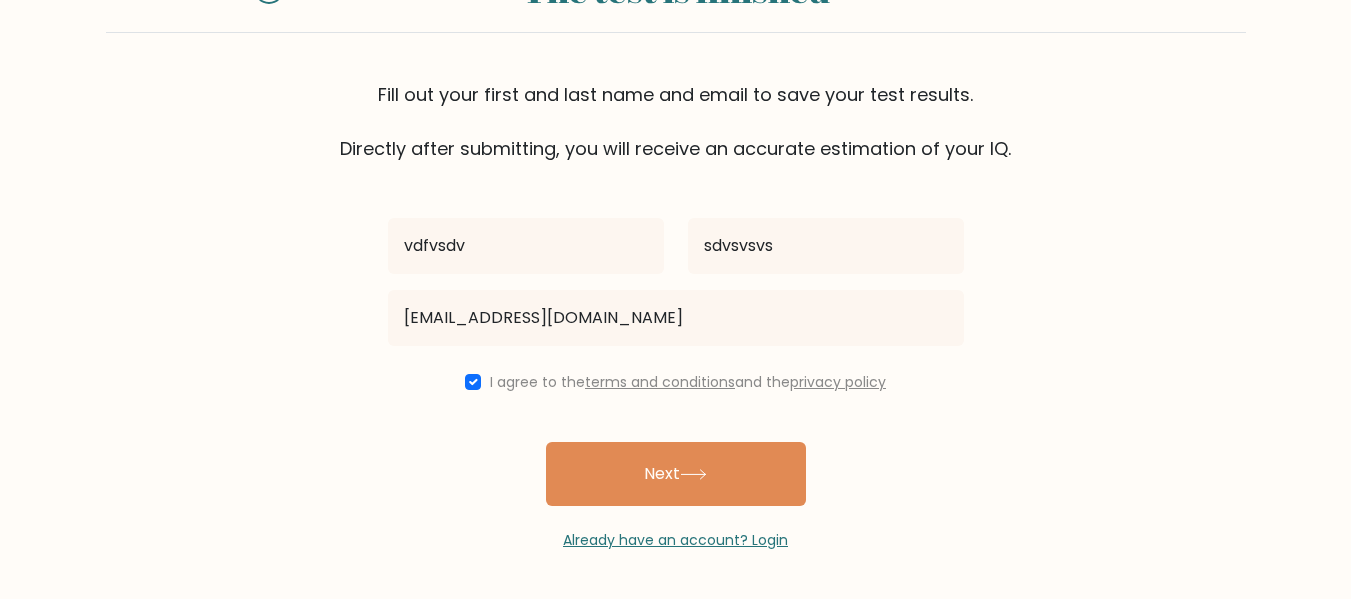 click on "vdfvsdv
sdvsvsvs
sayes87009@fenexy.com
I agree to the  terms and conditions  and the  privacy policy
Next
Already have an account? Login" at bounding box center (676, 356) 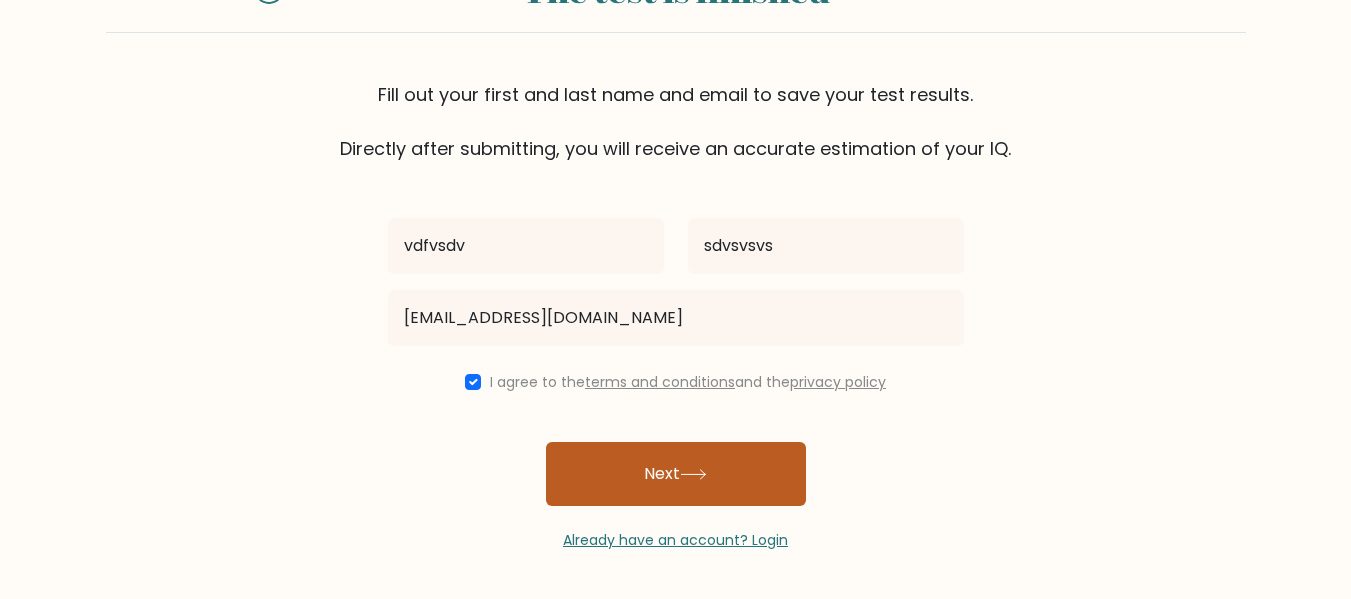 click on "Next" at bounding box center [676, 474] 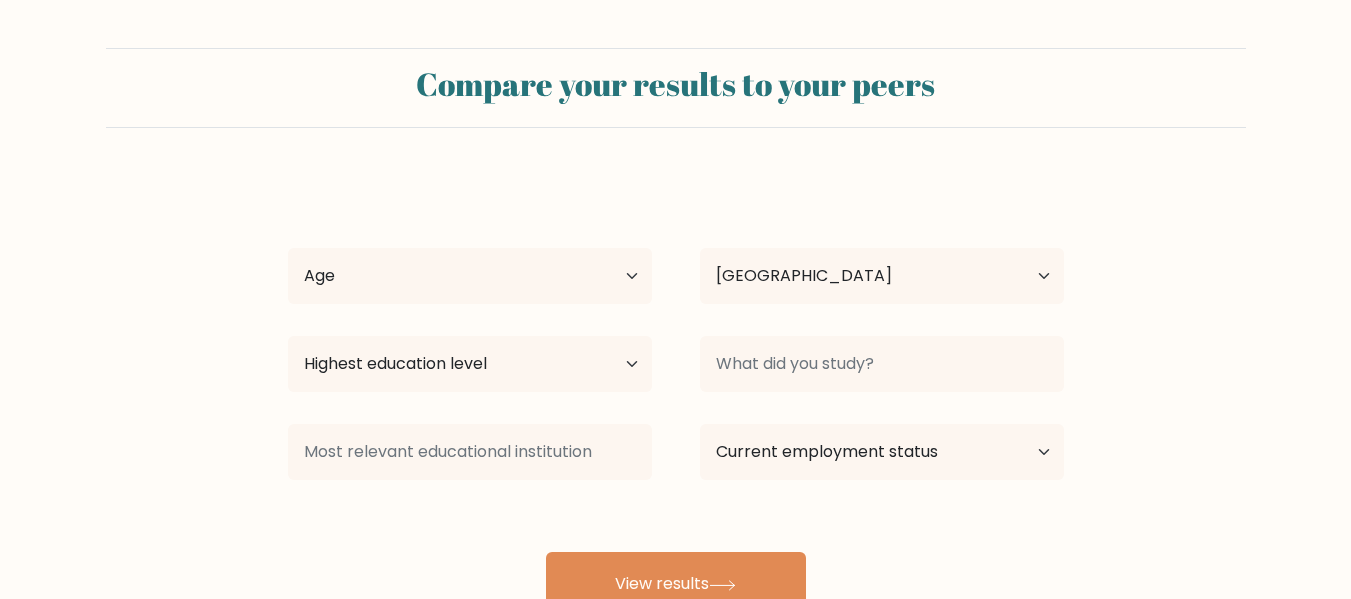 select on "MU" 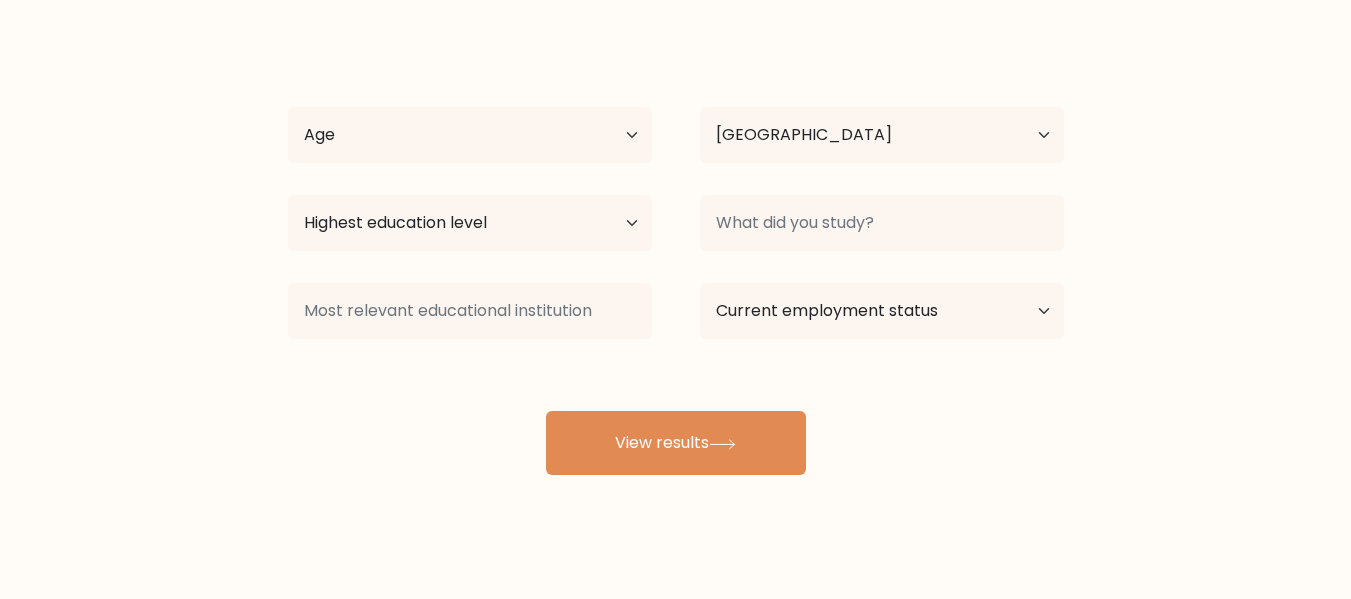 scroll, scrollTop: 159, scrollLeft: 0, axis: vertical 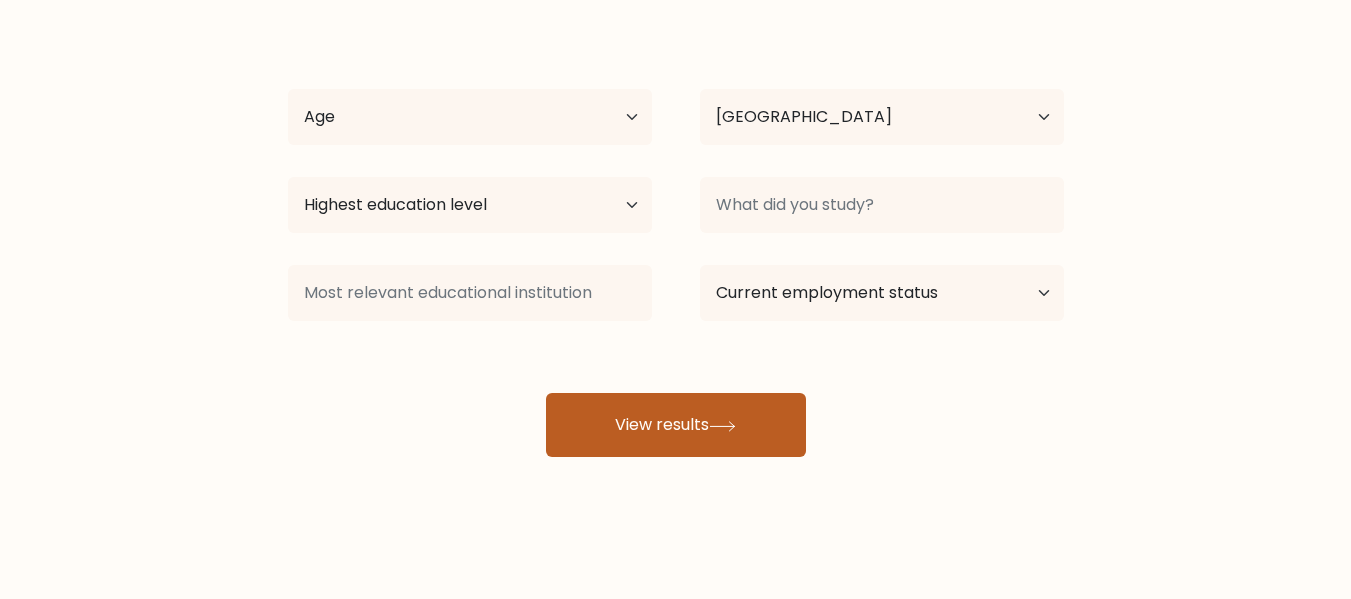 click on "View results" at bounding box center [676, 425] 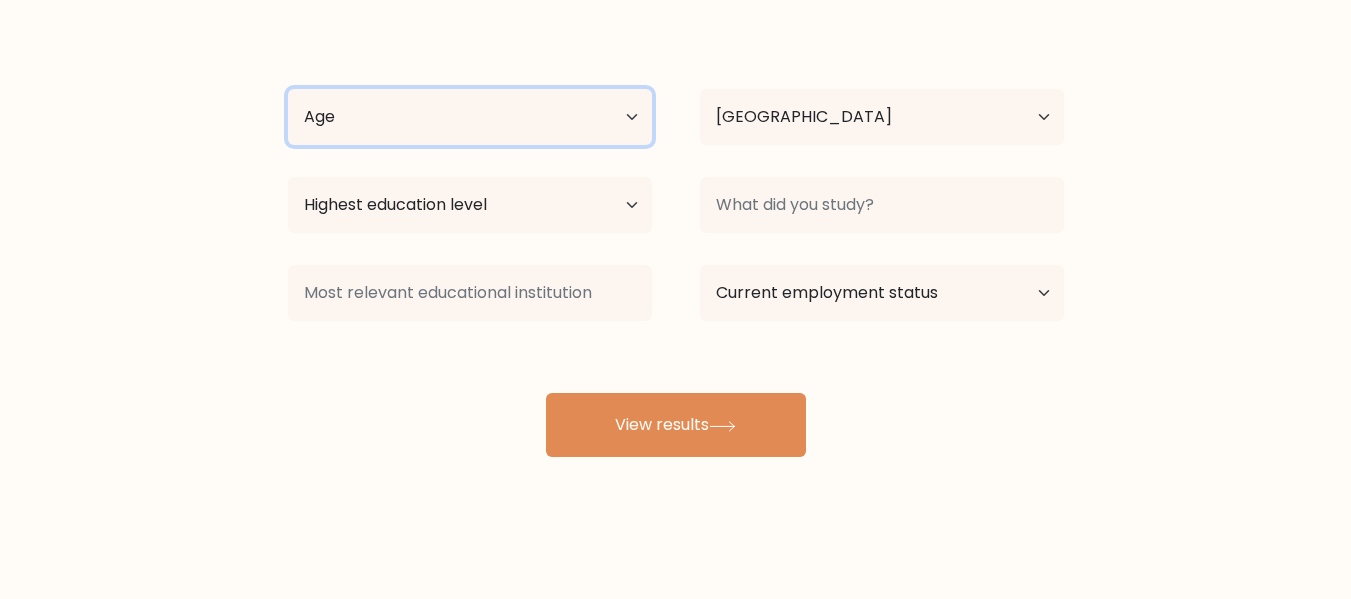 click on "Age
Under [DEMOGRAPHIC_DATA]
[DEMOGRAPHIC_DATA]
[DEMOGRAPHIC_DATA]
[DEMOGRAPHIC_DATA]
[DEMOGRAPHIC_DATA]
[DEMOGRAPHIC_DATA]
[DEMOGRAPHIC_DATA] and above" at bounding box center (470, 117) 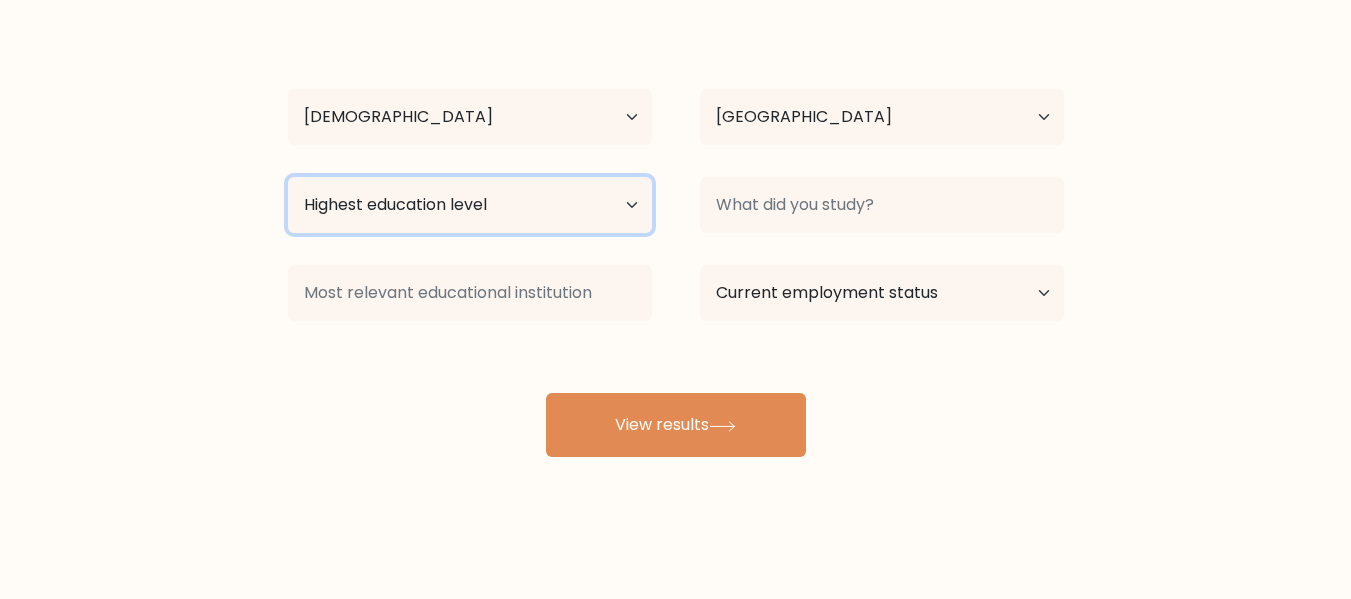 click on "Highest education level
No schooling
Primary
Lower Secondary
Upper Secondary
Occupation Specific
Bachelor's degree
Master's degree
Doctoral degree" at bounding box center (470, 205) 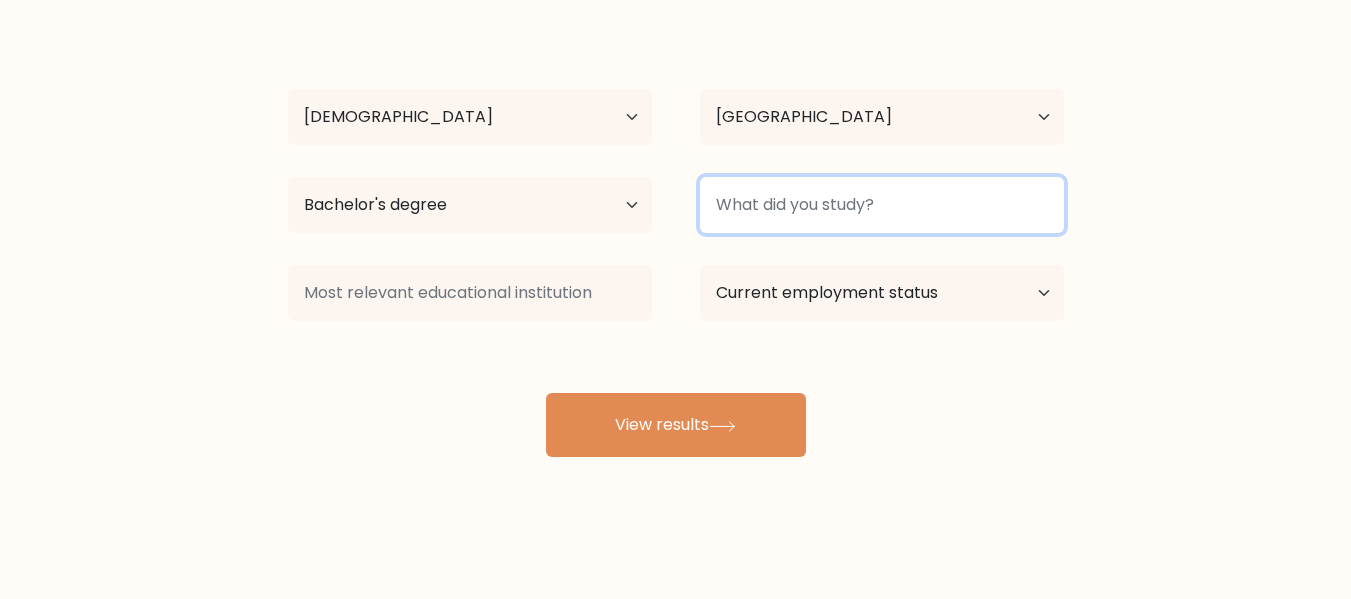 click at bounding box center (882, 205) 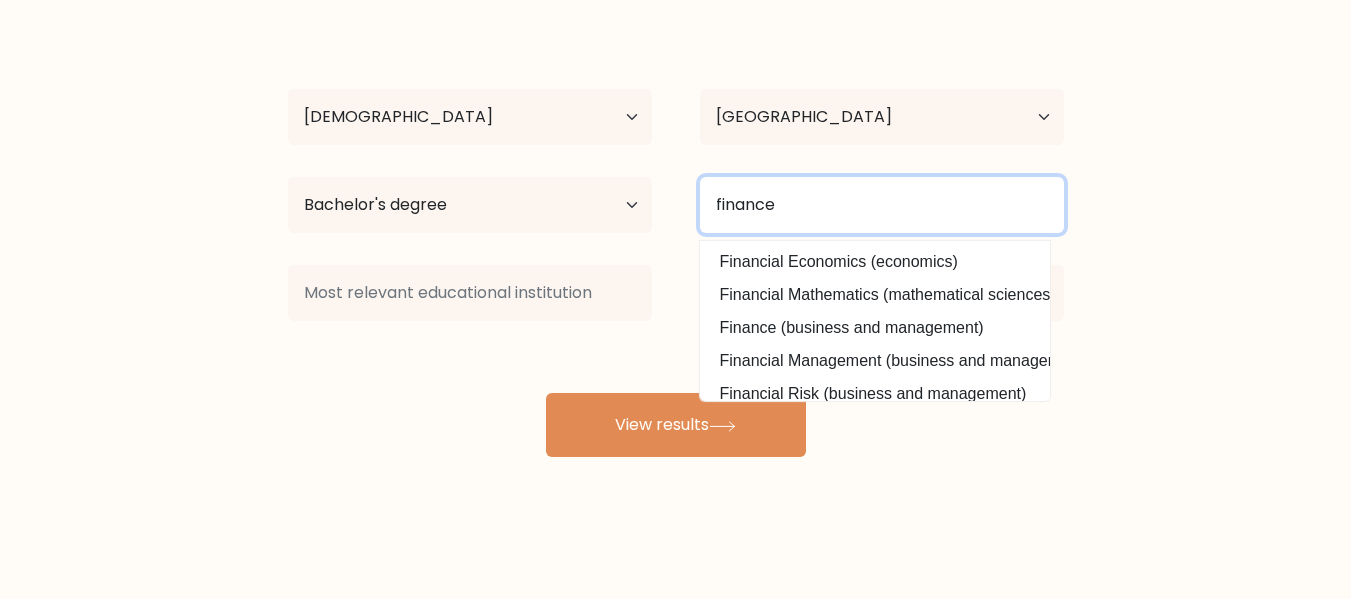 type on "finance" 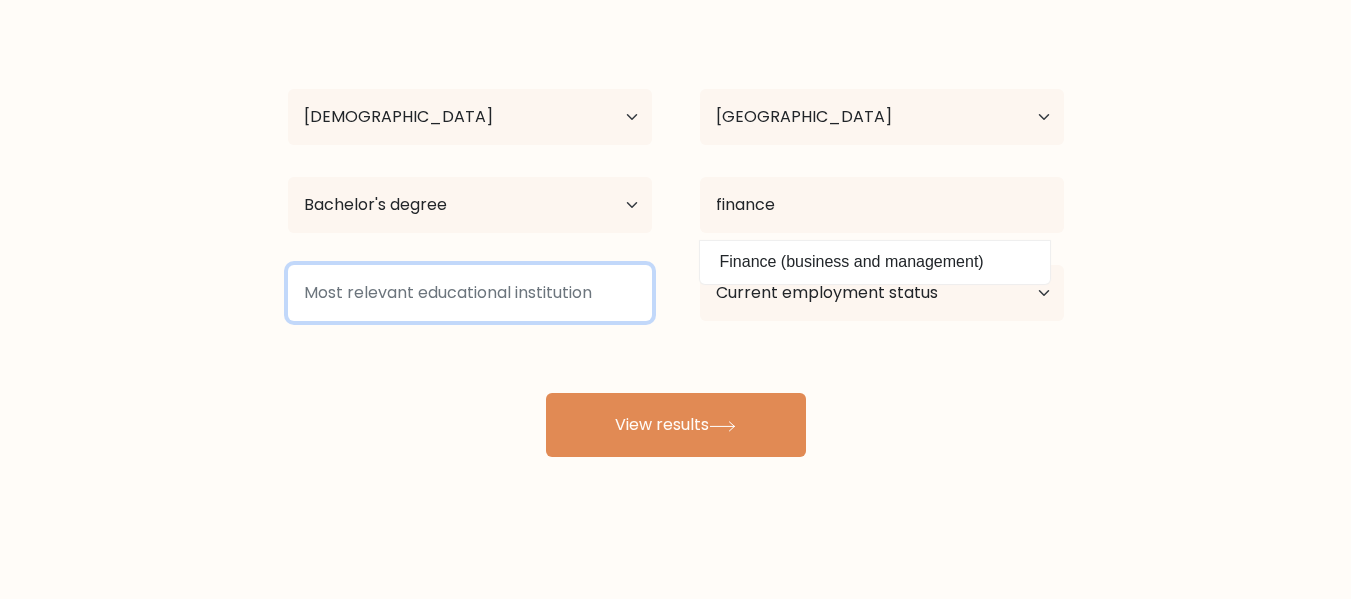 click at bounding box center (470, 293) 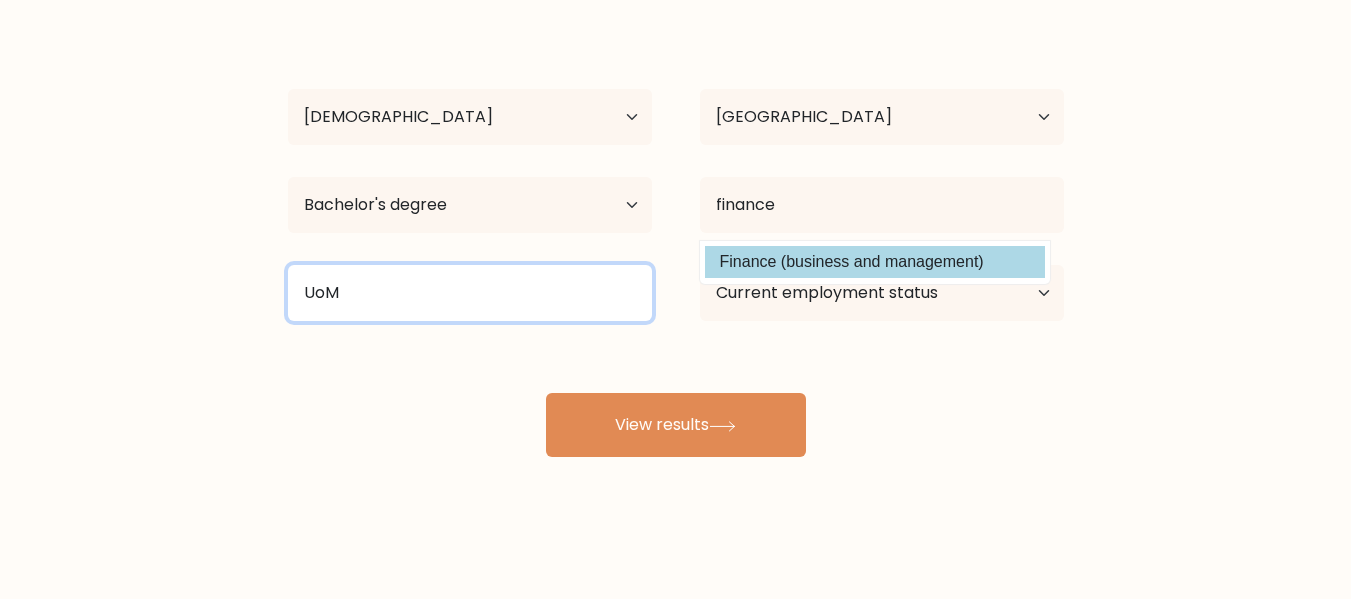 type on "UoM" 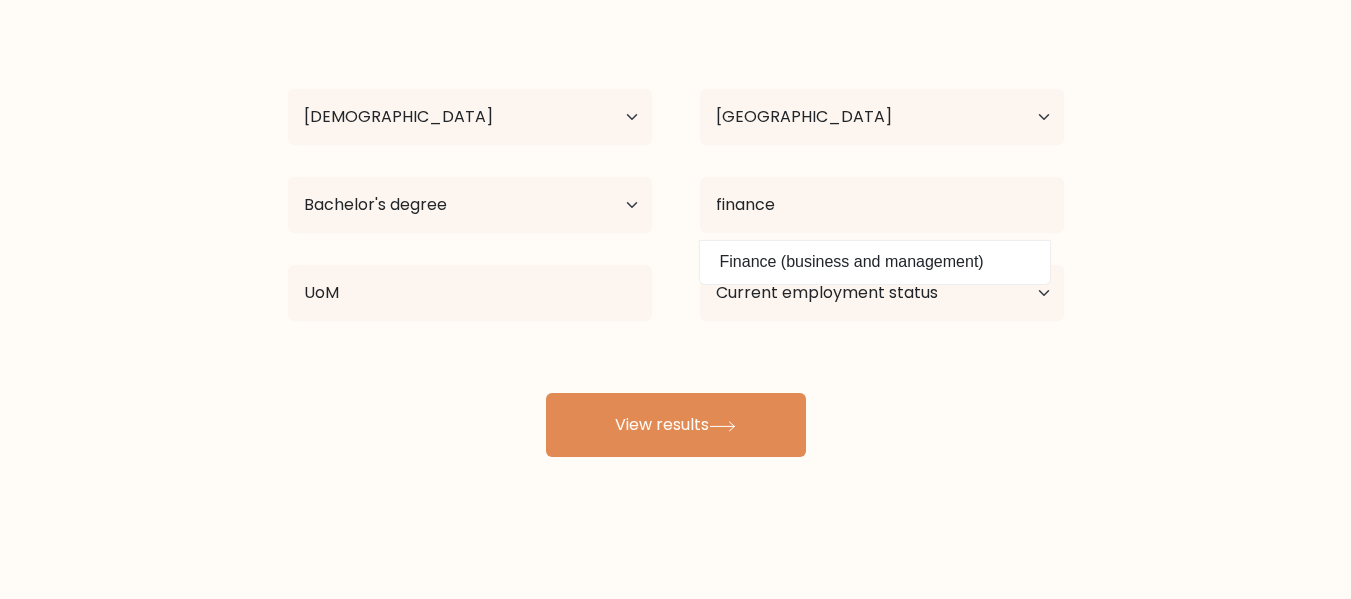 drag, startPoint x: 899, startPoint y: 260, endPoint x: 903, endPoint y: 285, distance: 25.317978 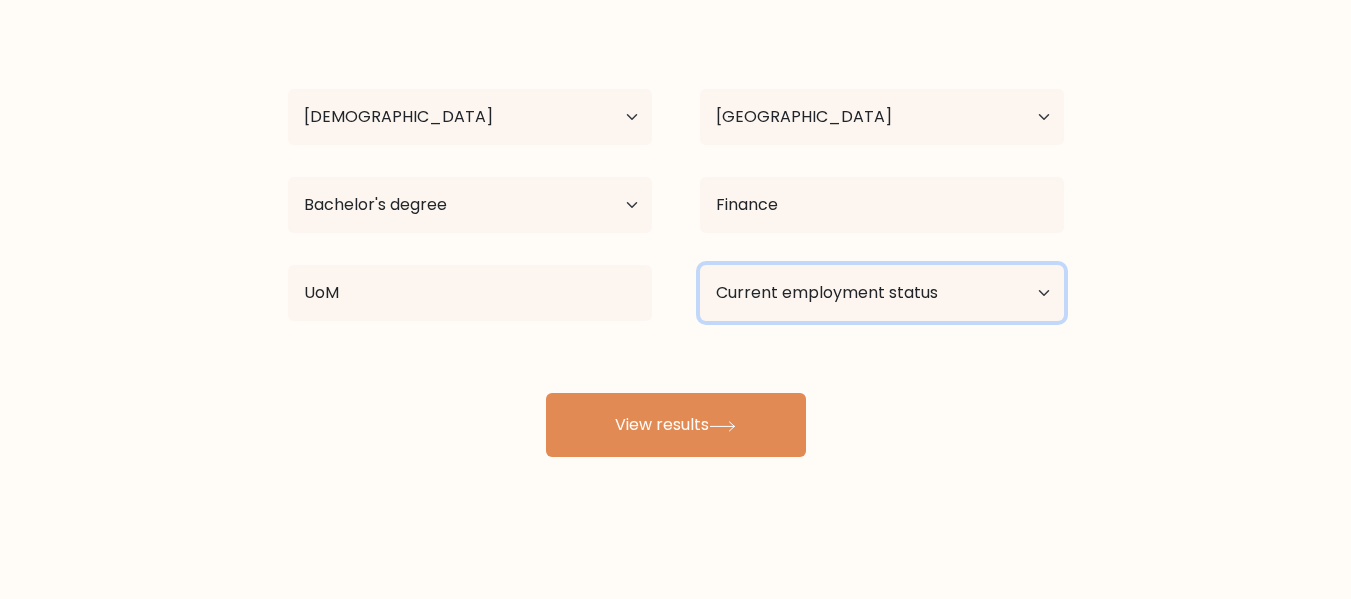 click on "Current employment status
Employed
Student
Retired
Other / prefer not to answer" at bounding box center [882, 293] 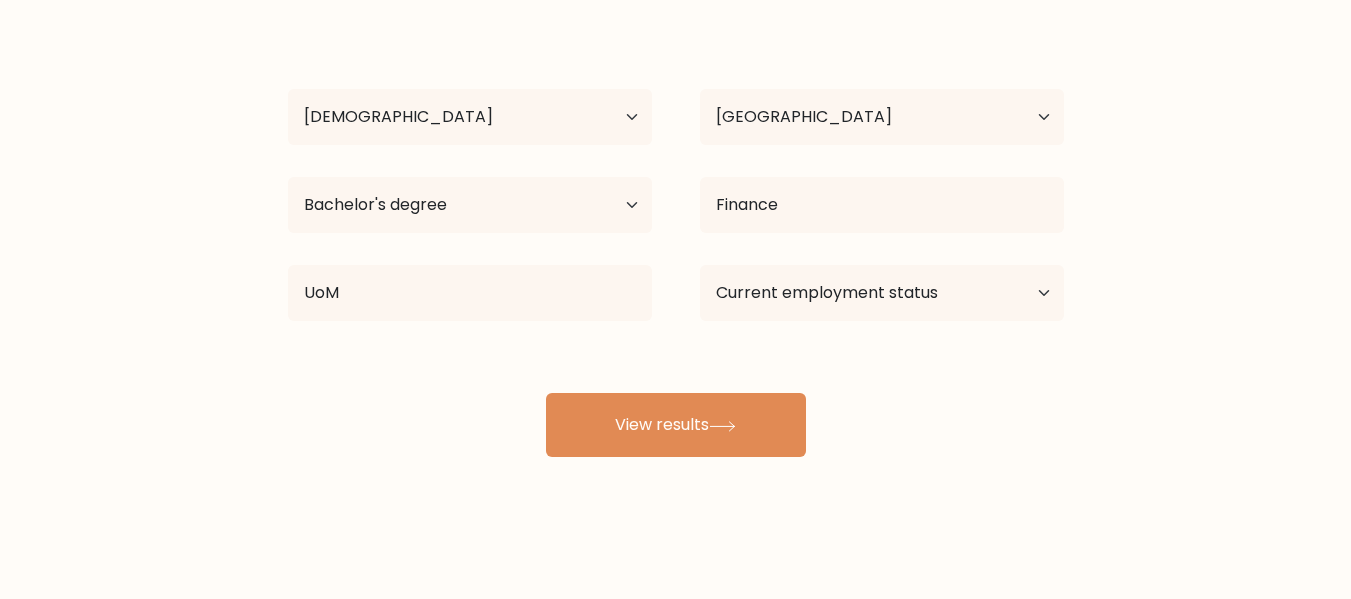 click on "vdfvsdv
sdvsvsvs
Age
Under [DEMOGRAPHIC_DATA]
[DEMOGRAPHIC_DATA]
[DEMOGRAPHIC_DATA]
[DEMOGRAPHIC_DATA]
[DEMOGRAPHIC_DATA]
[DEMOGRAPHIC_DATA]
[DEMOGRAPHIC_DATA] and above
Country
[GEOGRAPHIC_DATA]
[GEOGRAPHIC_DATA]
[GEOGRAPHIC_DATA]
[US_STATE]
[GEOGRAPHIC_DATA]
[GEOGRAPHIC_DATA]
[GEOGRAPHIC_DATA]
[GEOGRAPHIC_DATA]
[GEOGRAPHIC_DATA]
[GEOGRAPHIC_DATA]
[GEOGRAPHIC_DATA]
[GEOGRAPHIC_DATA]
[GEOGRAPHIC_DATA]
[GEOGRAPHIC_DATA]
[GEOGRAPHIC_DATA]
[GEOGRAPHIC_DATA]
[GEOGRAPHIC_DATA]
[GEOGRAPHIC_DATA]
[GEOGRAPHIC_DATA]
[GEOGRAPHIC_DATA]
[GEOGRAPHIC_DATA]
[GEOGRAPHIC_DATA]
[GEOGRAPHIC_DATA]
[GEOGRAPHIC_DATA]
[GEOGRAPHIC_DATA]
[GEOGRAPHIC_DATA]
[GEOGRAPHIC_DATA]
[GEOGRAPHIC_DATA]
[GEOGRAPHIC_DATA]
[GEOGRAPHIC_DATA]
[GEOGRAPHIC_DATA]
[GEOGRAPHIC_DATA]" at bounding box center (676, 237) 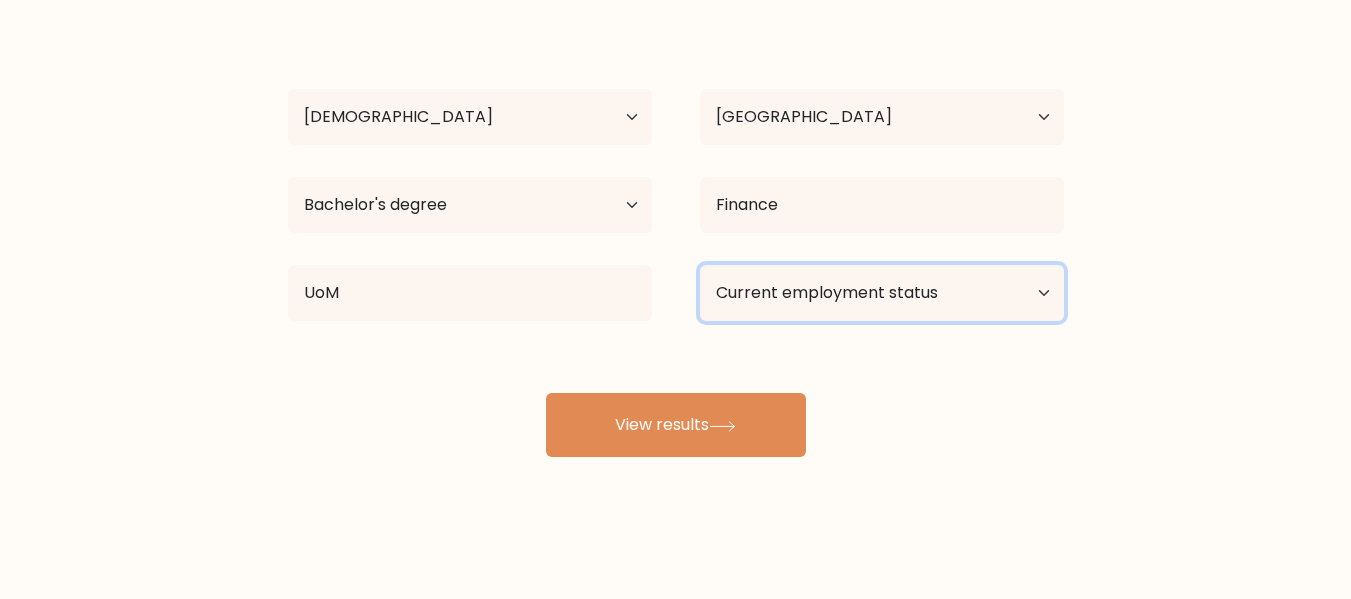 click on "Current employment status
Employed
Student
Retired
Other / prefer not to answer" at bounding box center (882, 293) 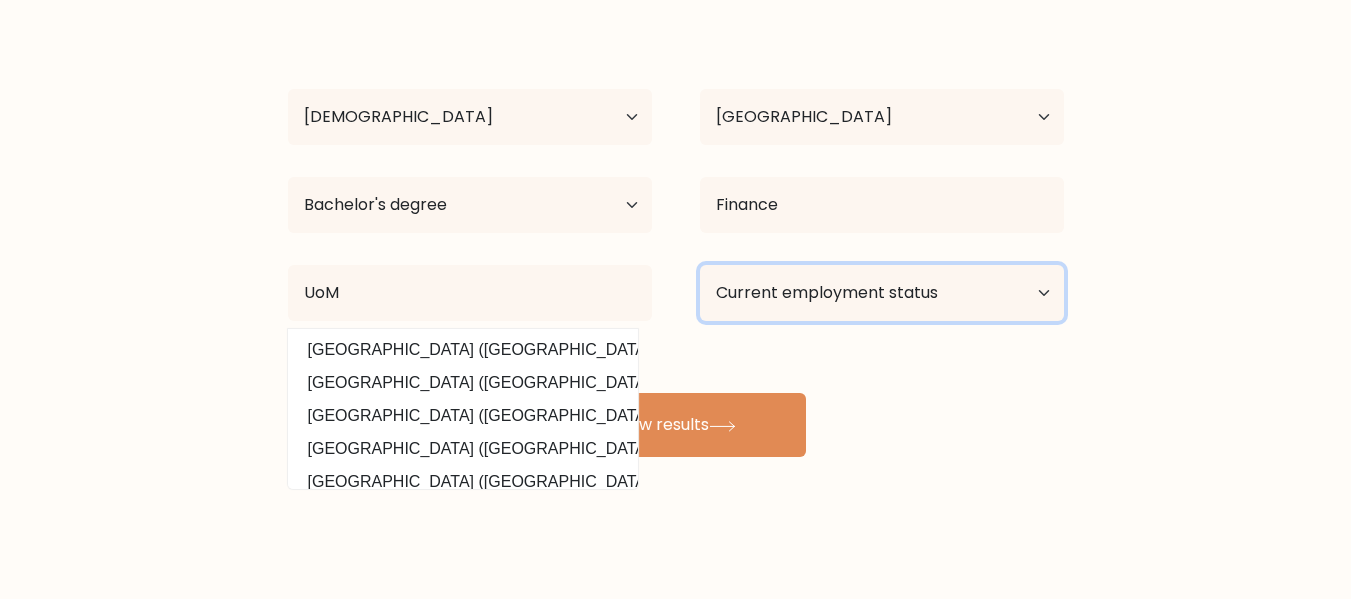 select on "student" 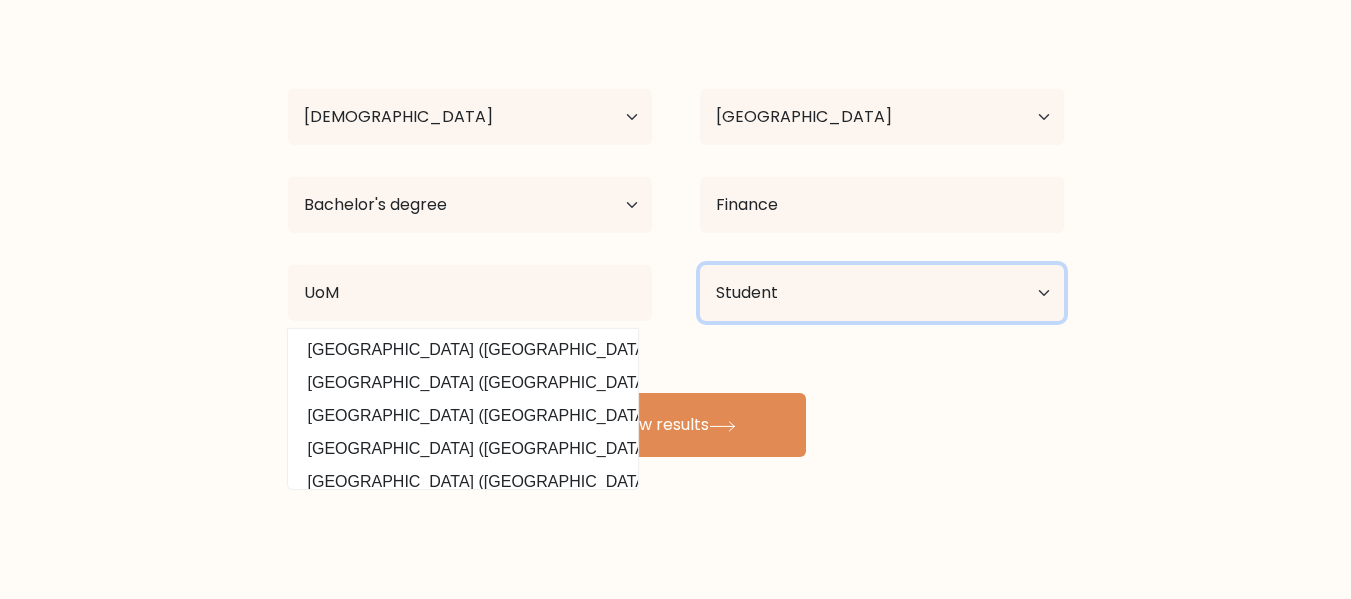 click on "Current employment status
Employed
Student
Retired
Other / prefer not to answer" at bounding box center (882, 293) 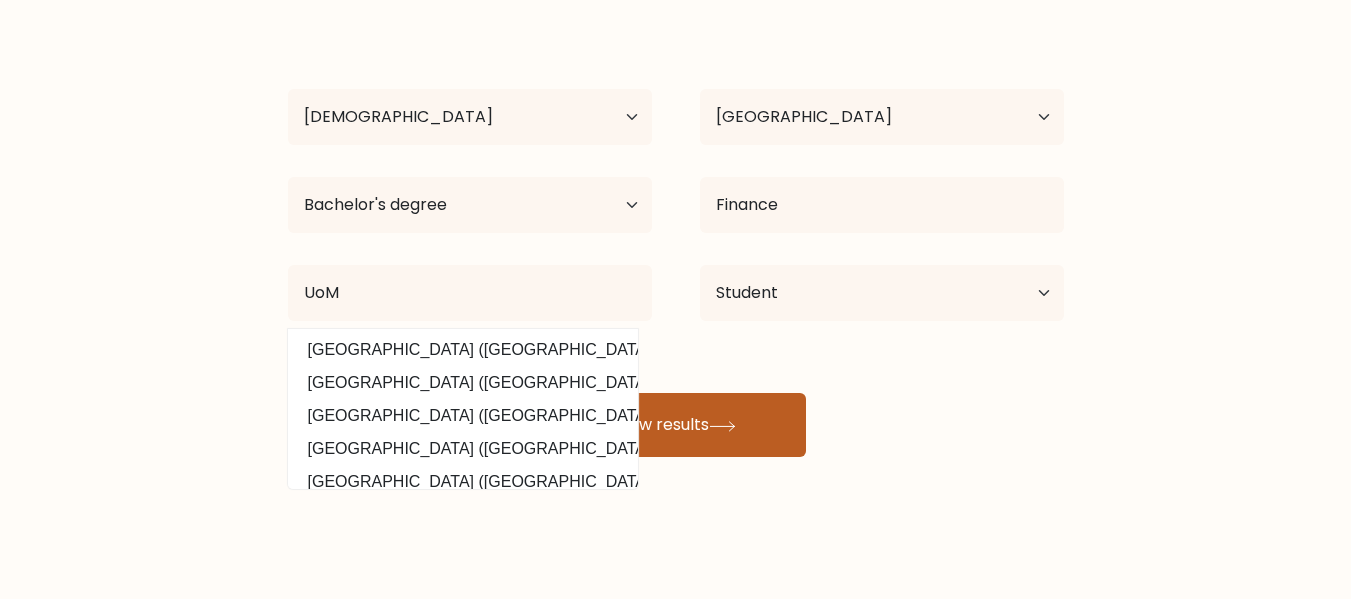 click on "View results" at bounding box center [676, 425] 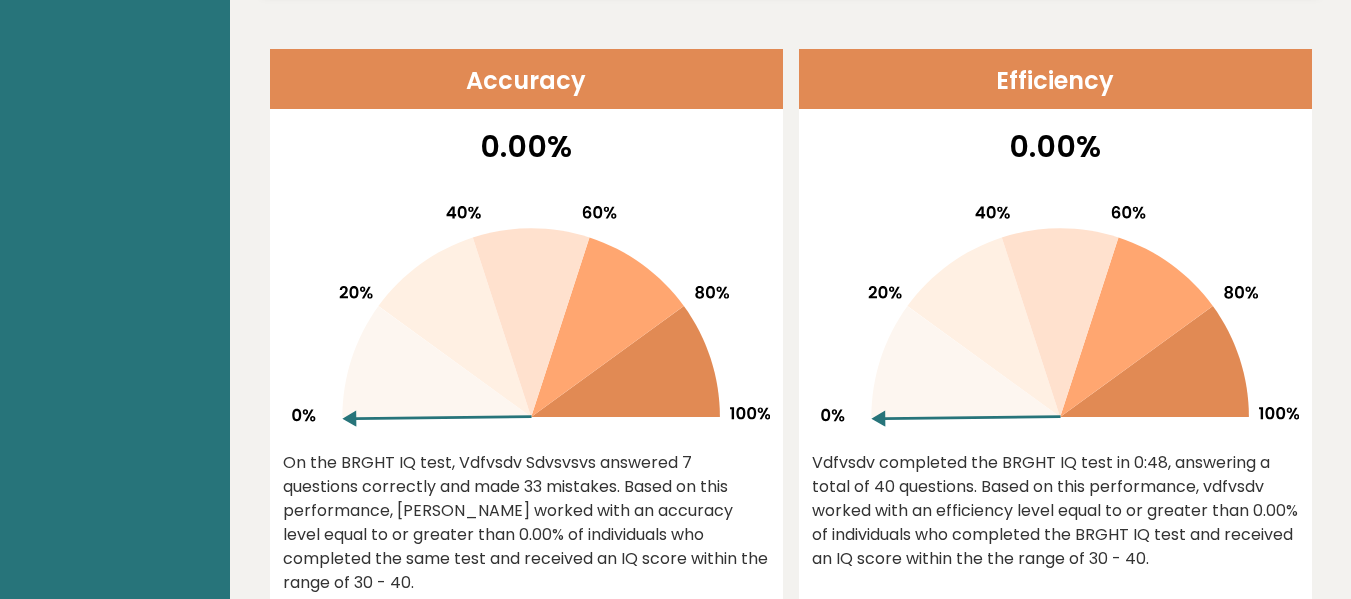 scroll, scrollTop: 900, scrollLeft: 0, axis: vertical 